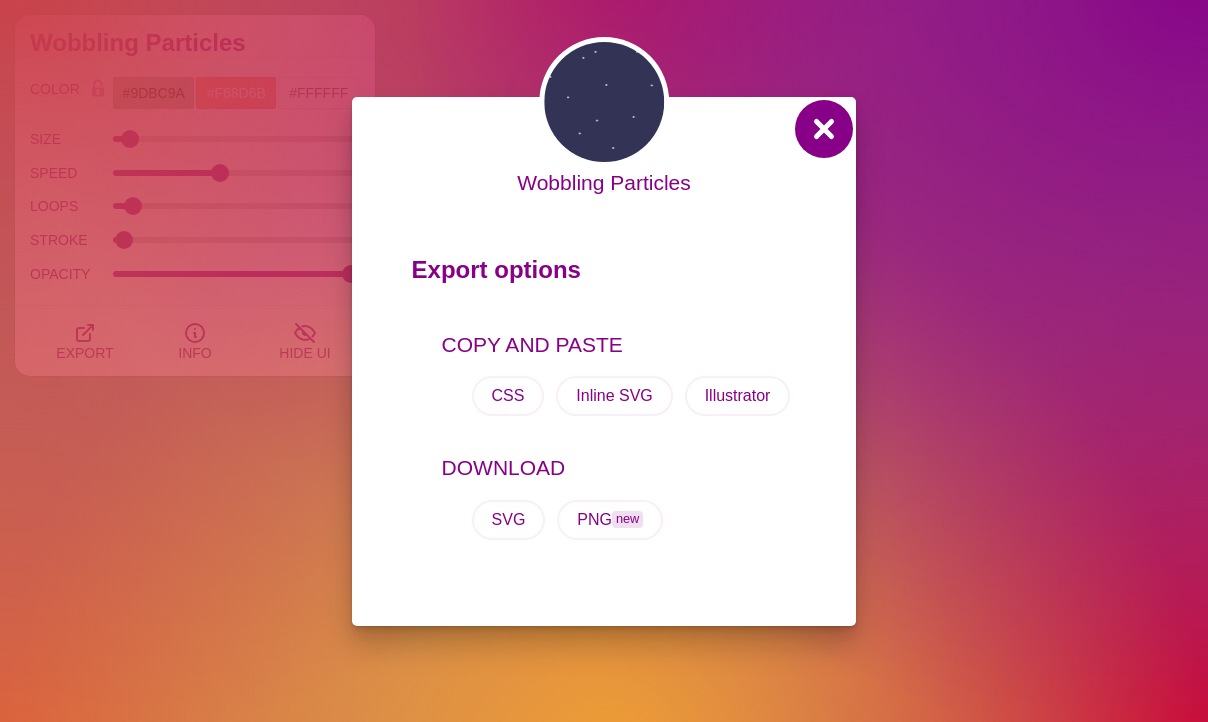scroll, scrollTop: 0, scrollLeft: 0, axis: both 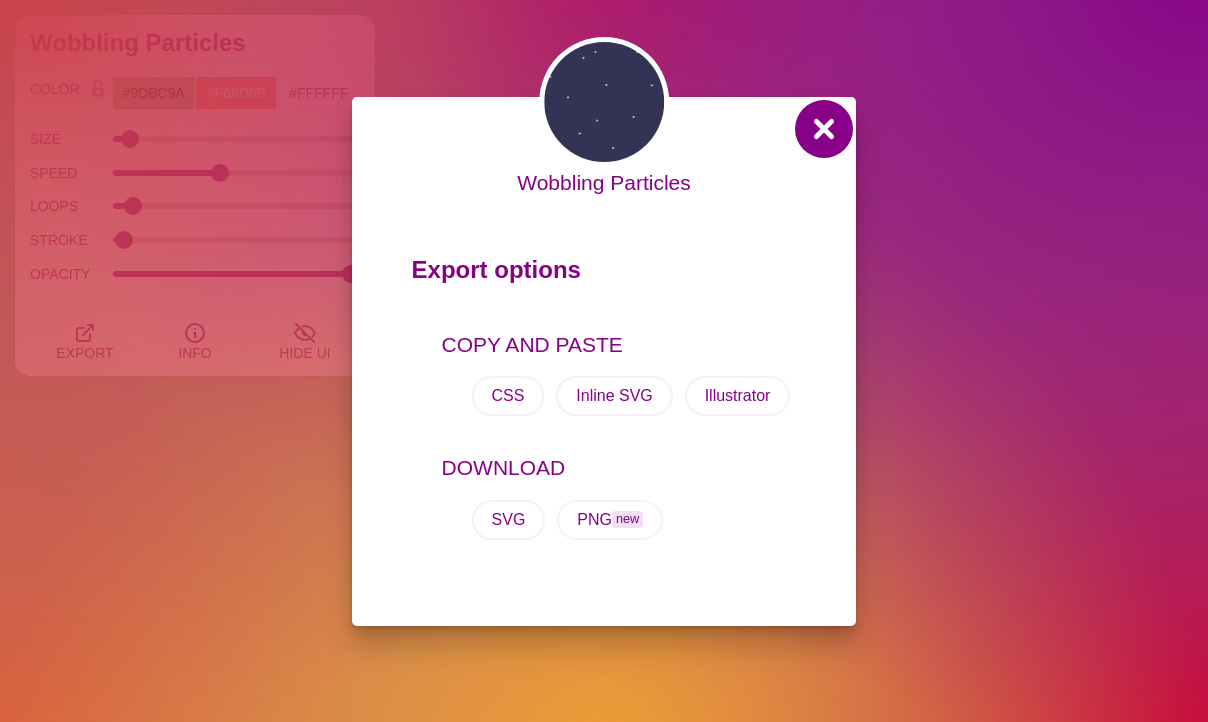 click at bounding box center [824, 129] 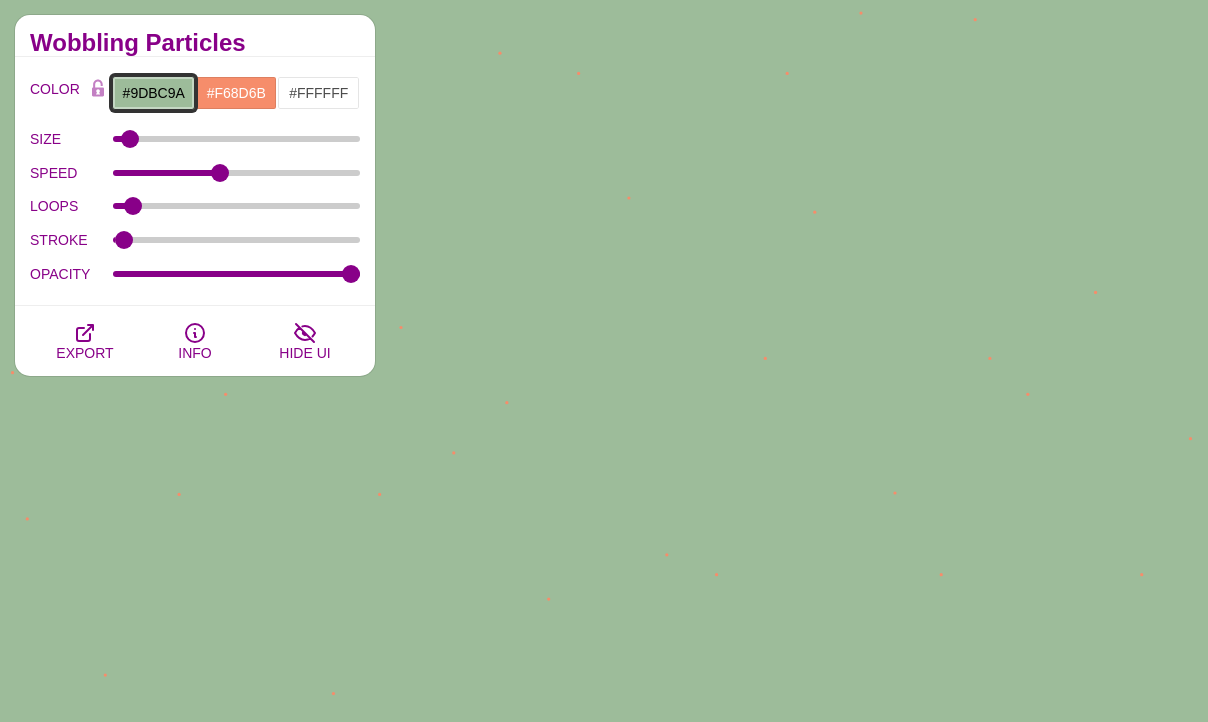 click on "#9DBC9A" at bounding box center (153, 93) 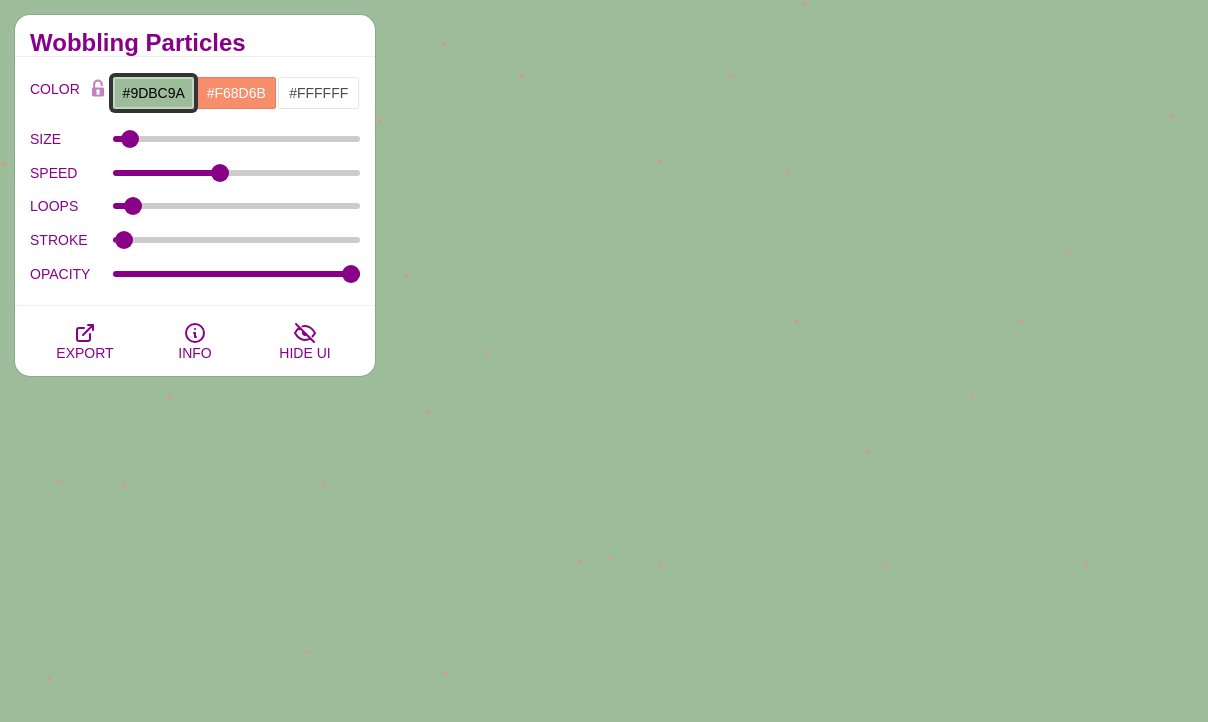 click on "#9DBC9A" at bounding box center (153, 93) 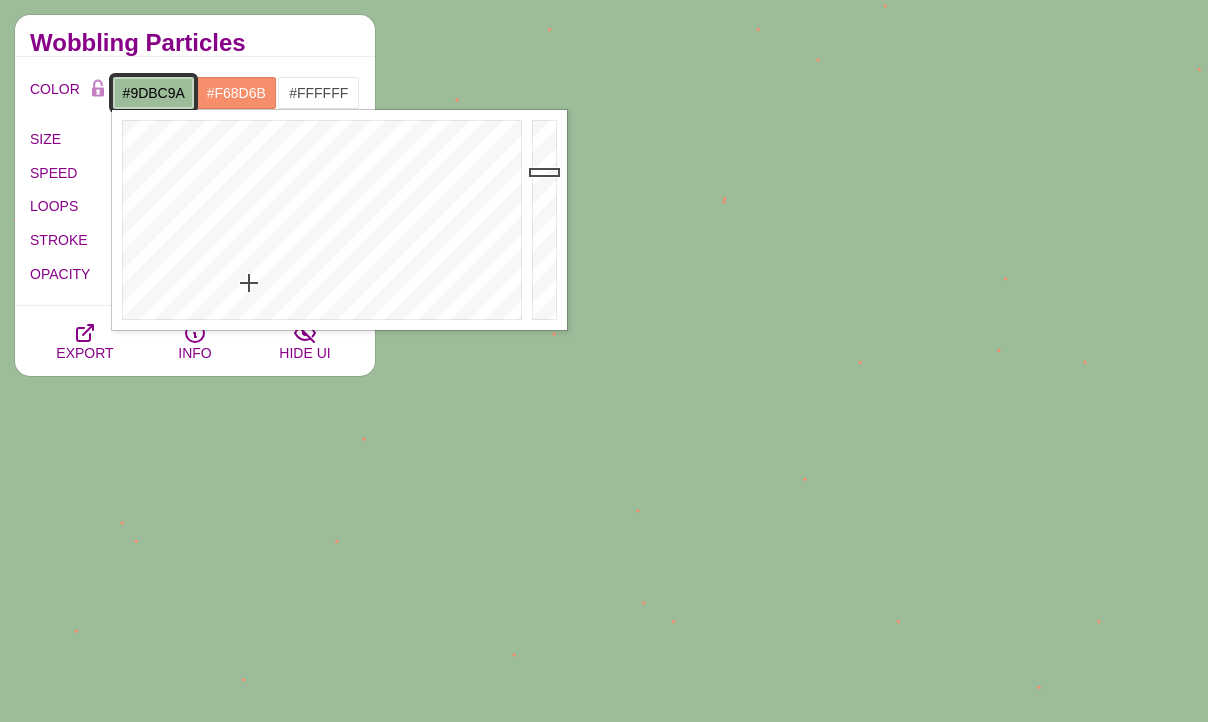 click on "#9DBC9A" at bounding box center [153, 93] 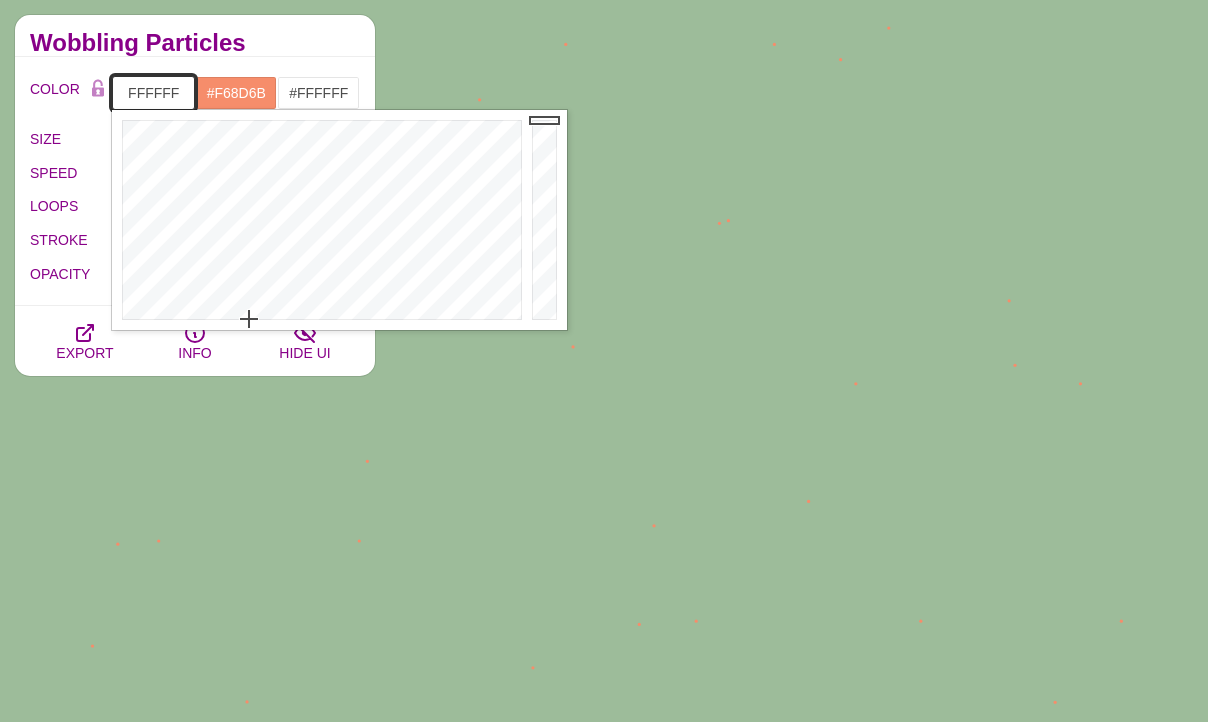 type on "#FFFFFF" 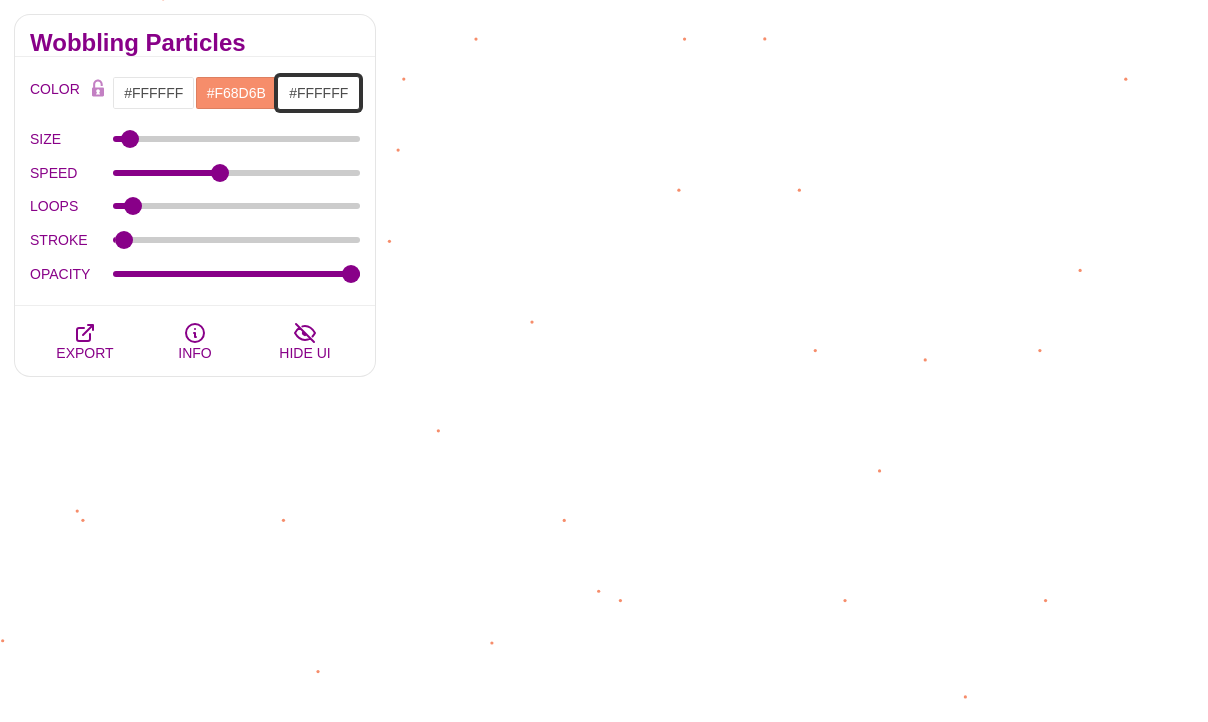 click on "#FFFFFF" at bounding box center [318, 93] 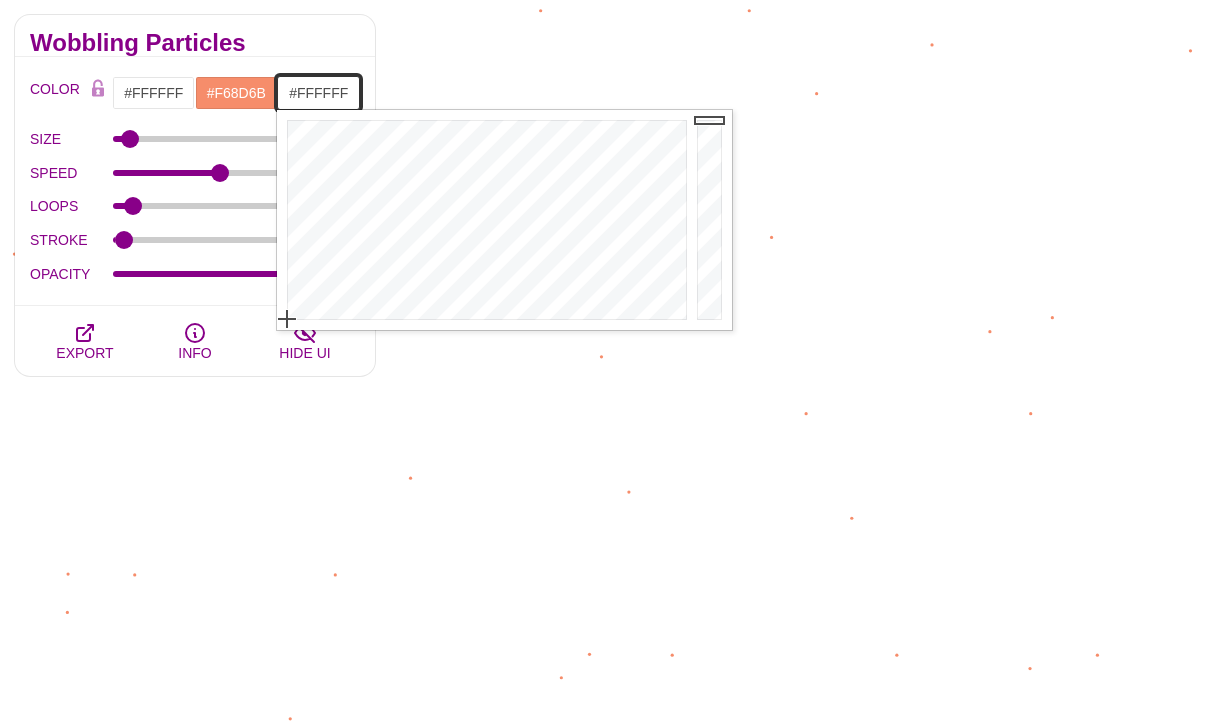 click on "#FFFFFF" at bounding box center (318, 93) 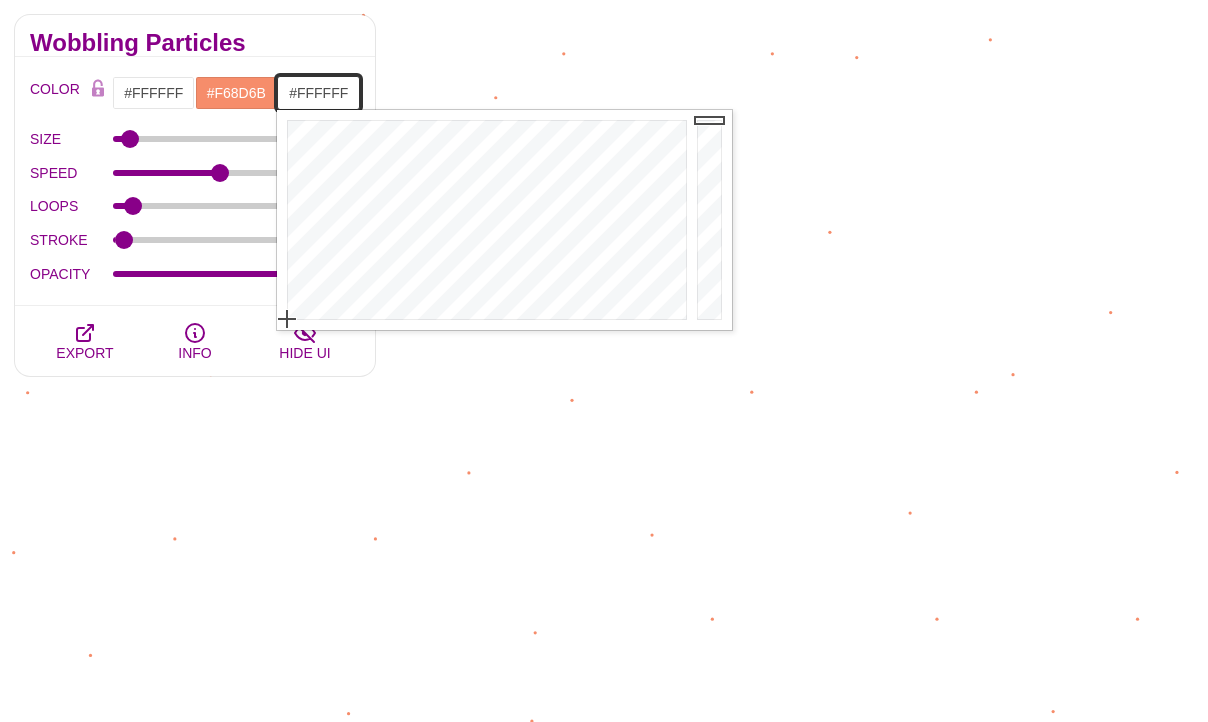 click on "#FFFFFF" at bounding box center [318, 93] 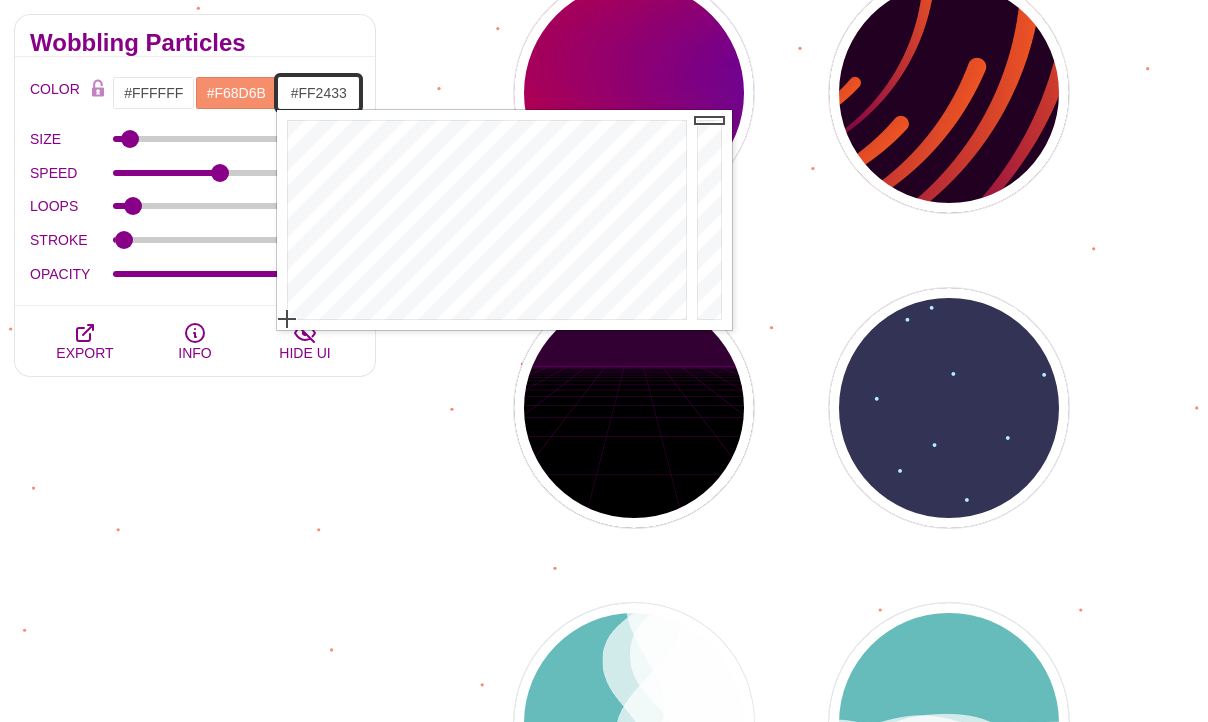 click at bounding box center [484, 220] 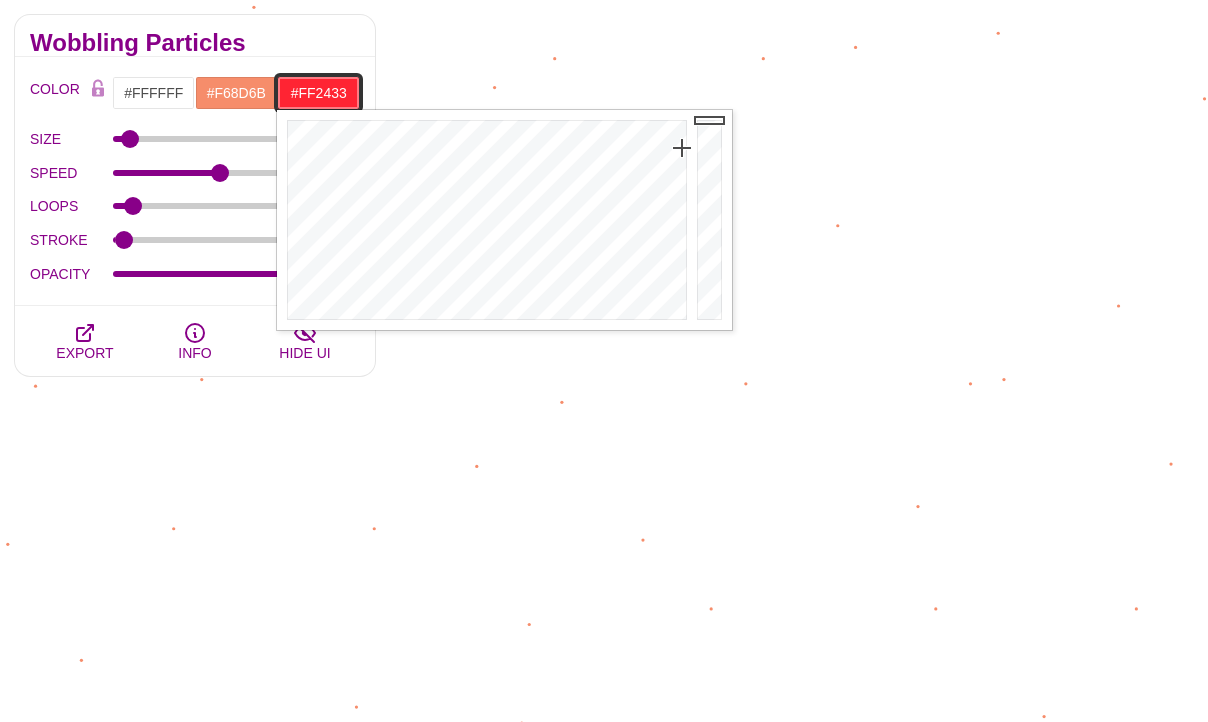 click on "#FF2433" at bounding box center (318, 93) 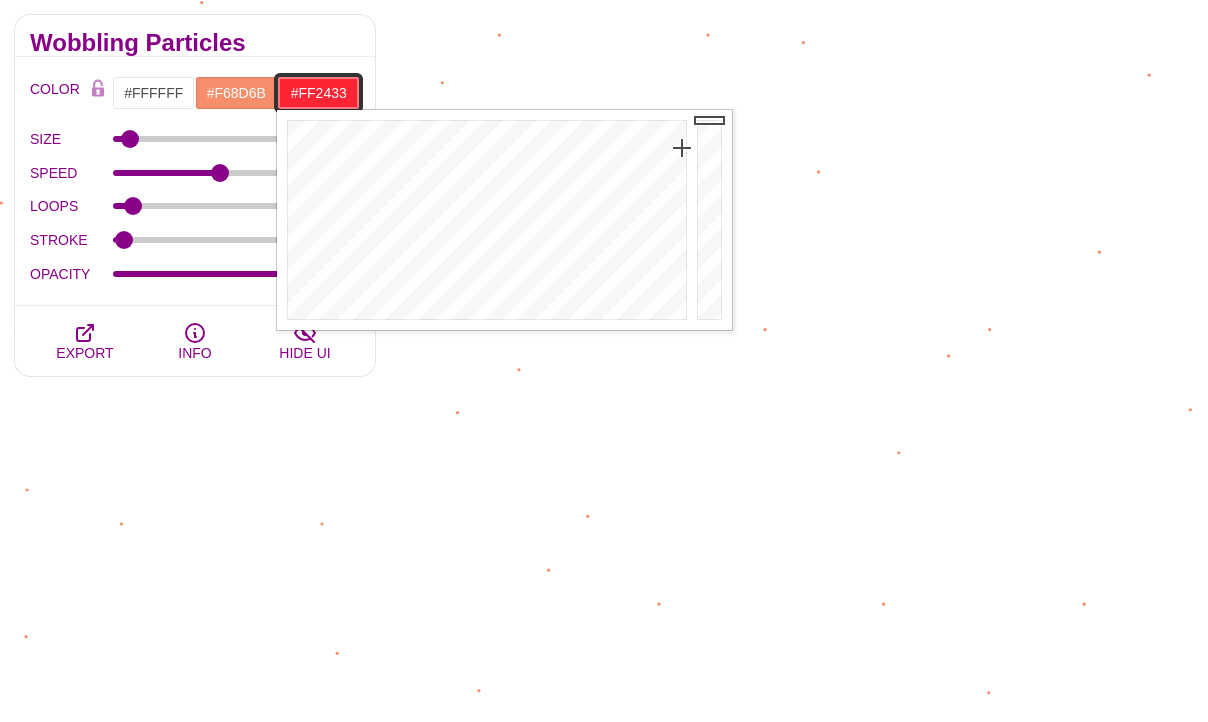 click on "#FF2433" at bounding box center [318, 93] 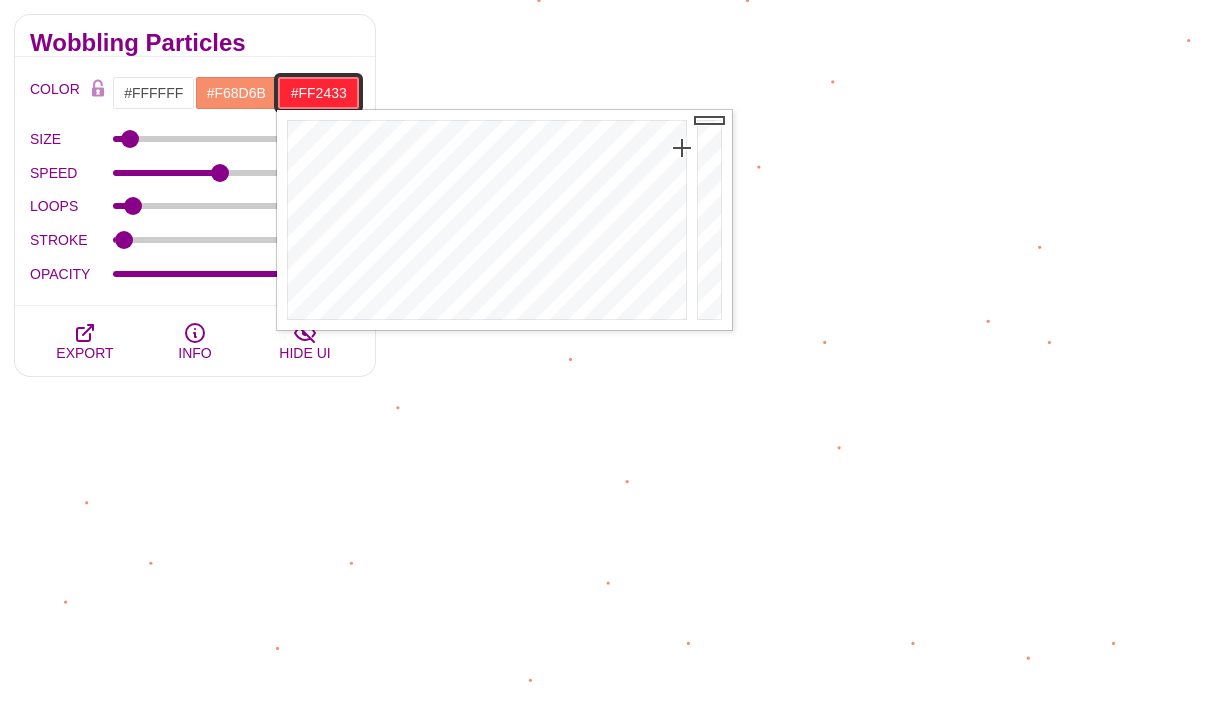 click on "#FF2433" at bounding box center (318, 93) 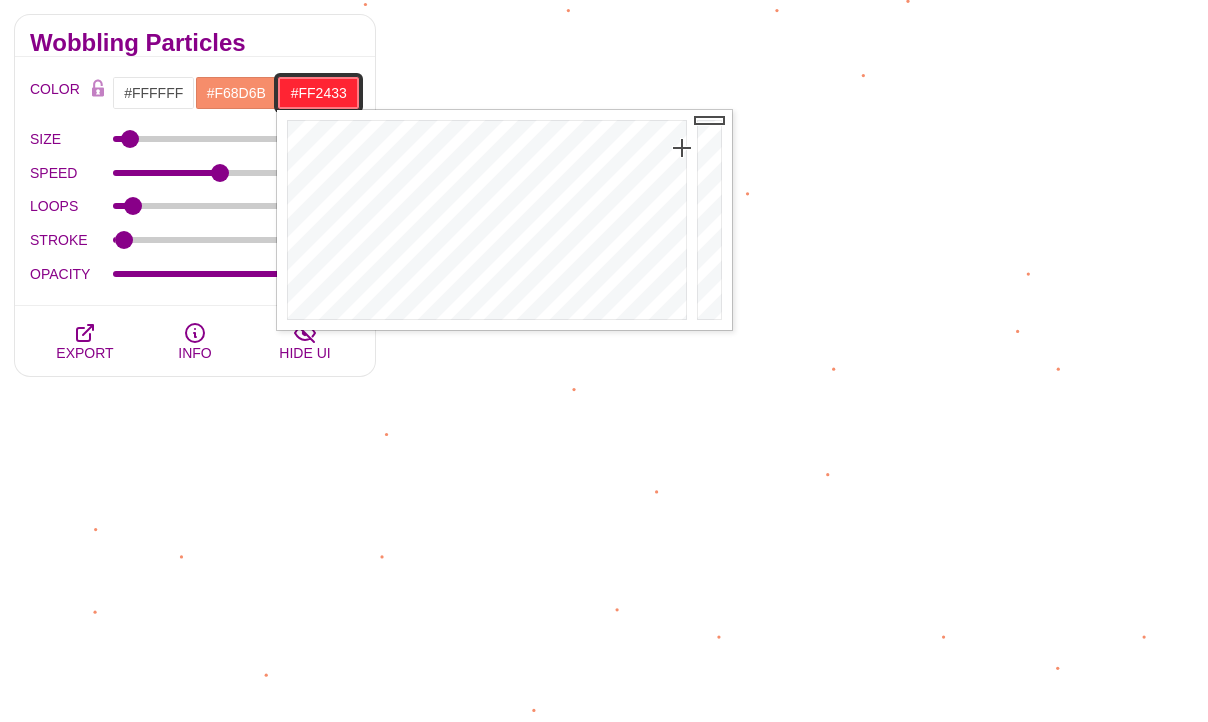paste on "197187" 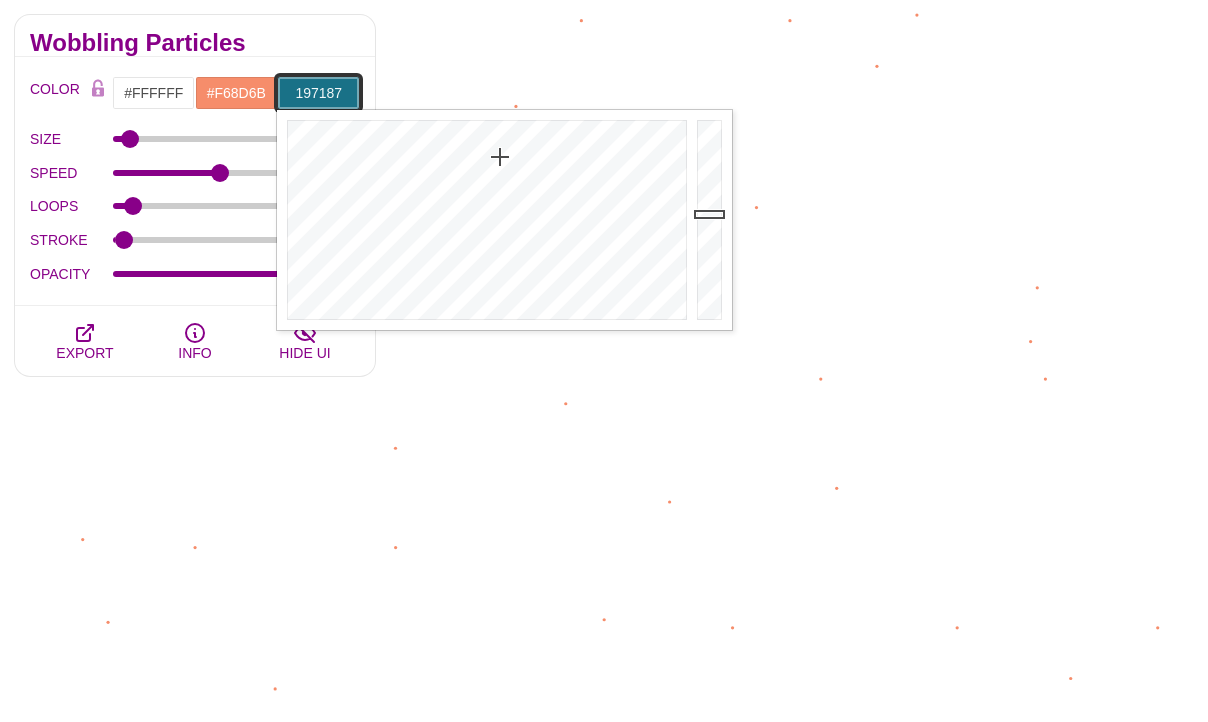 type on "#197187" 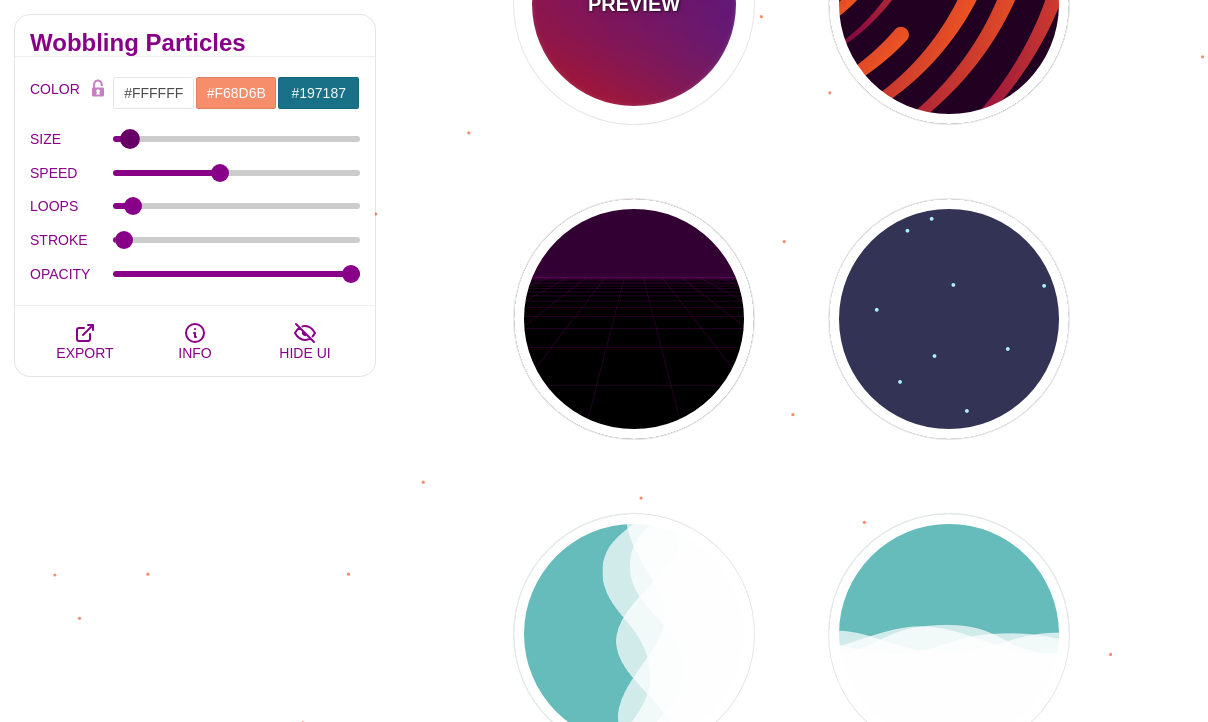 scroll, scrollTop: 1314, scrollLeft: 0, axis: vertical 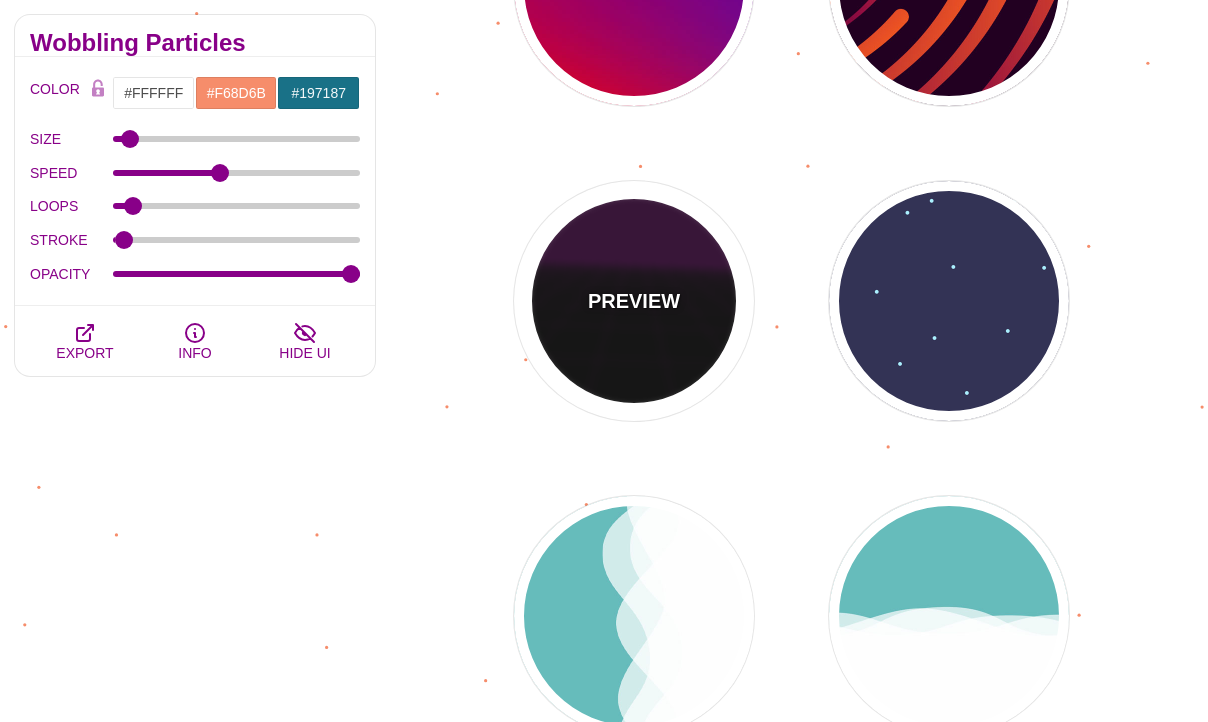 click on "PREVIEW" at bounding box center [634, 301] 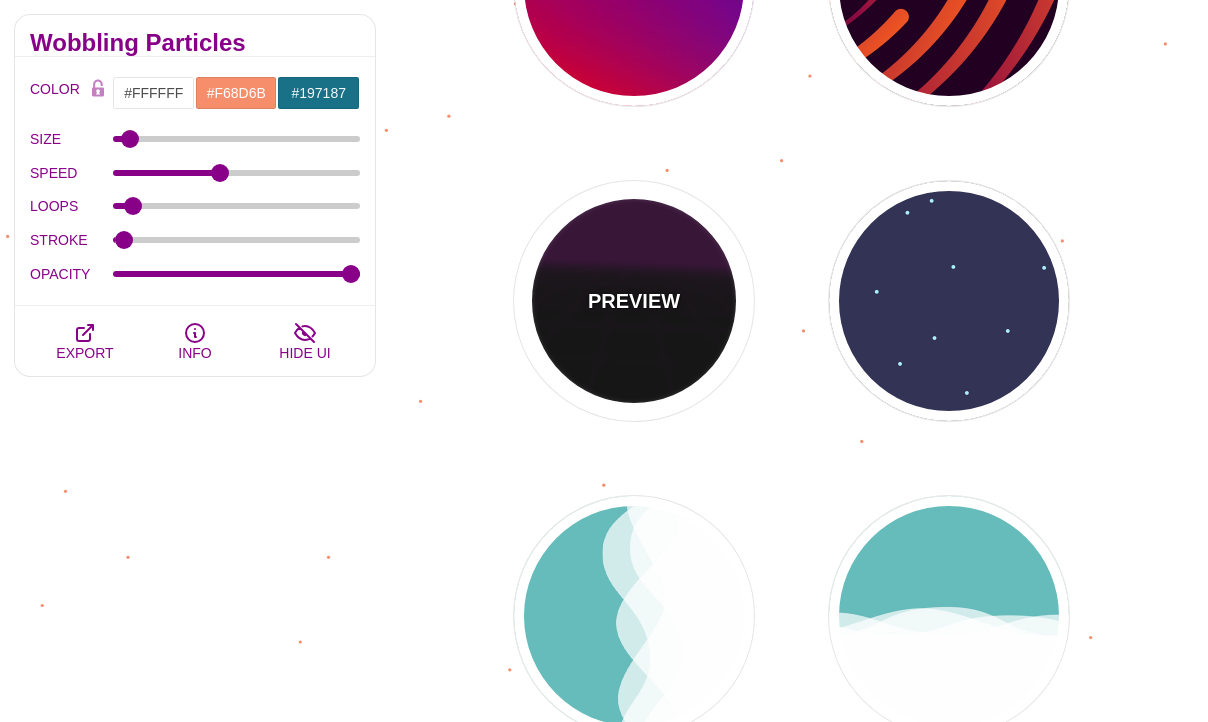 type on "#000000" 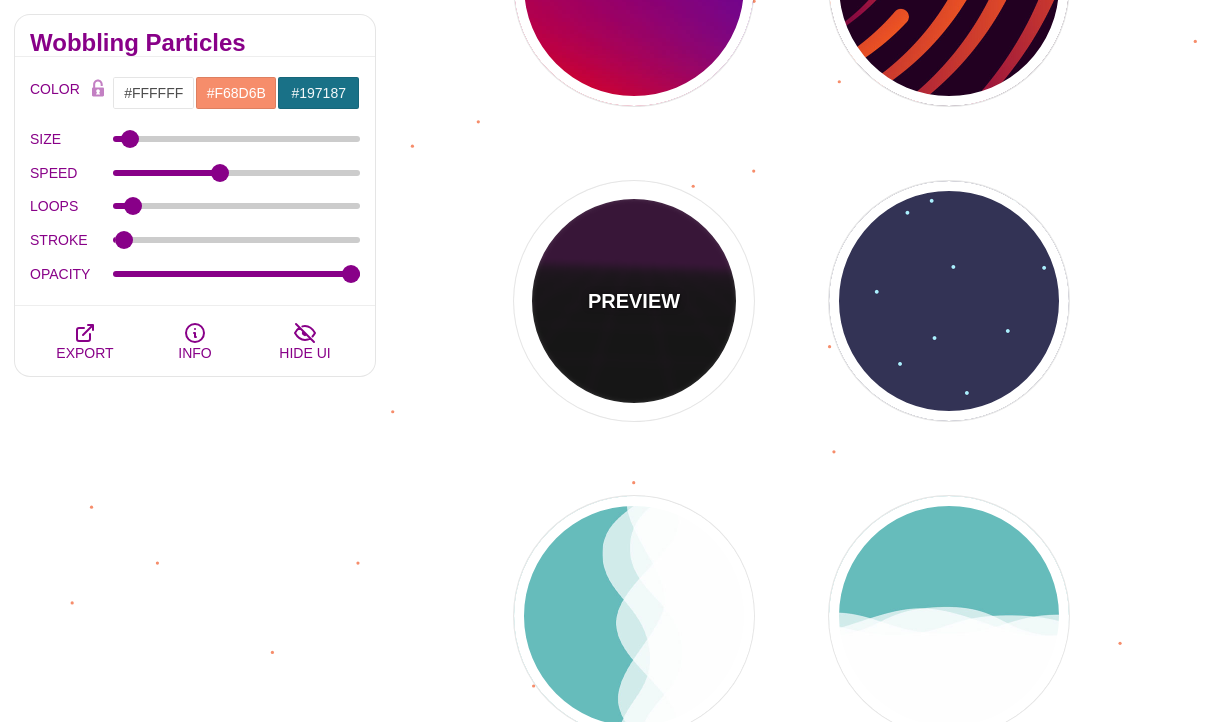 type on "#220022" 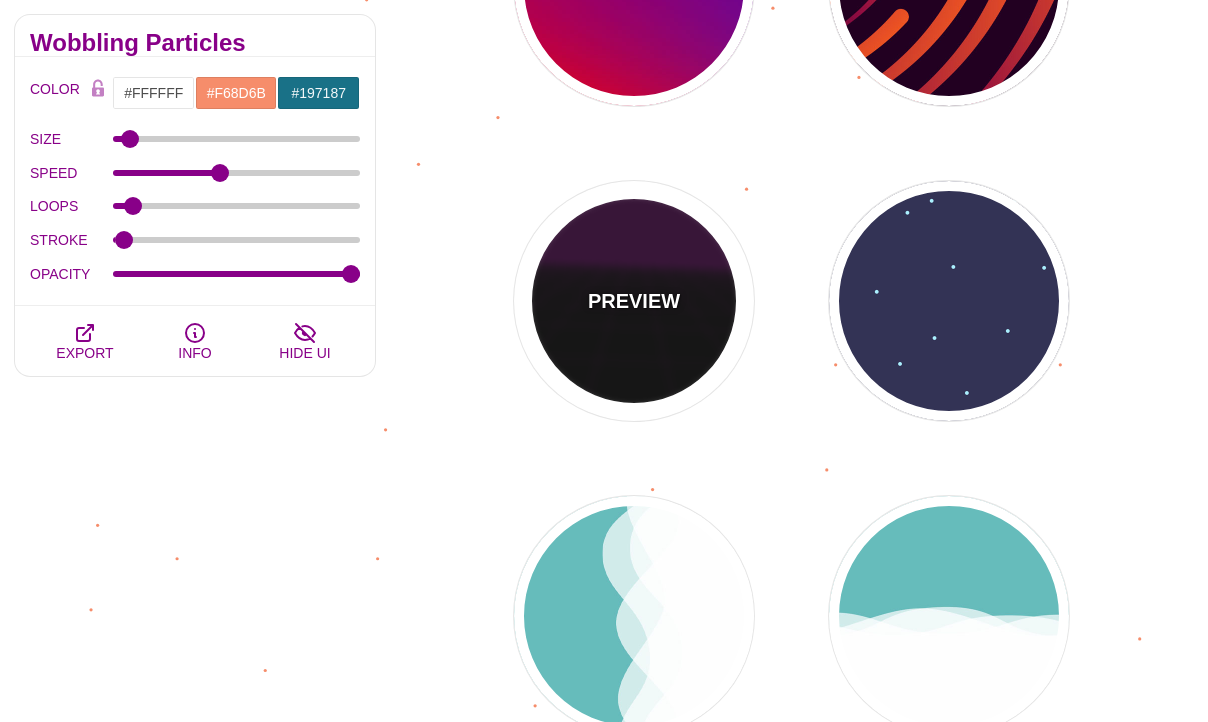 type on "#330033" 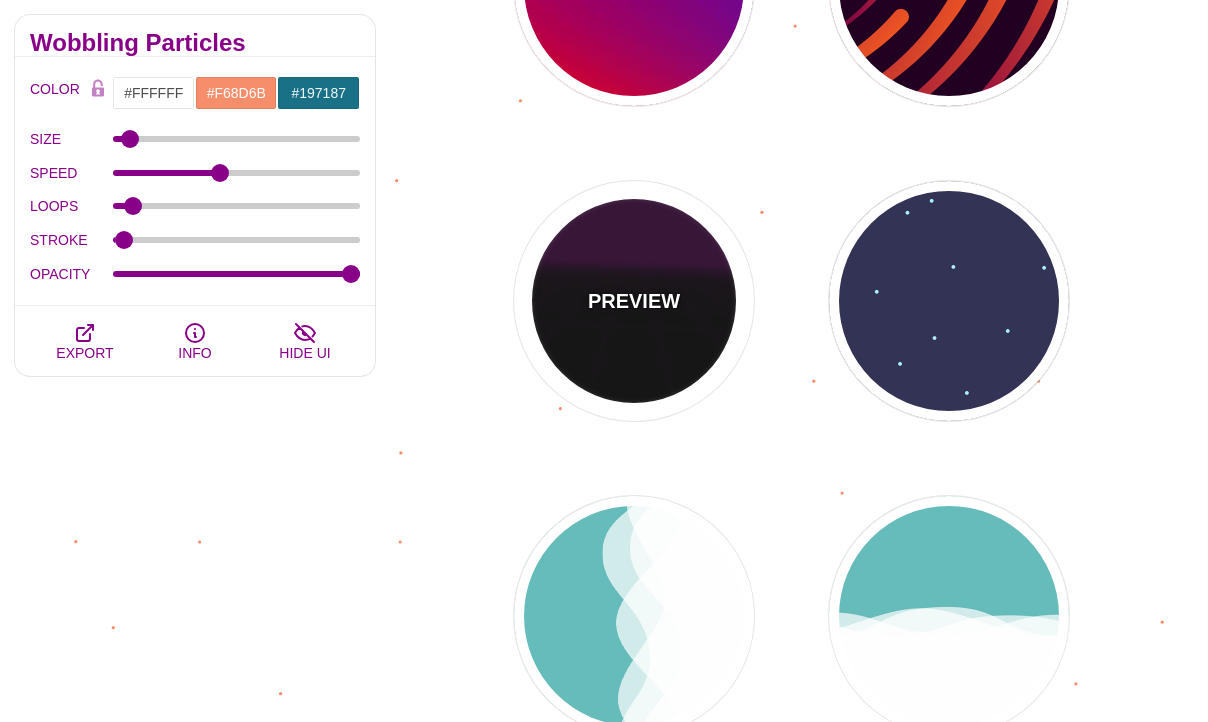 type on "1" 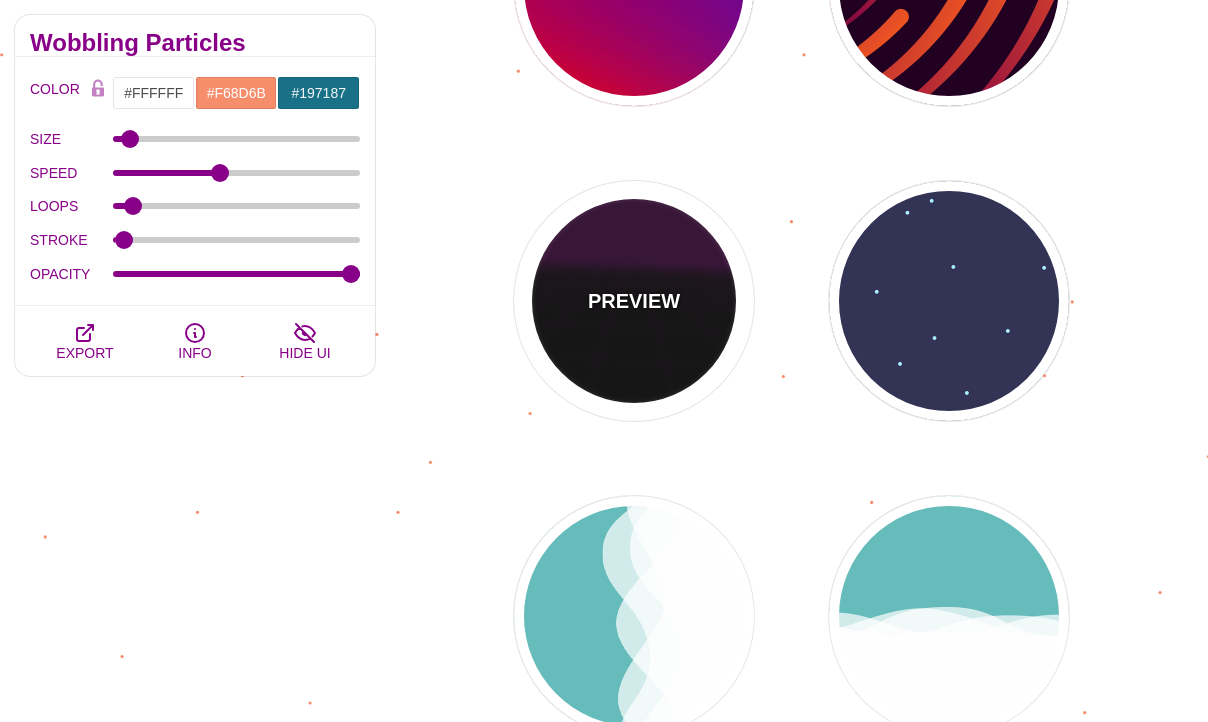 type on "10" 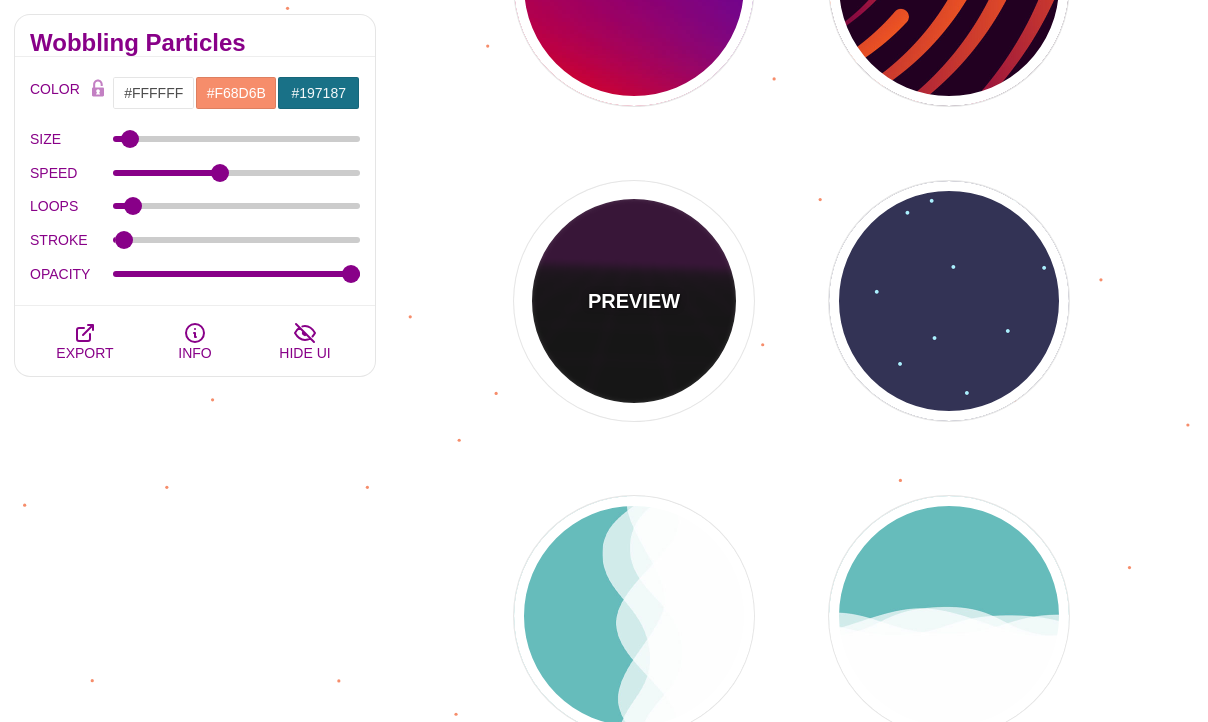 type on "999" 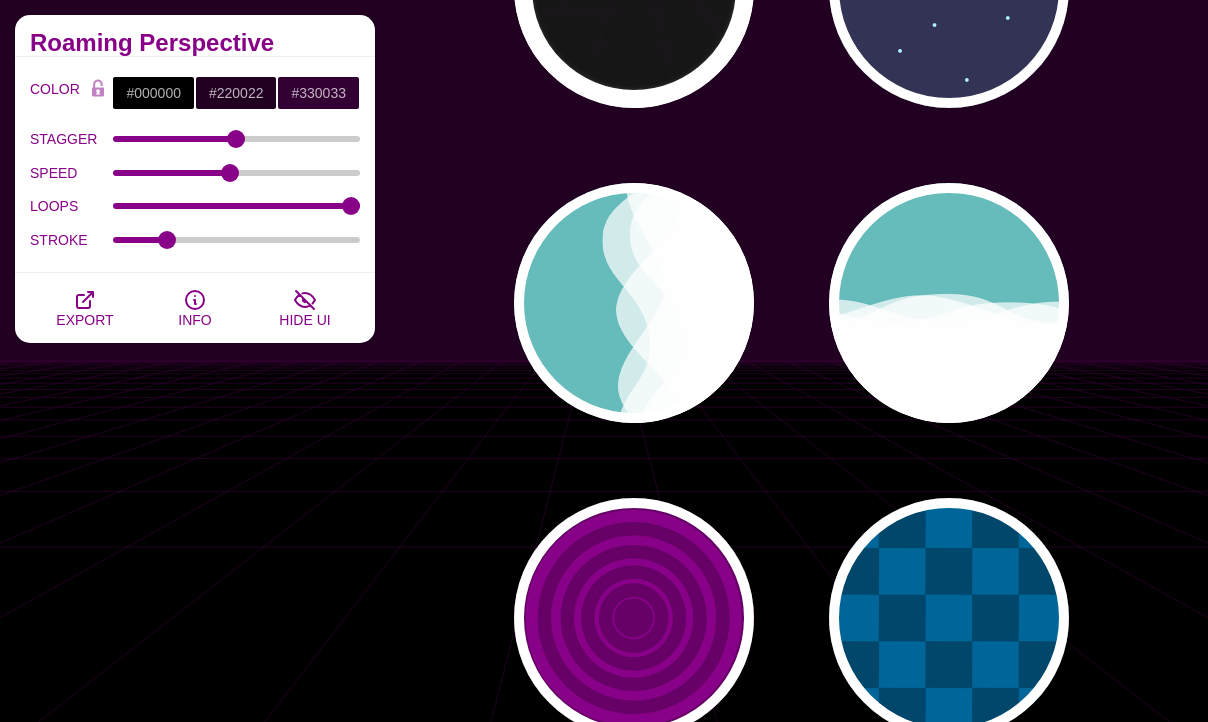 scroll, scrollTop: 1631, scrollLeft: 0, axis: vertical 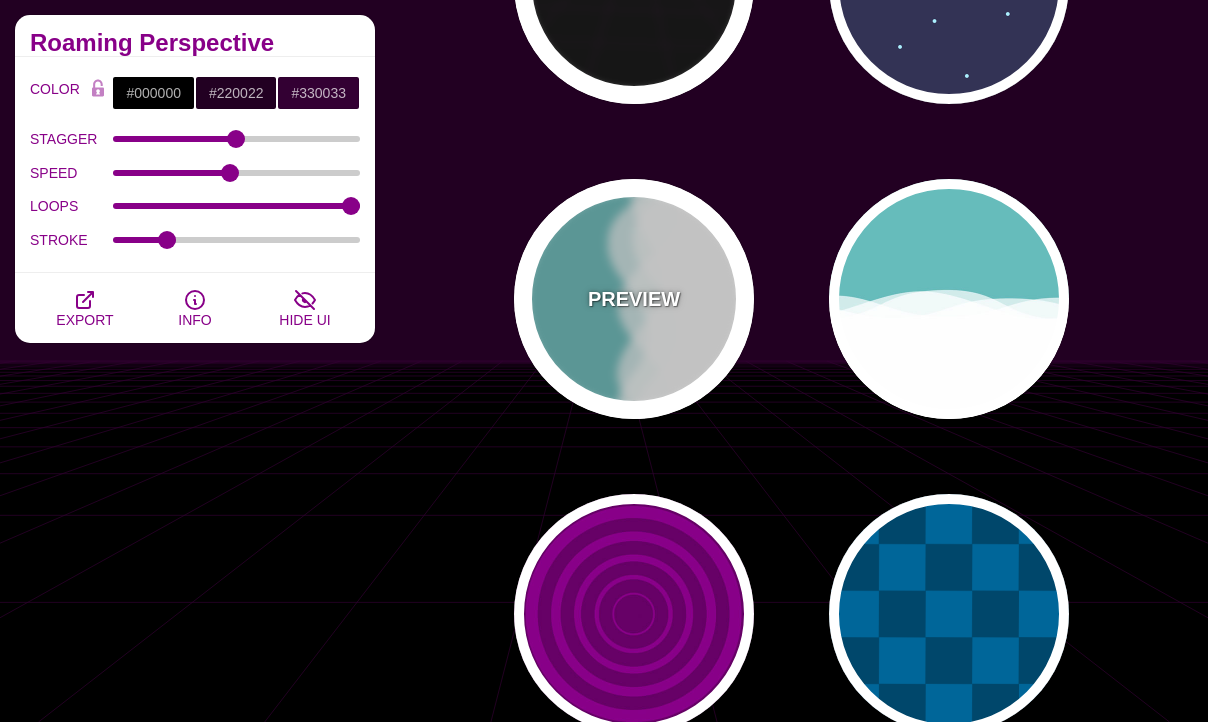click on "PREVIEW" at bounding box center (634, 299) 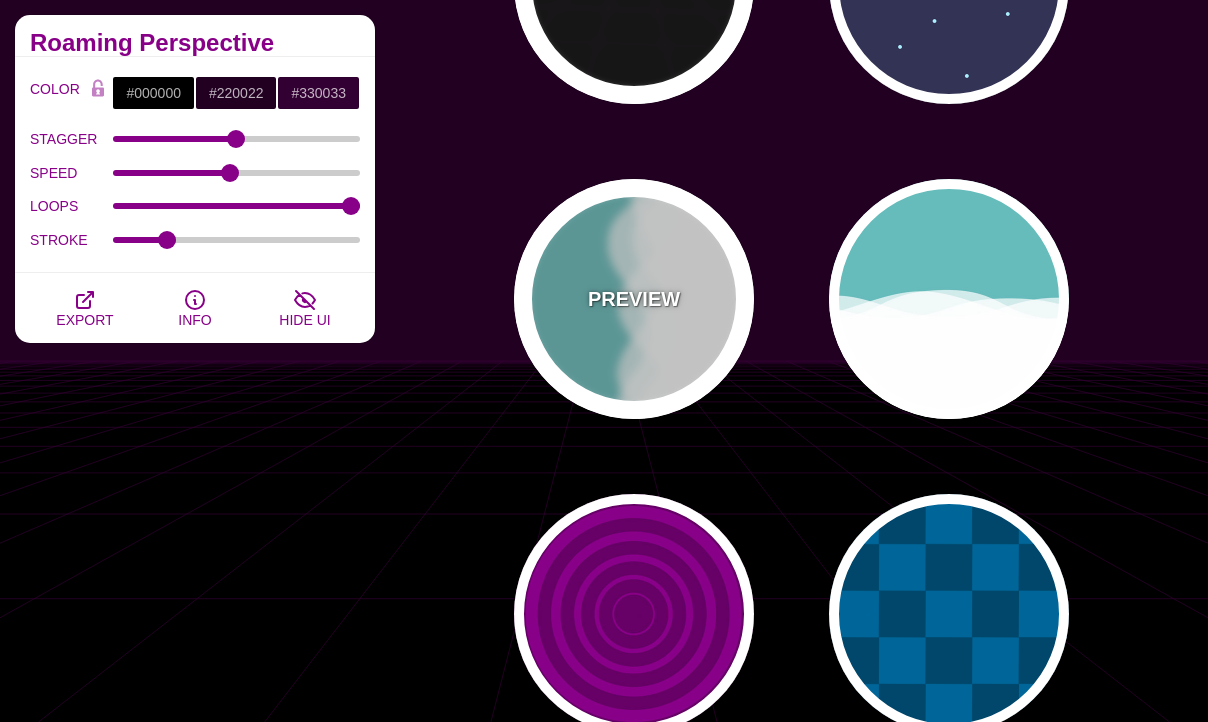 type on "#66BBBB" 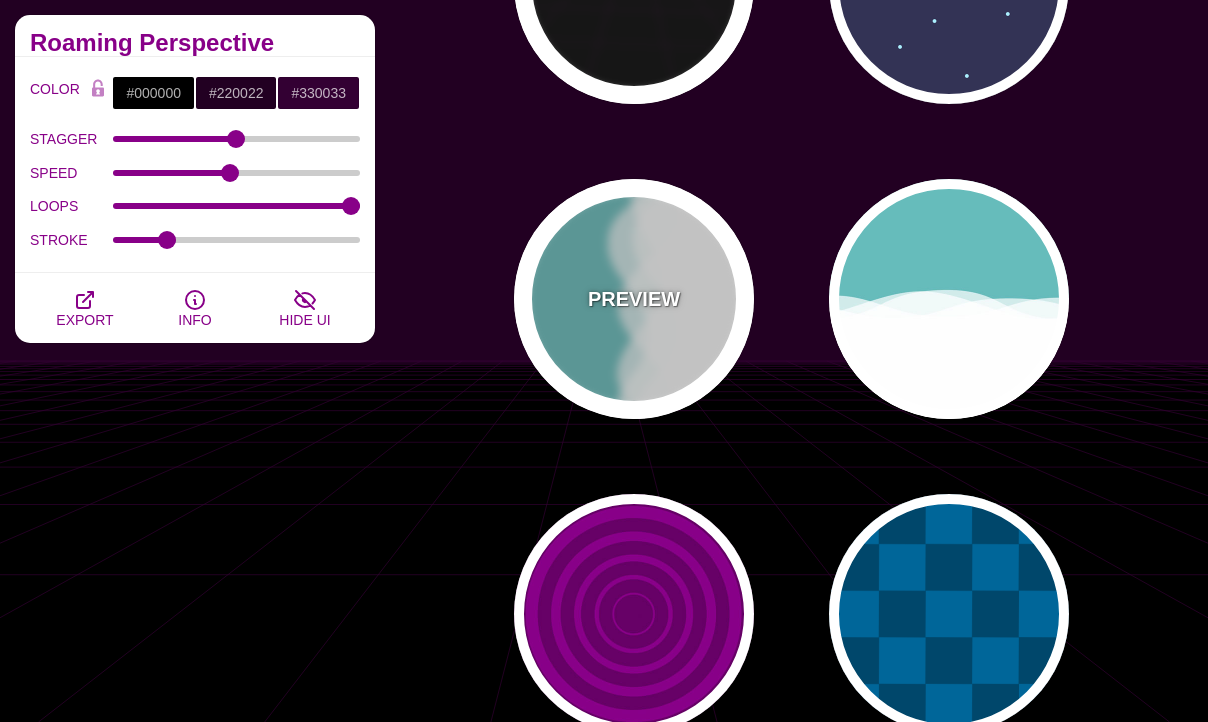 type on "#FFFFFF" 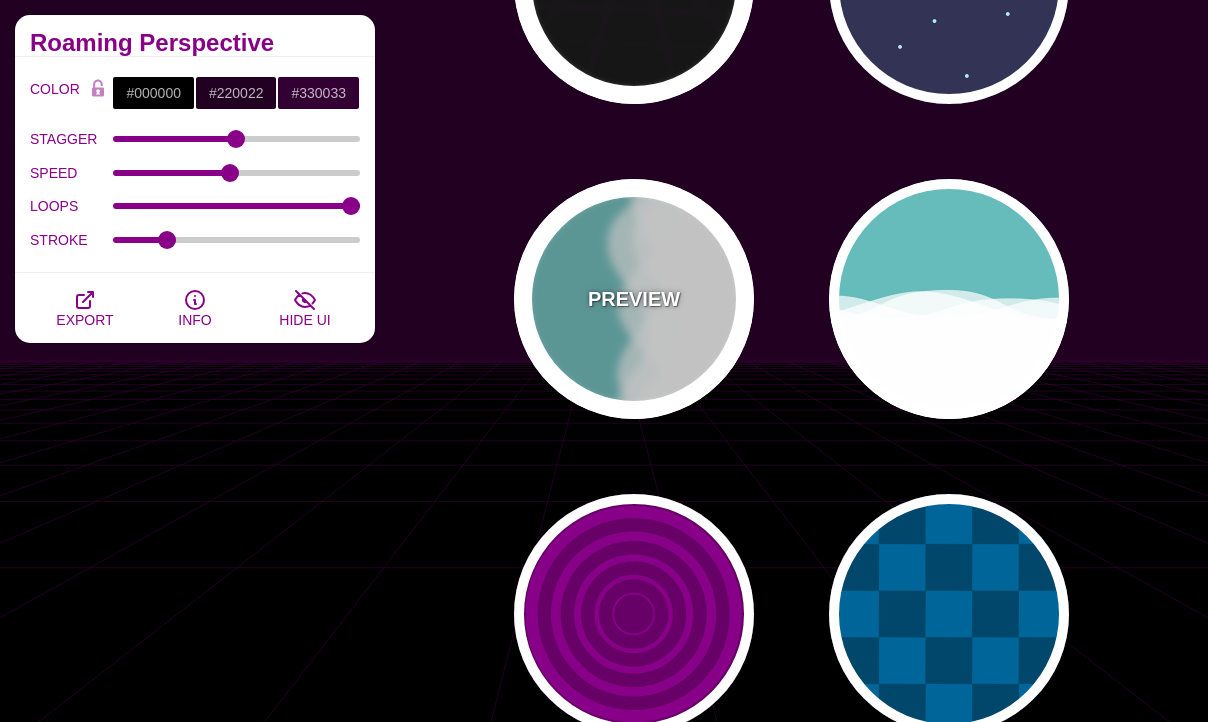 type on "#FFFFFF" 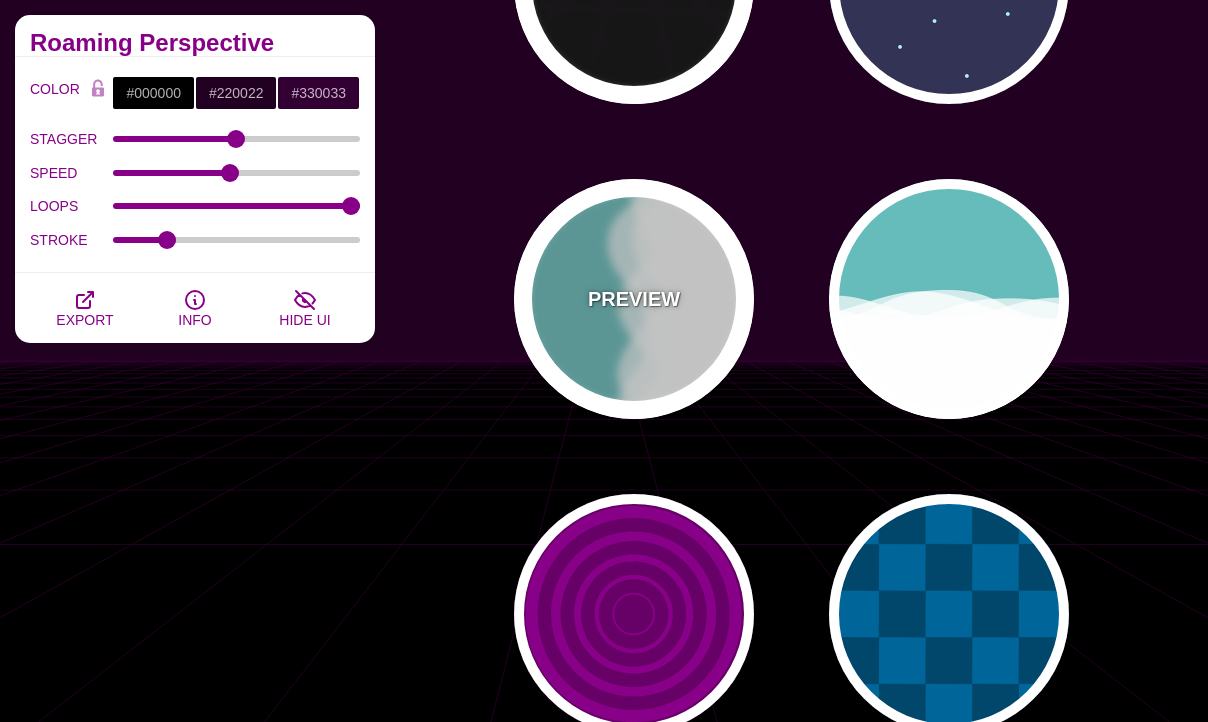 type on "0" 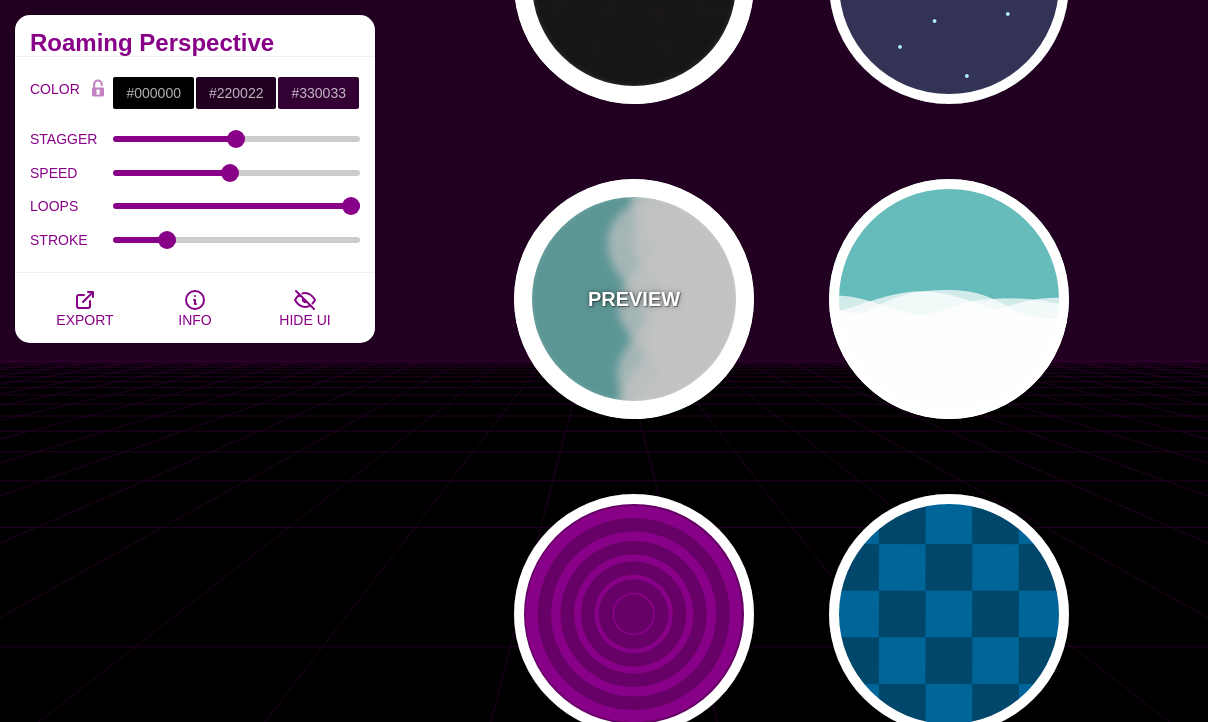 type on "1" 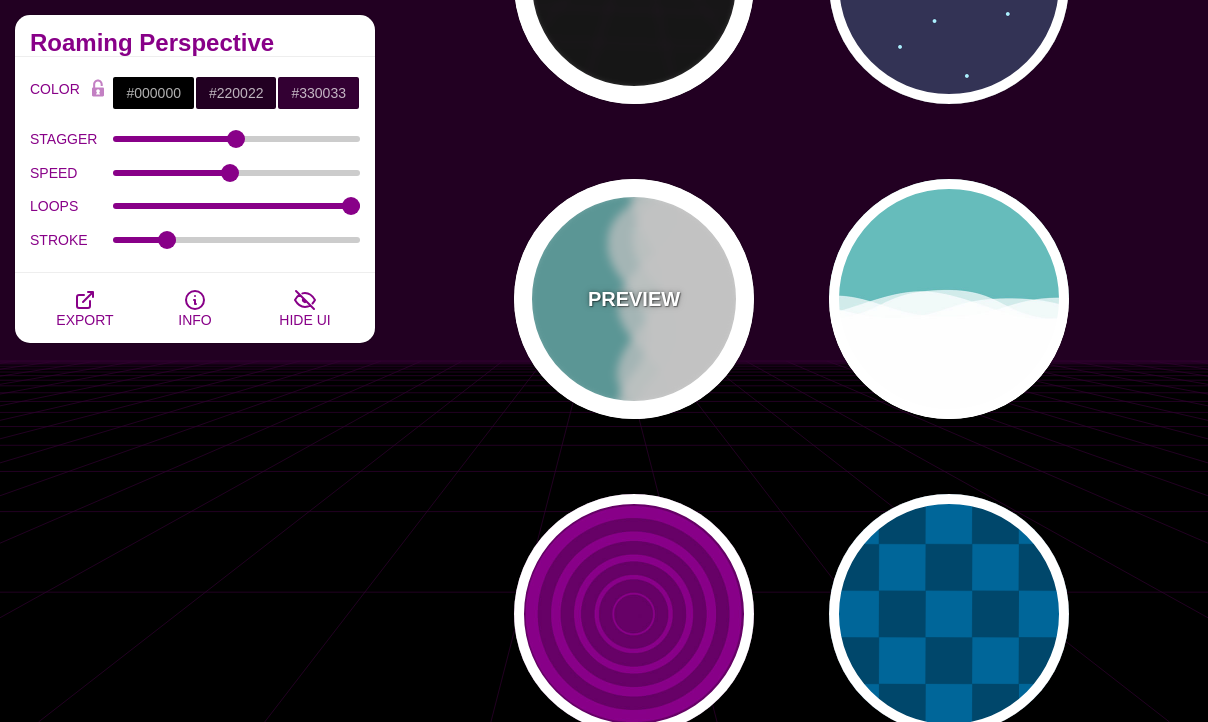 type on "0.7" 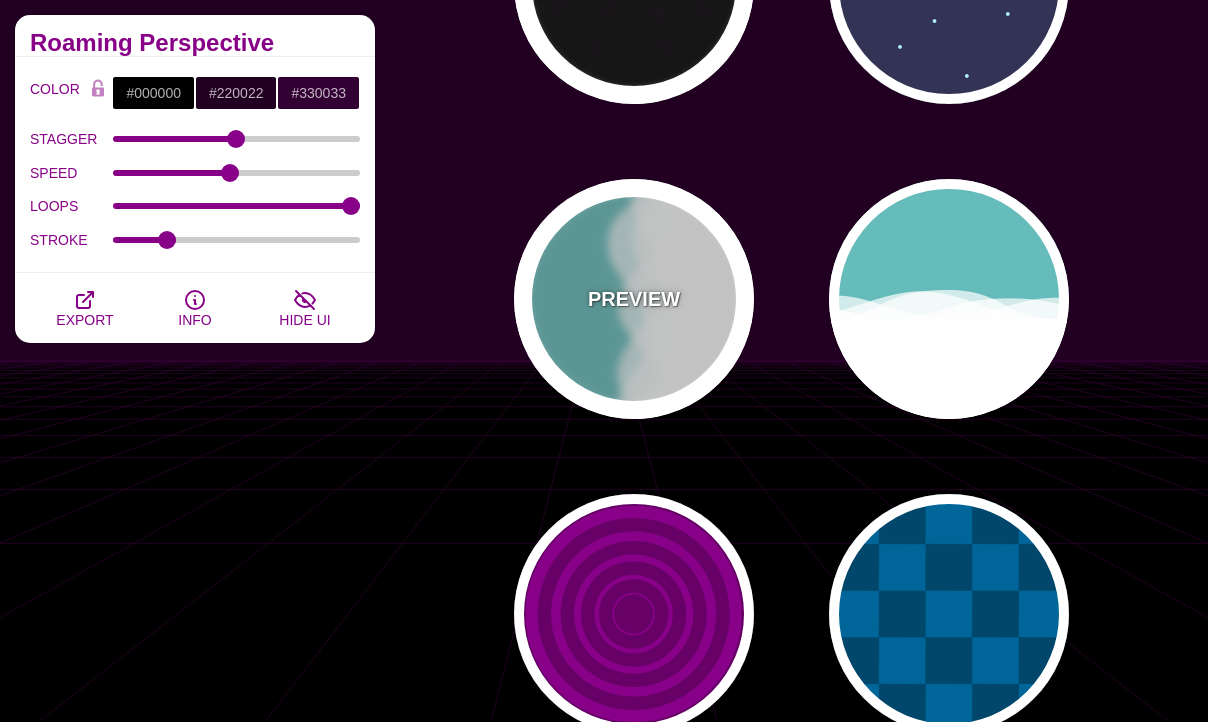 type on "56" 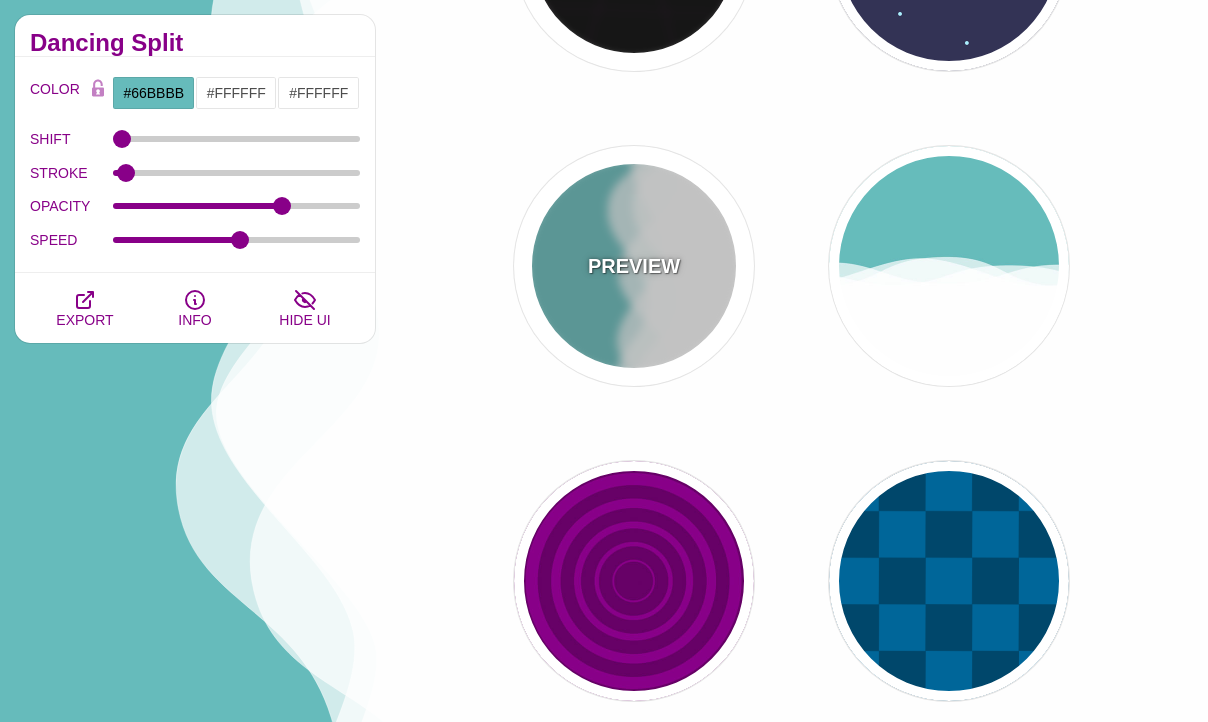 scroll, scrollTop: 1657, scrollLeft: 0, axis: vertical 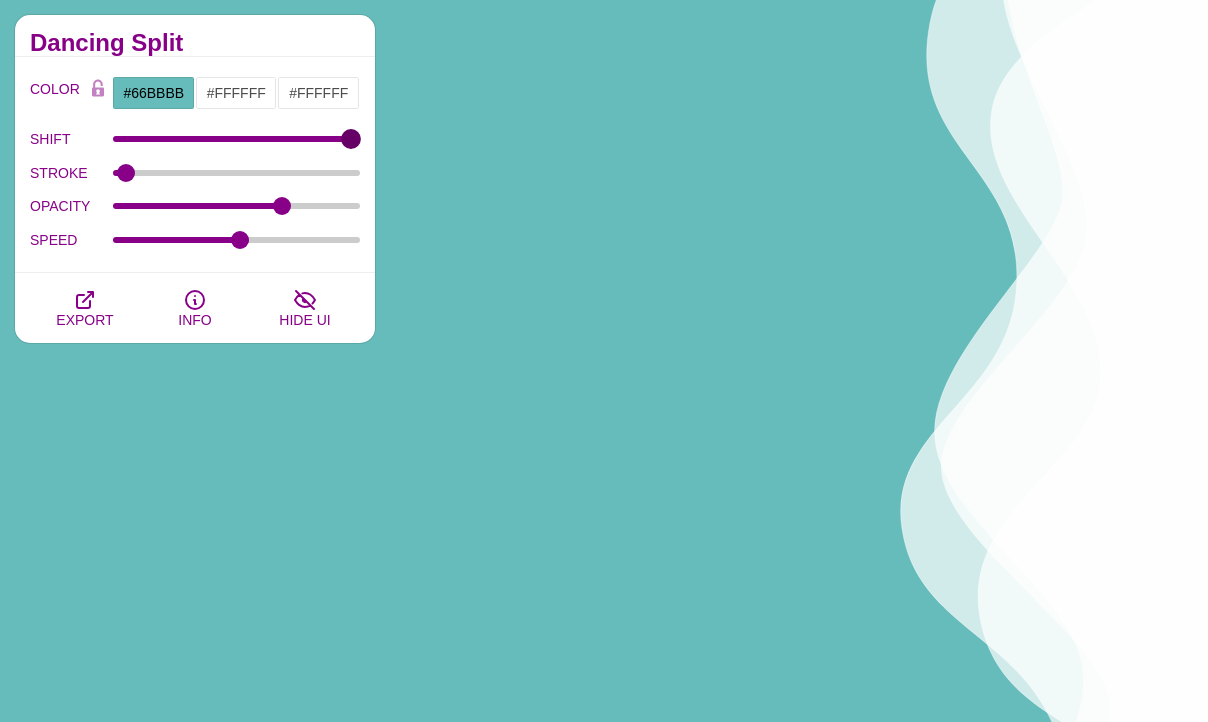 drag, startPoint x: 120, startPoint y: 137, endPoint x: 353, endPoint y: 157, distance: 233.8568 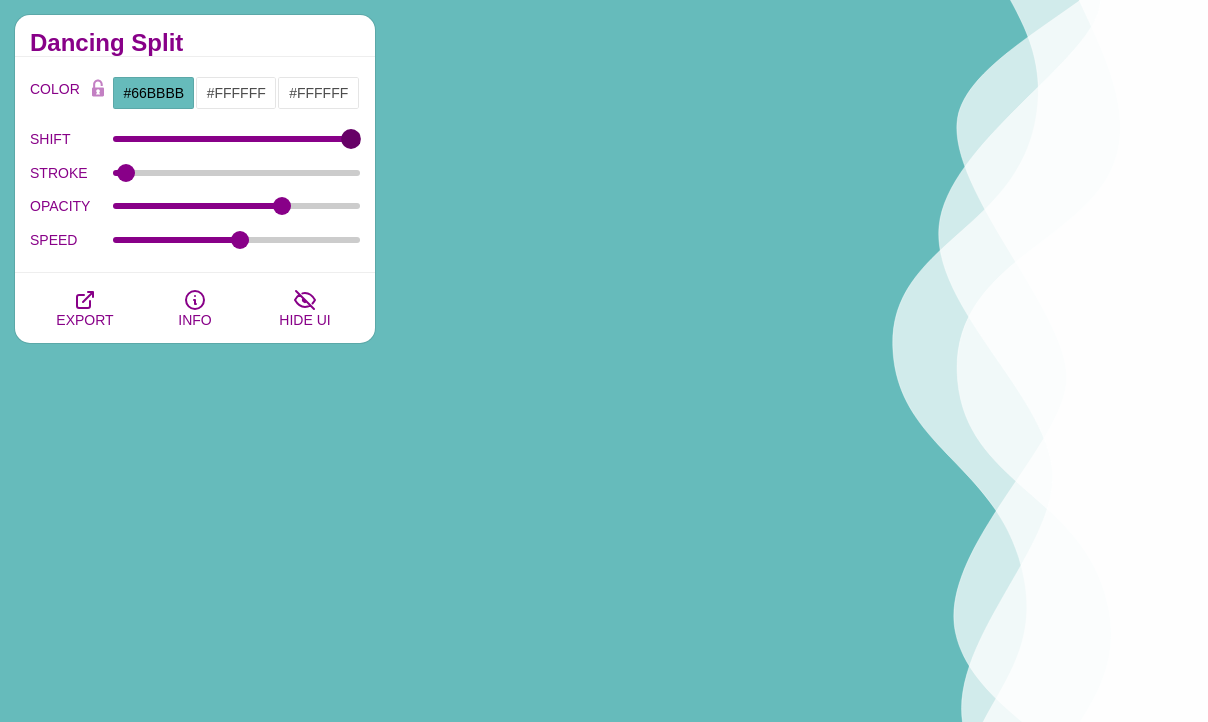 type on "100" 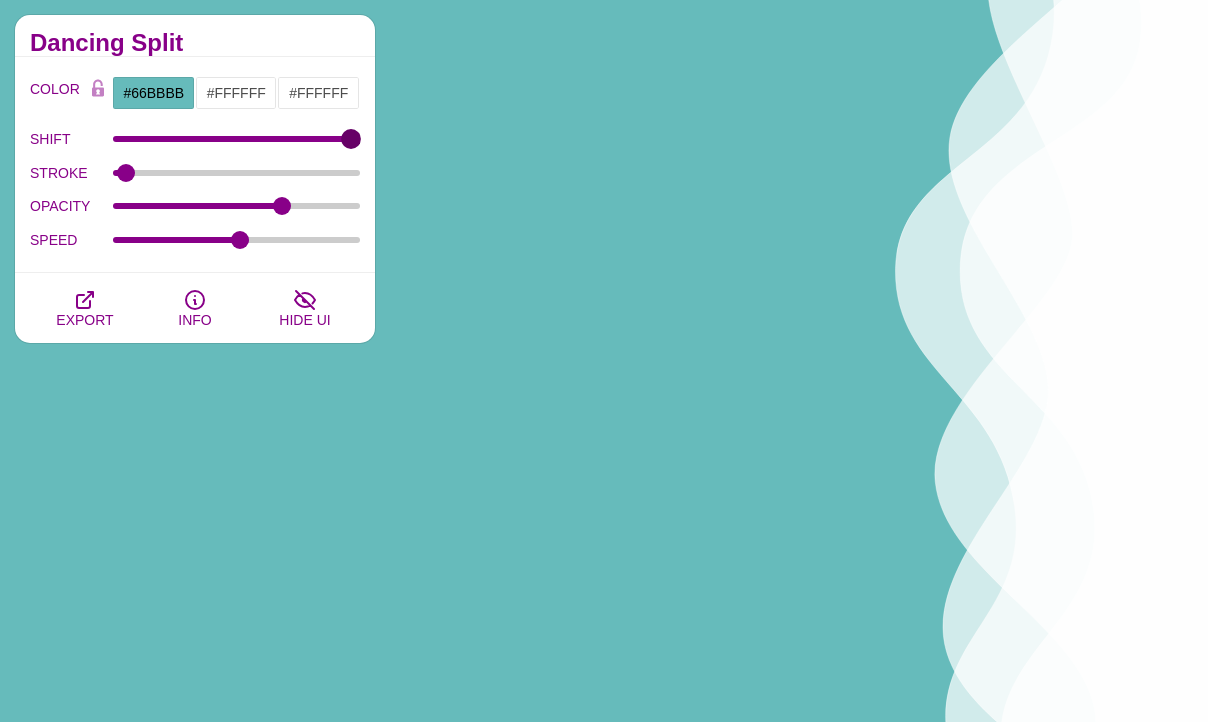 click on "SHIFT" at bounding box center [237, 139] 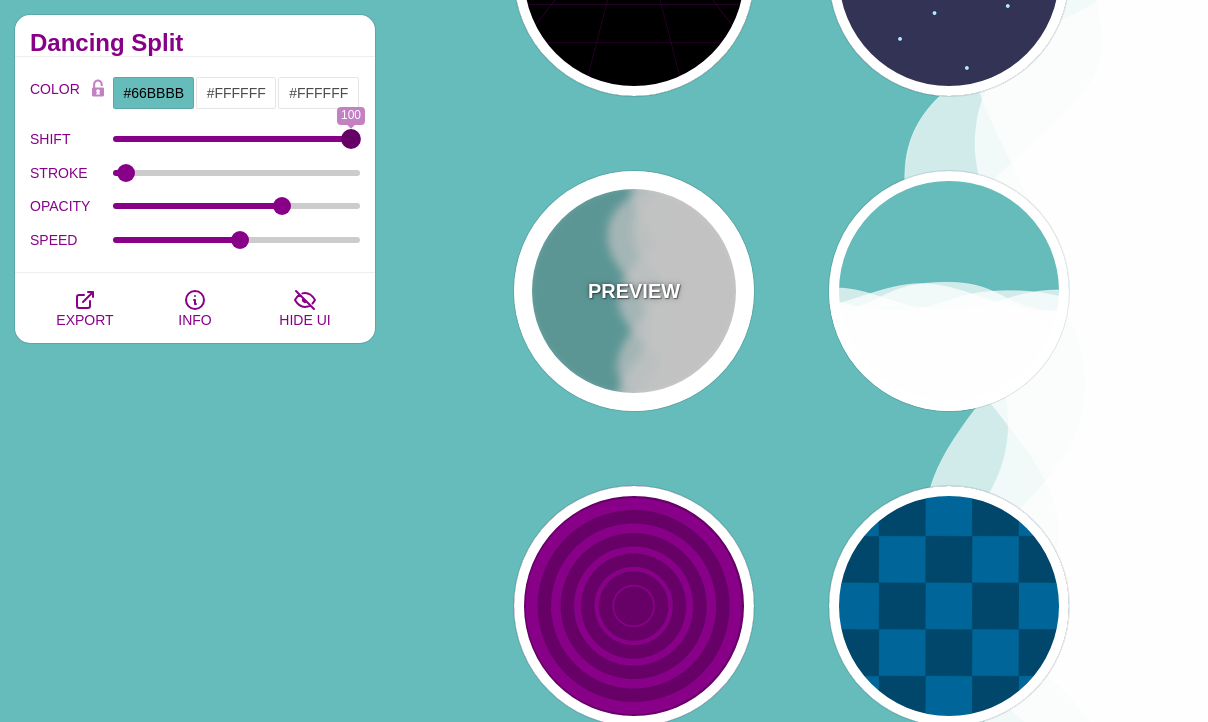 scroll, scrollTop: 1634, scrollLeft: 0, axis: vertical 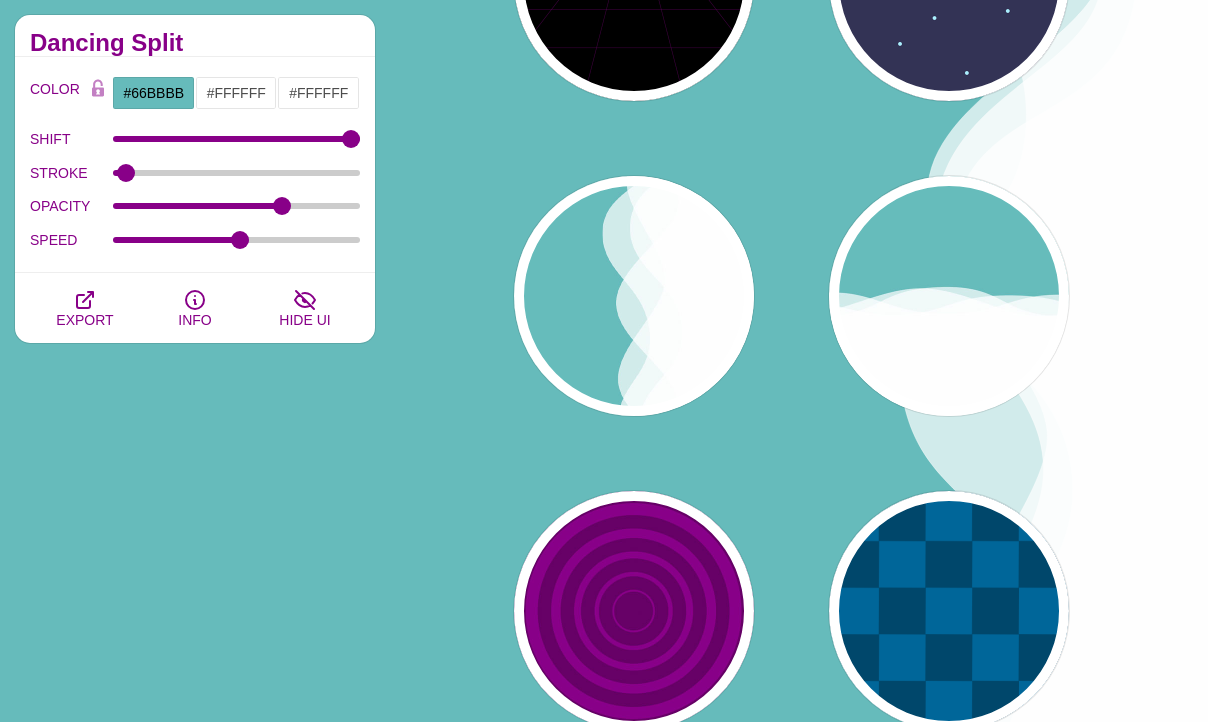 click on "Animated SVG Backgrounds This is an experimental set of backgrounds. It's recommended to be mindful of animation performance and opt for a limited number of animations and the number of loops. You'll likely find constraining the backgrounds within small containers will work better on low performance devices.
You have access. Enjoy!
Dancing Split
COLOR
[COLOR] [COLOR] [COLOR]
[COLOR] [COLOR] [COLOR]
[COLOR] [COLOR] [COLOR]
BLEND < LCH MODE >
VARIETY < GRAY TONES >
MODIFY < FLIP >
SHIFT
[NUMBER]
STROKE
OPACITY
SPEED
OPACITY
EXPORT
INFO
HIDE UI" at bounding box center (195, 536) 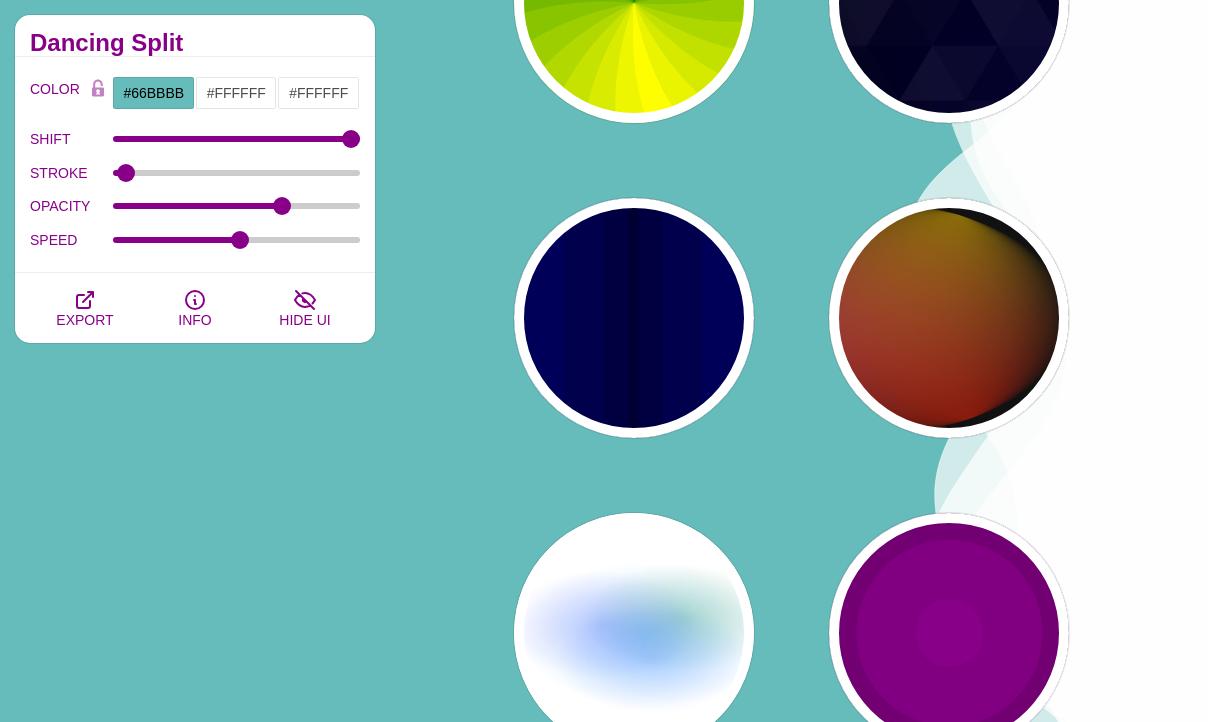scroll, scrollTop: 2560, scrollLeft: 0, axis: vertical 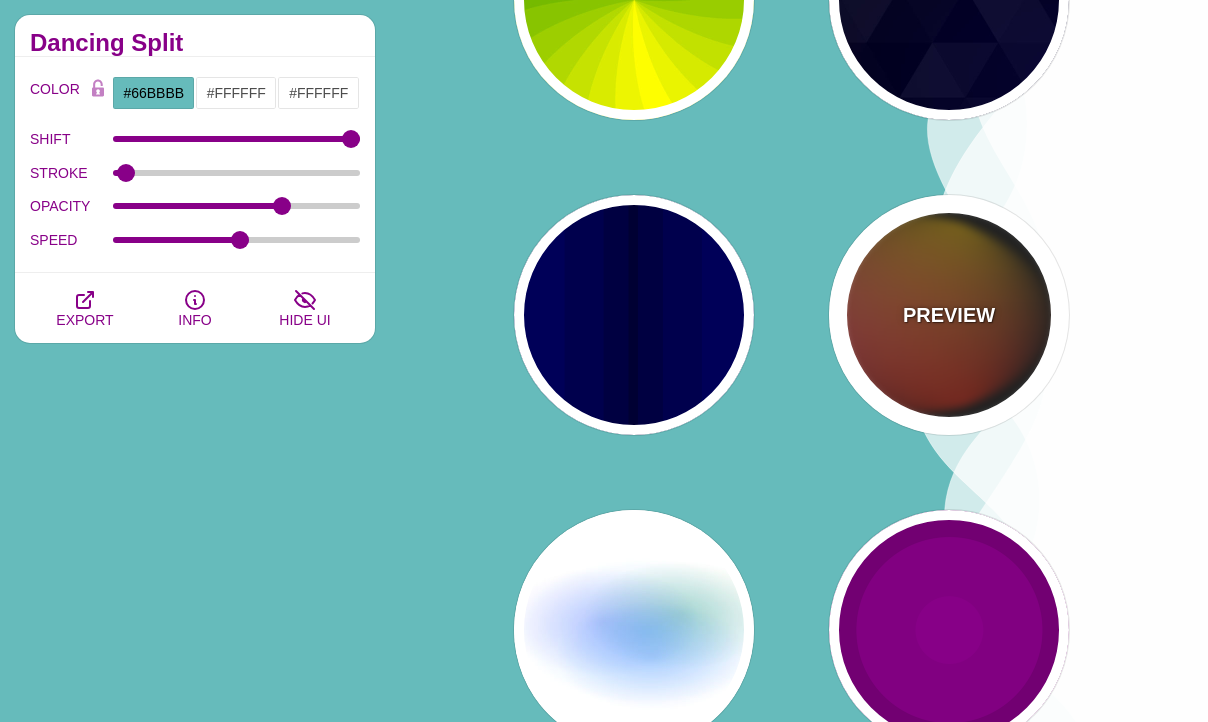 click on "PREVIEW" at bounding box center (949, 315) 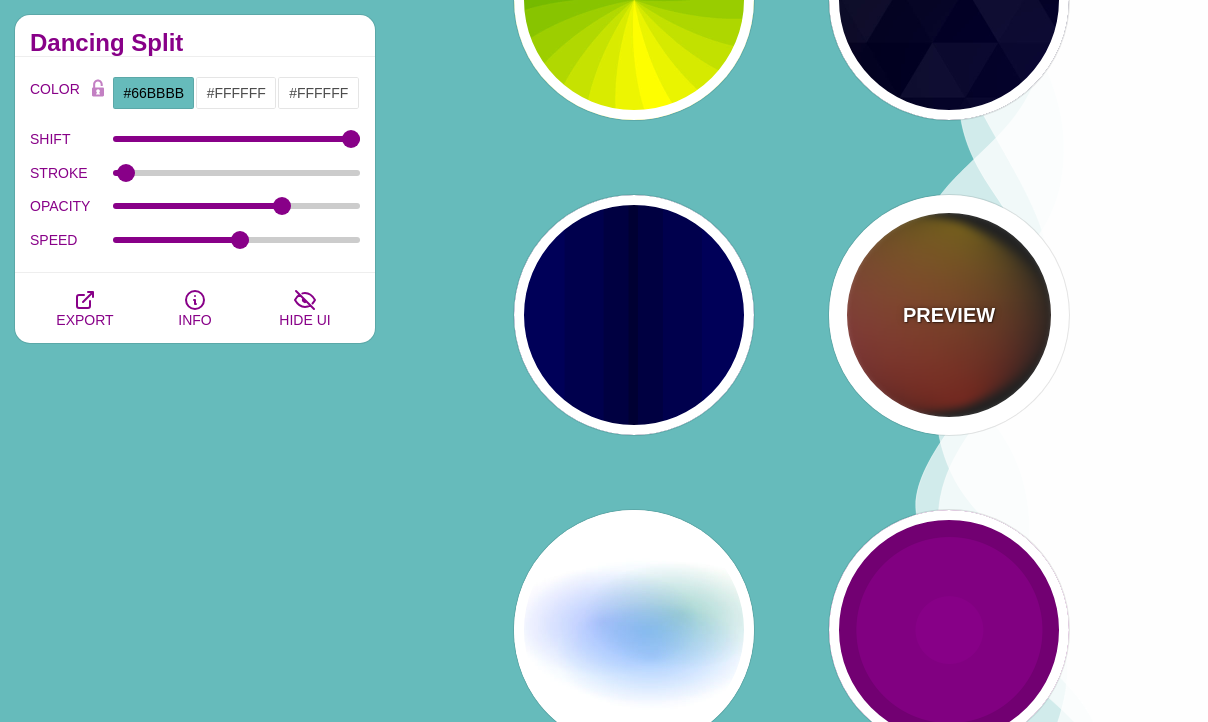 type on "#111111" 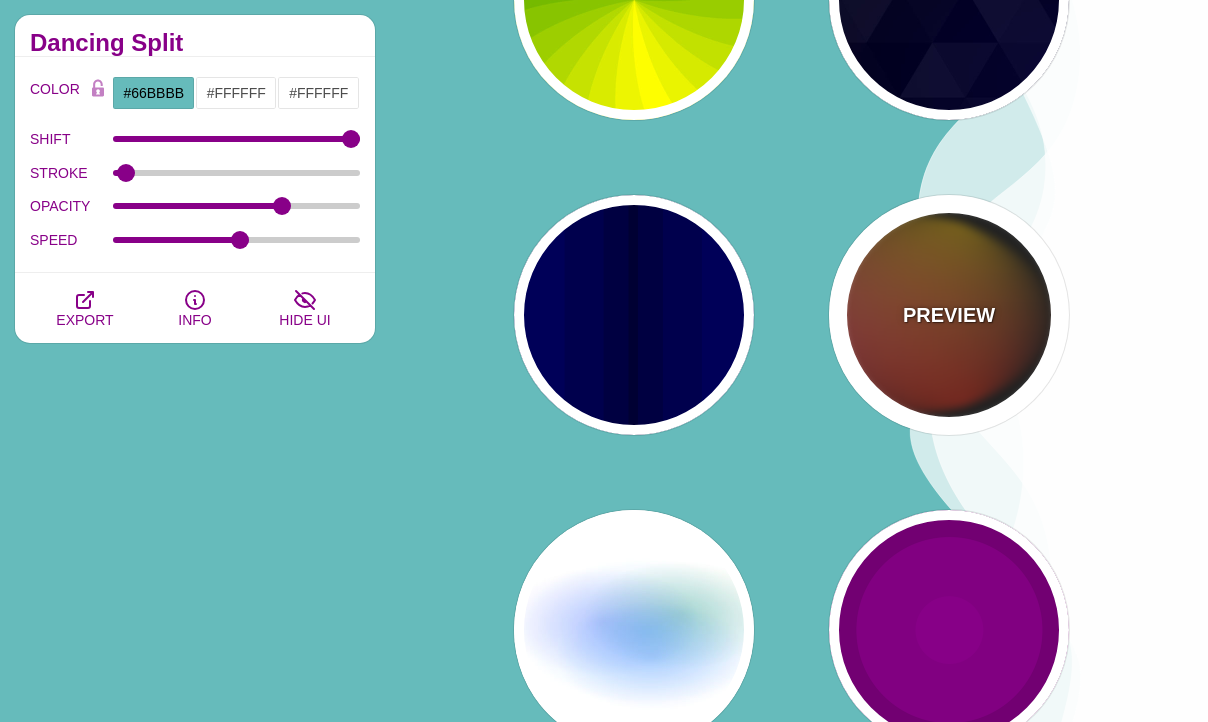 type on "#FF00FF" 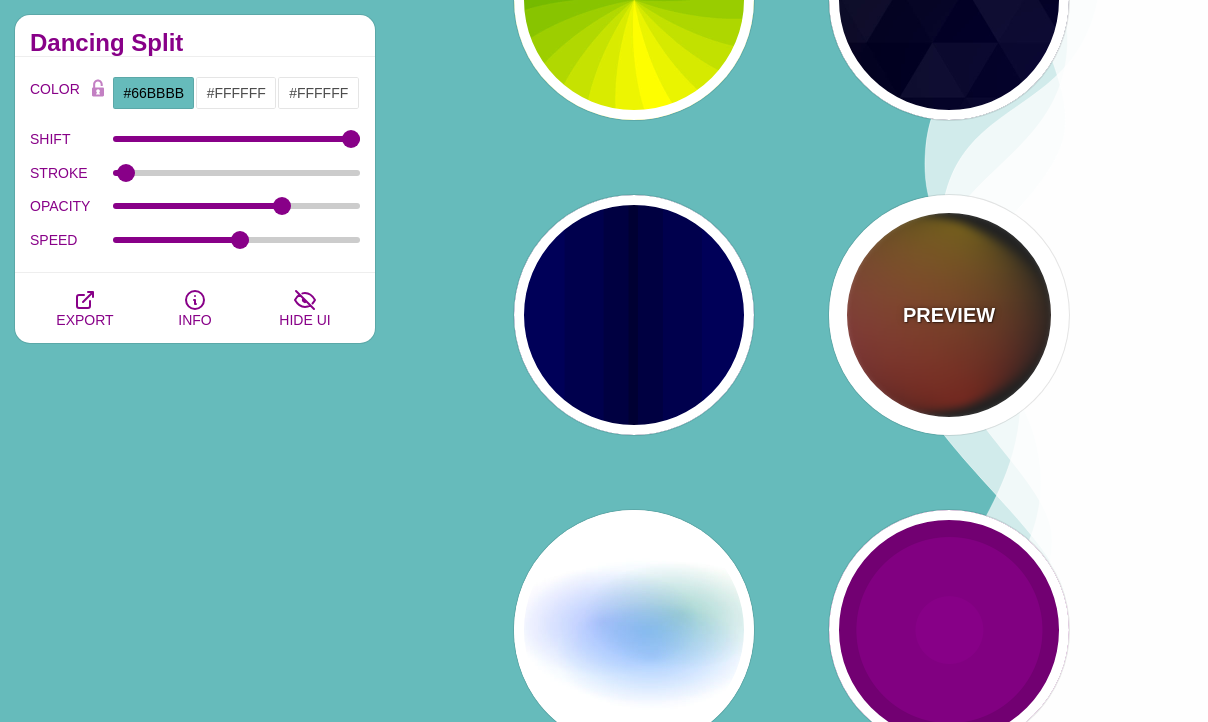 type on "#FFCC00" 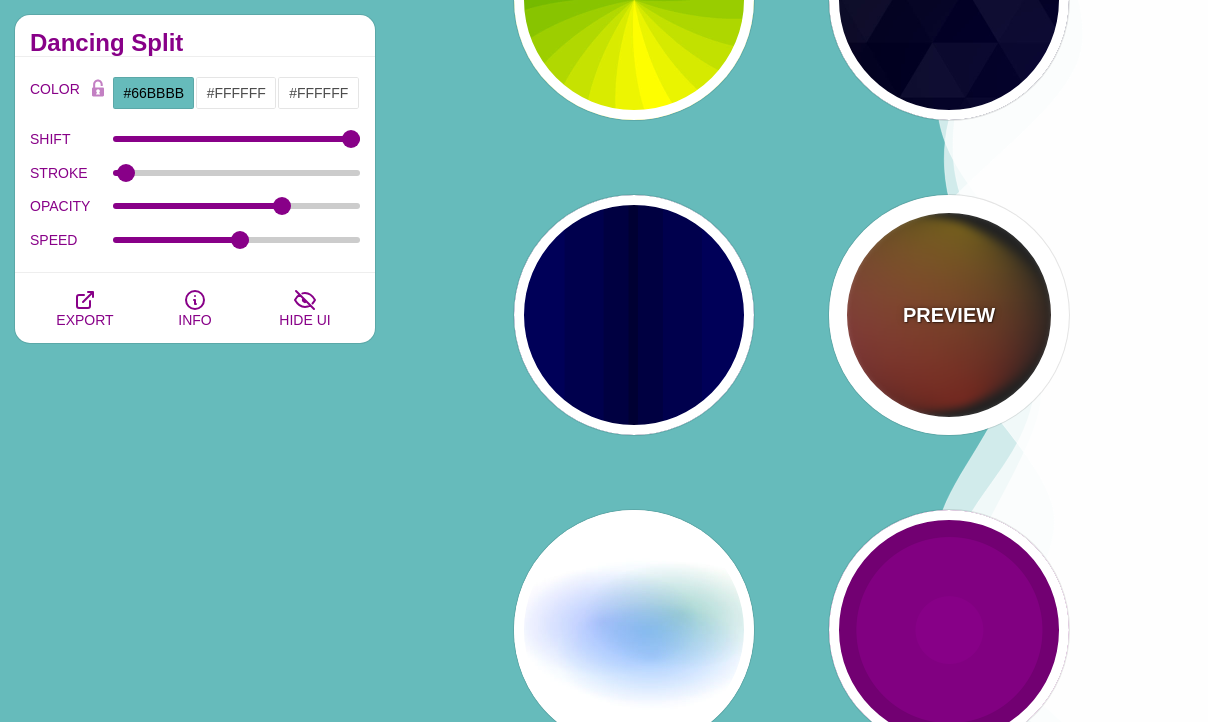 type on "#FF2200" 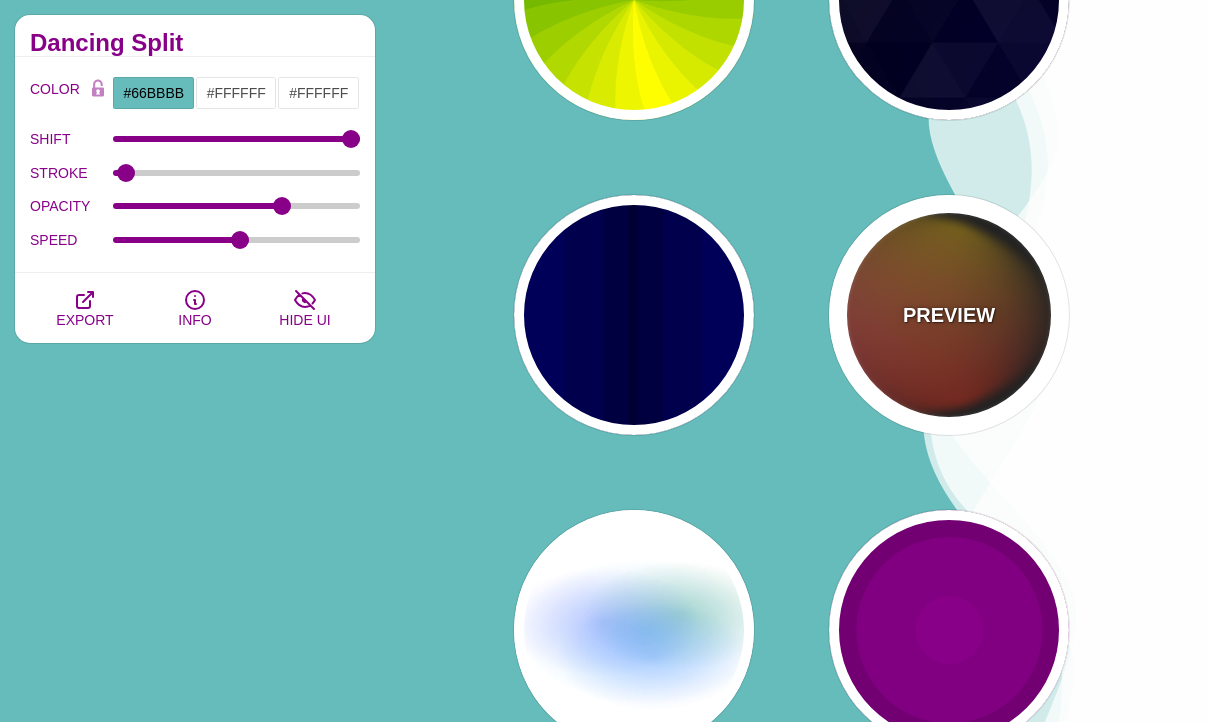 type on "4" 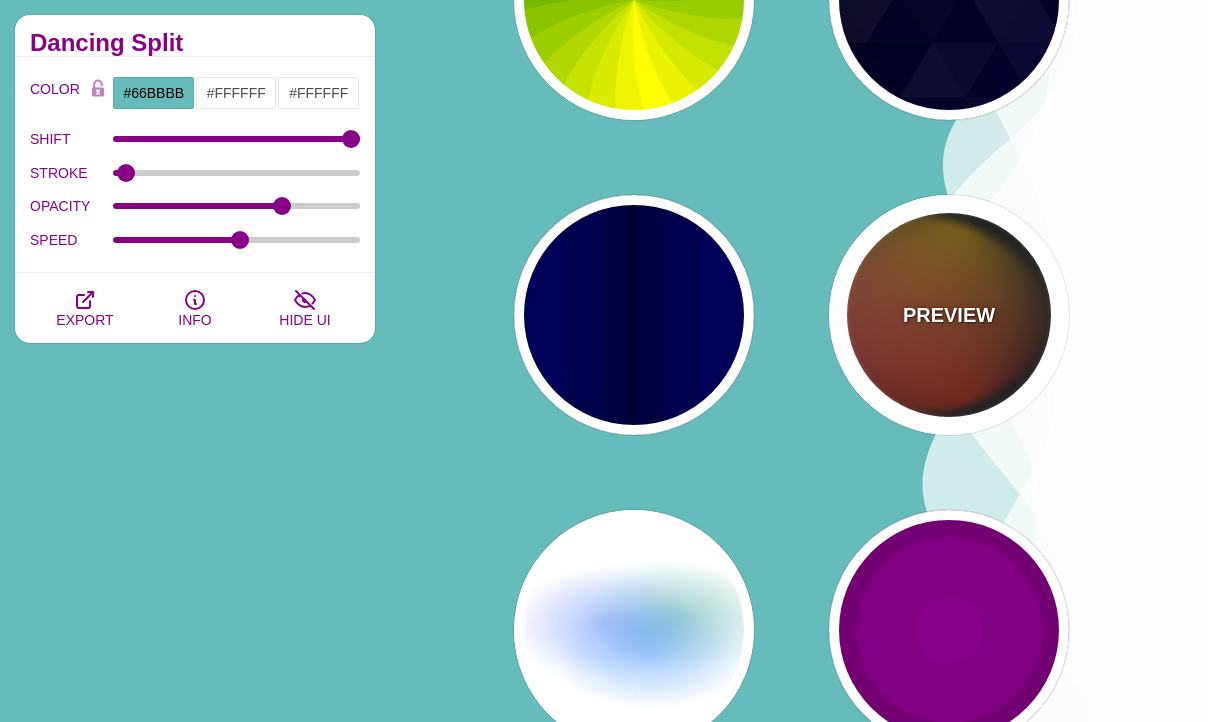 type on "12" 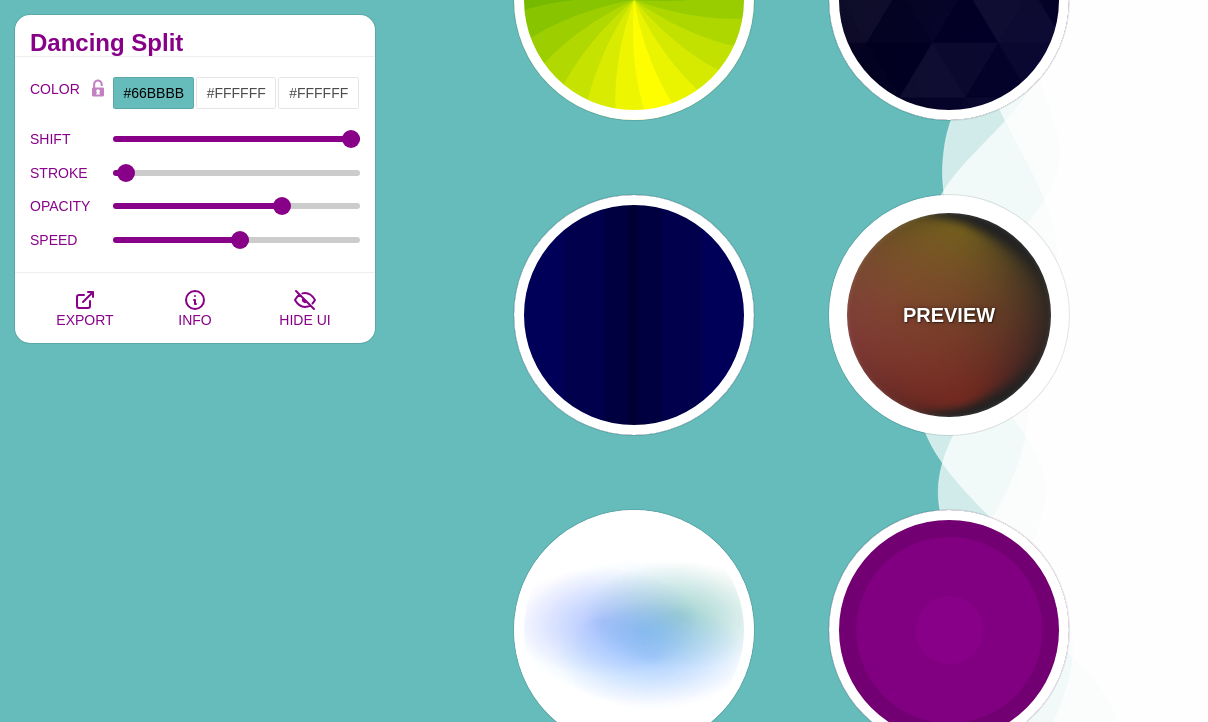 type on "999" 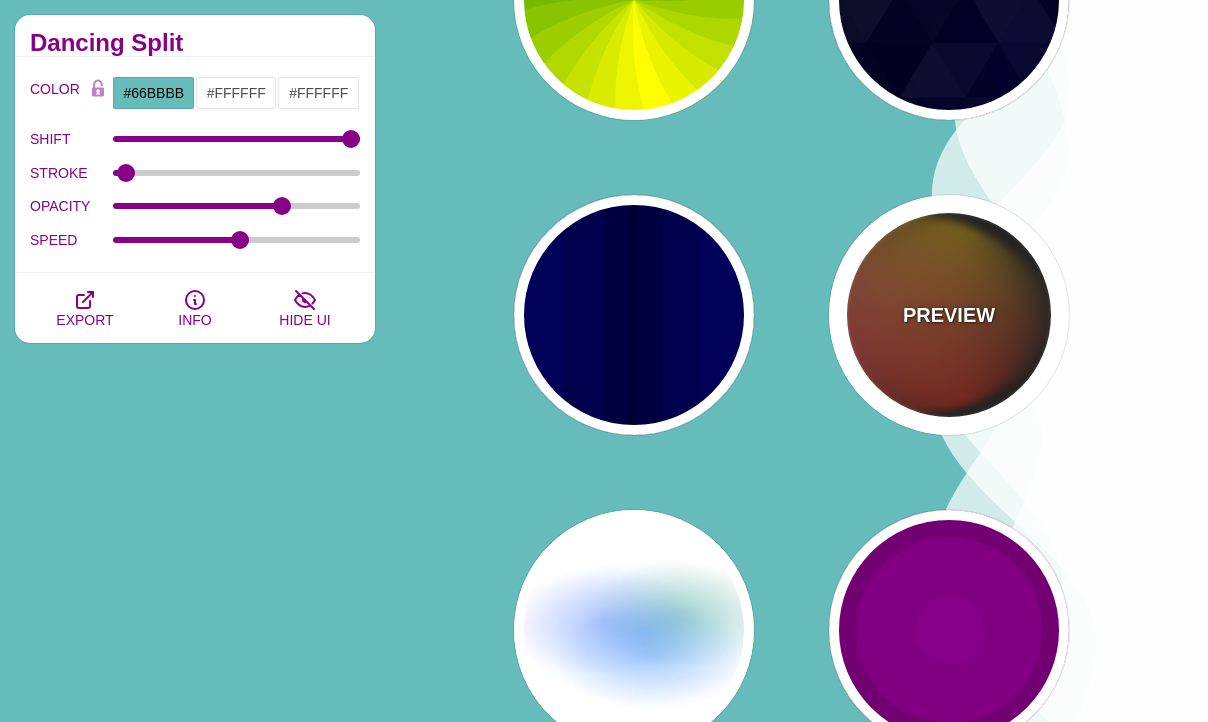 type on "1" 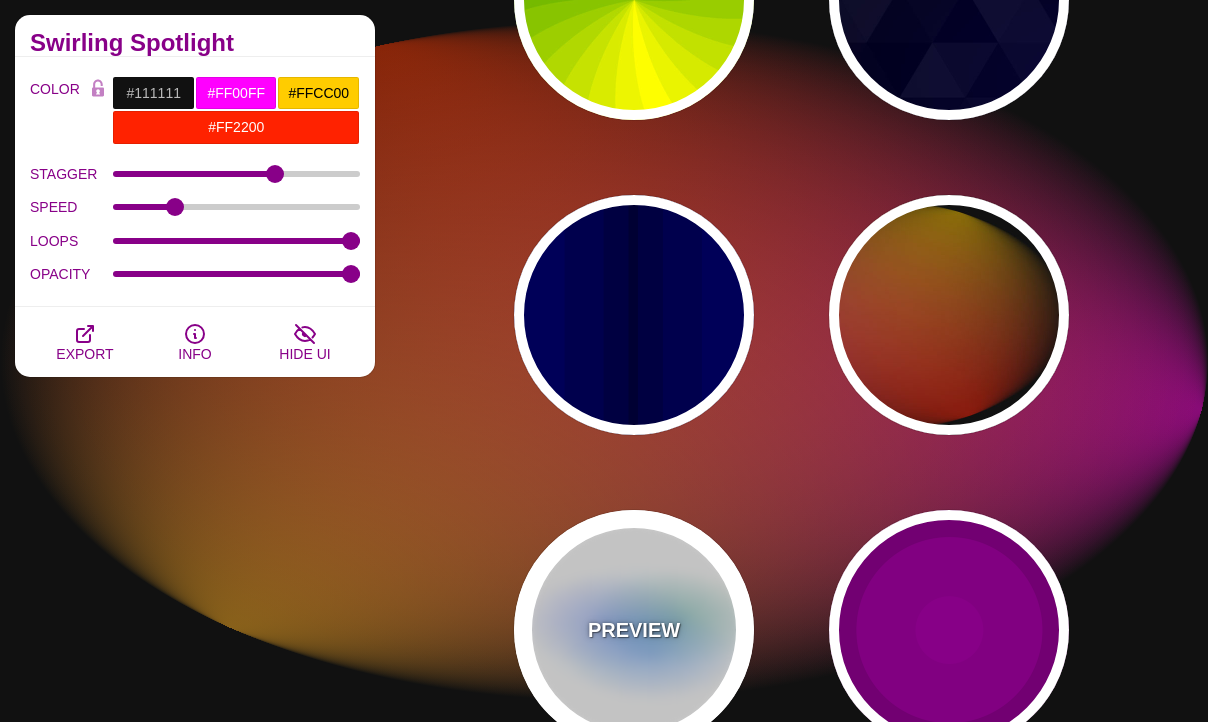 click on "PREVIEW" at bounding box center [634, 630] 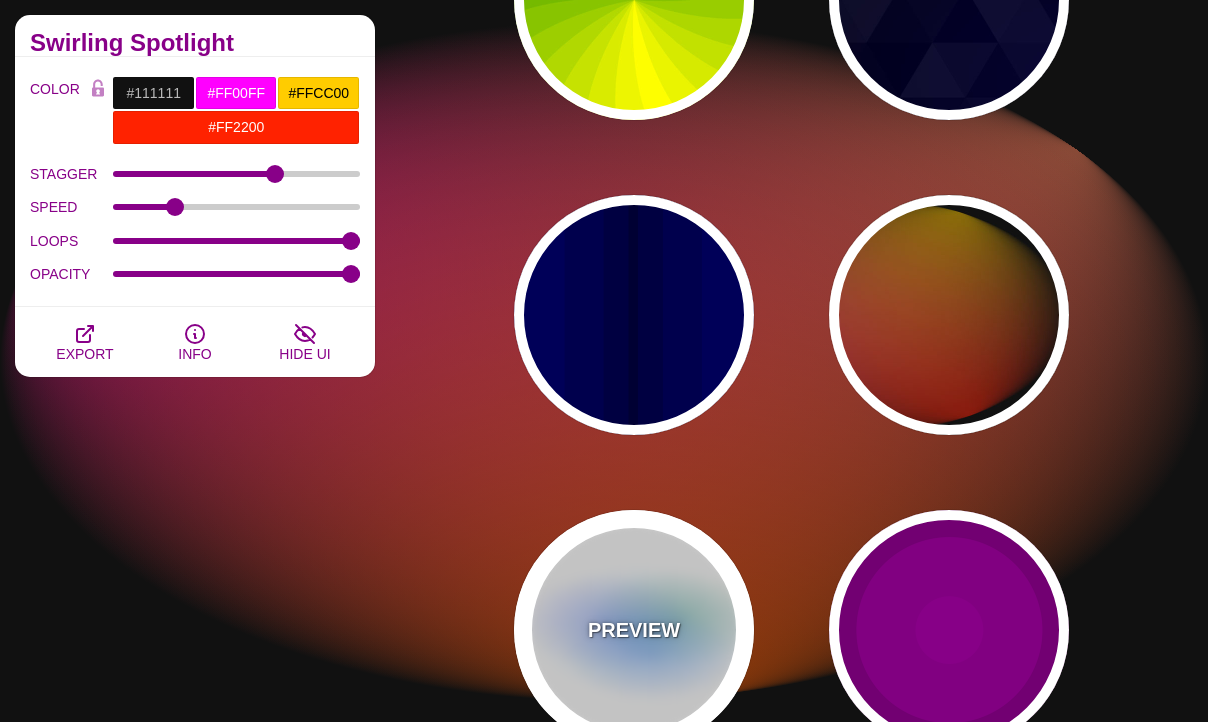 type on "#FFFFFF" 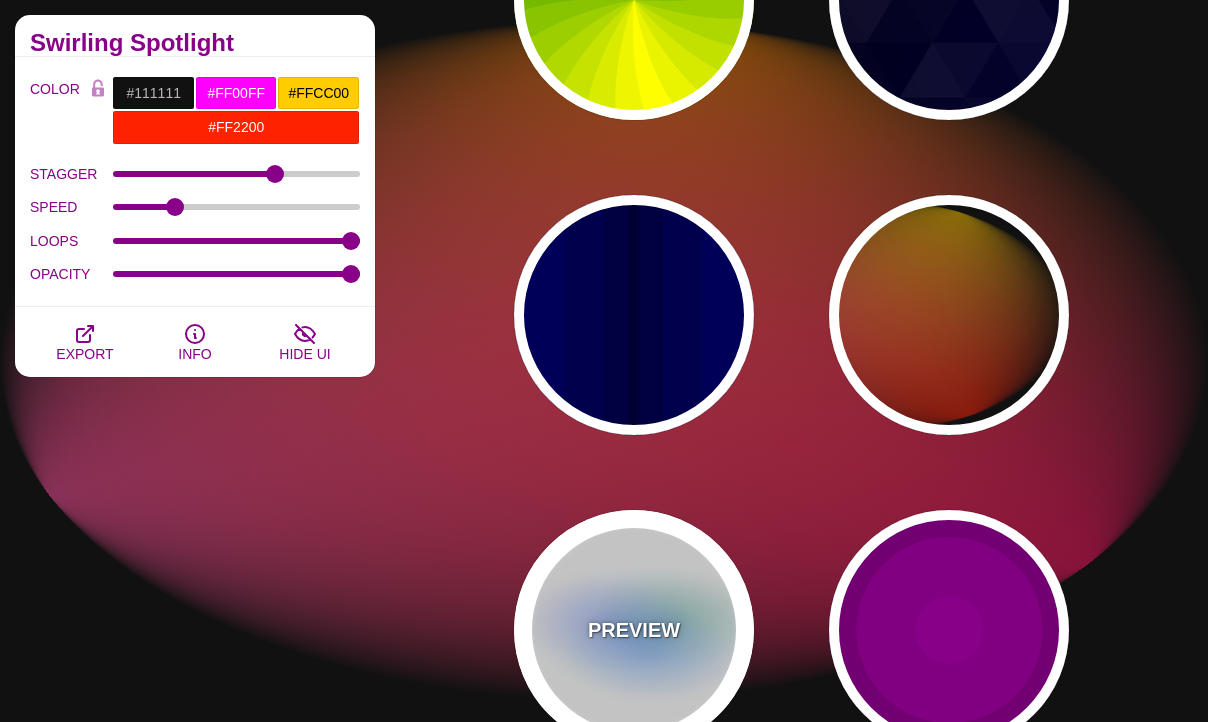 type on "#AA00FF" 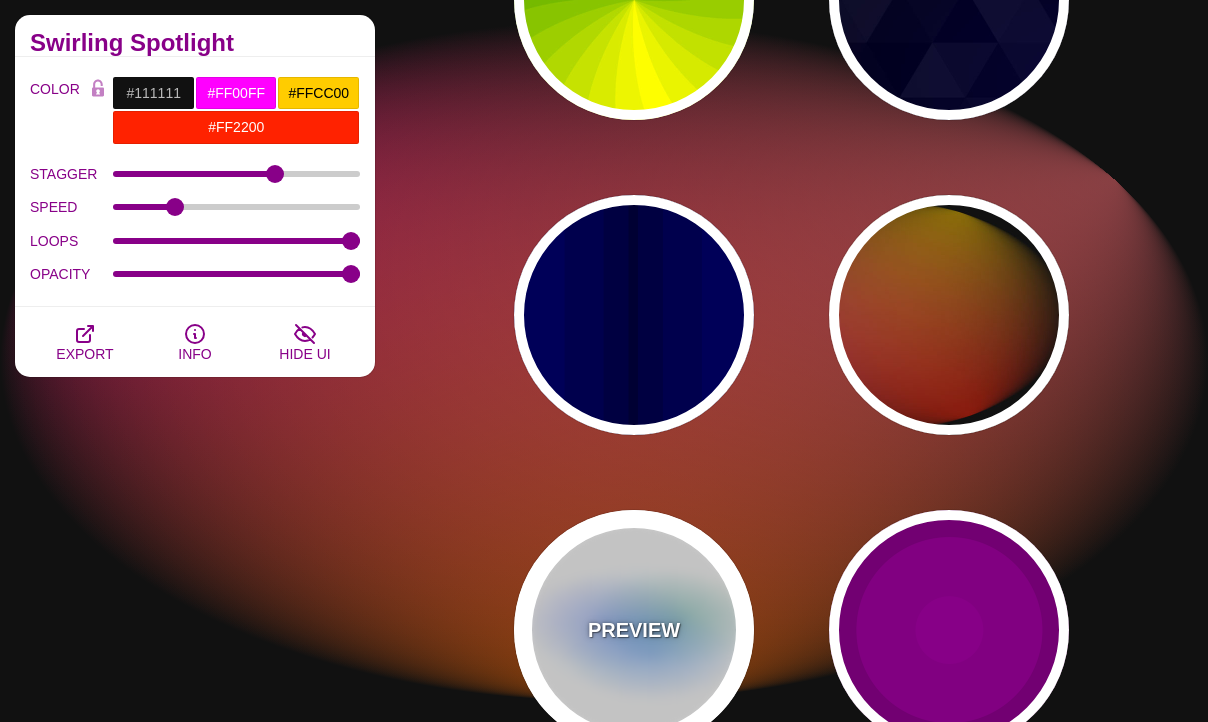 type on "#0088FF" 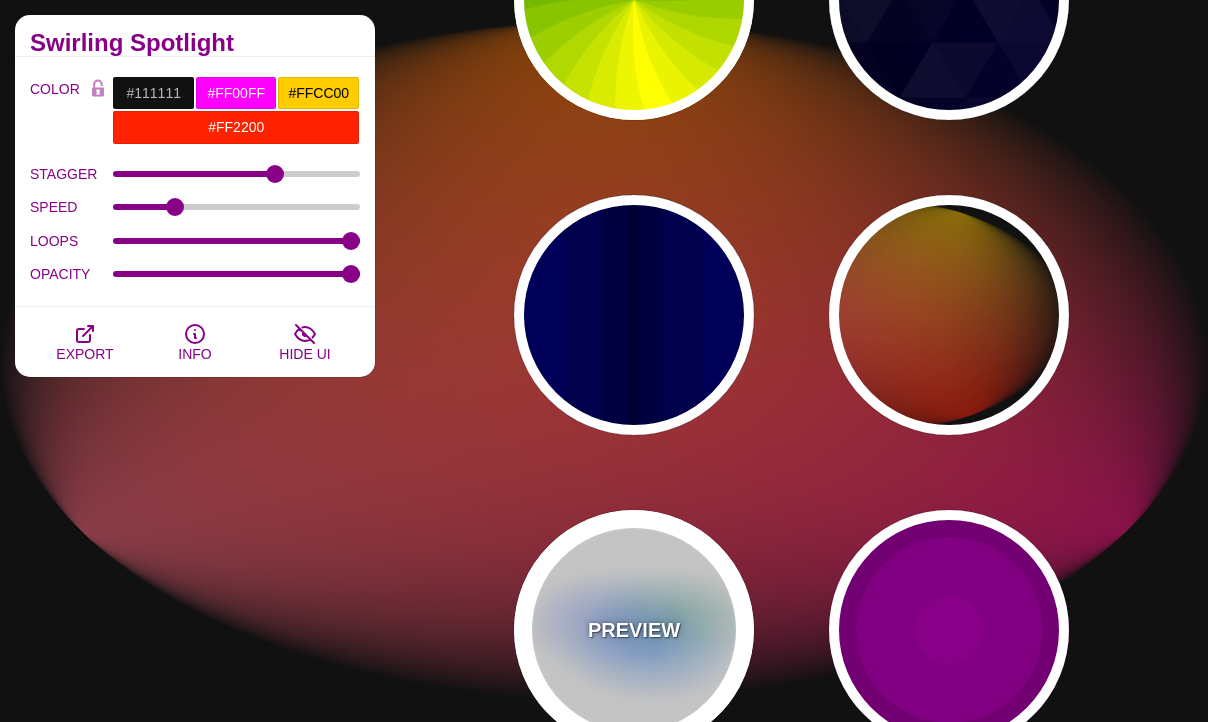 type on "#008800" 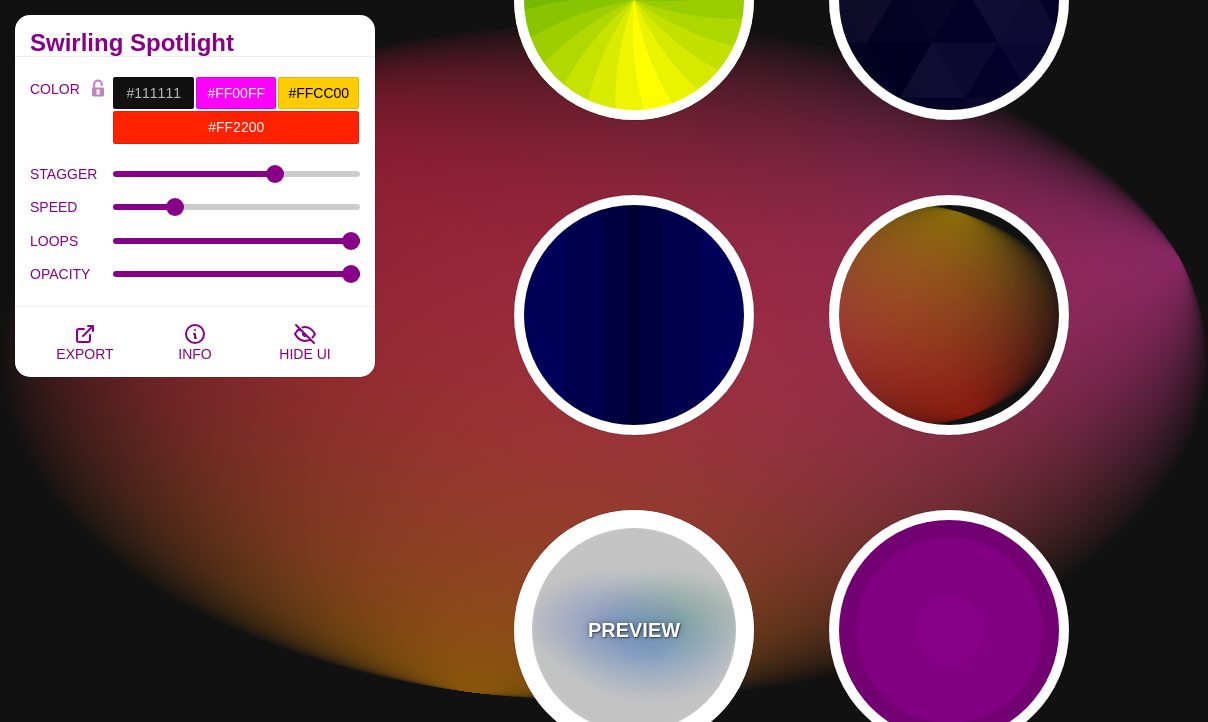 type on "8" 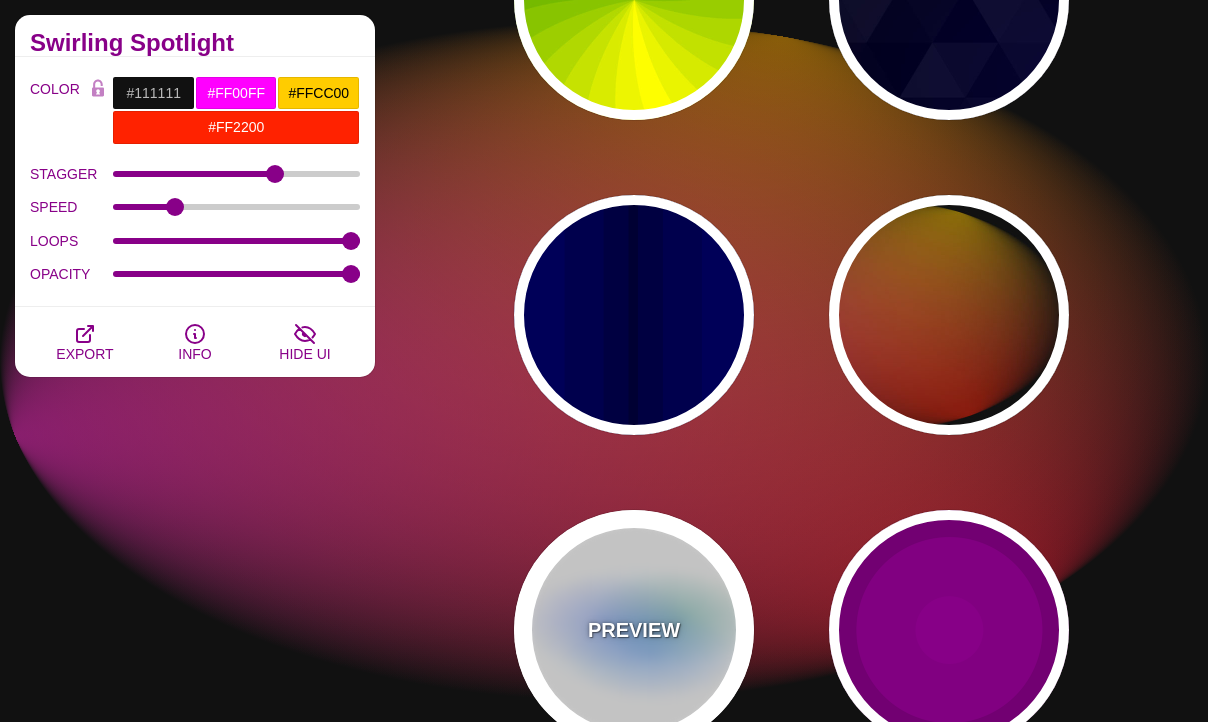 type on "24" 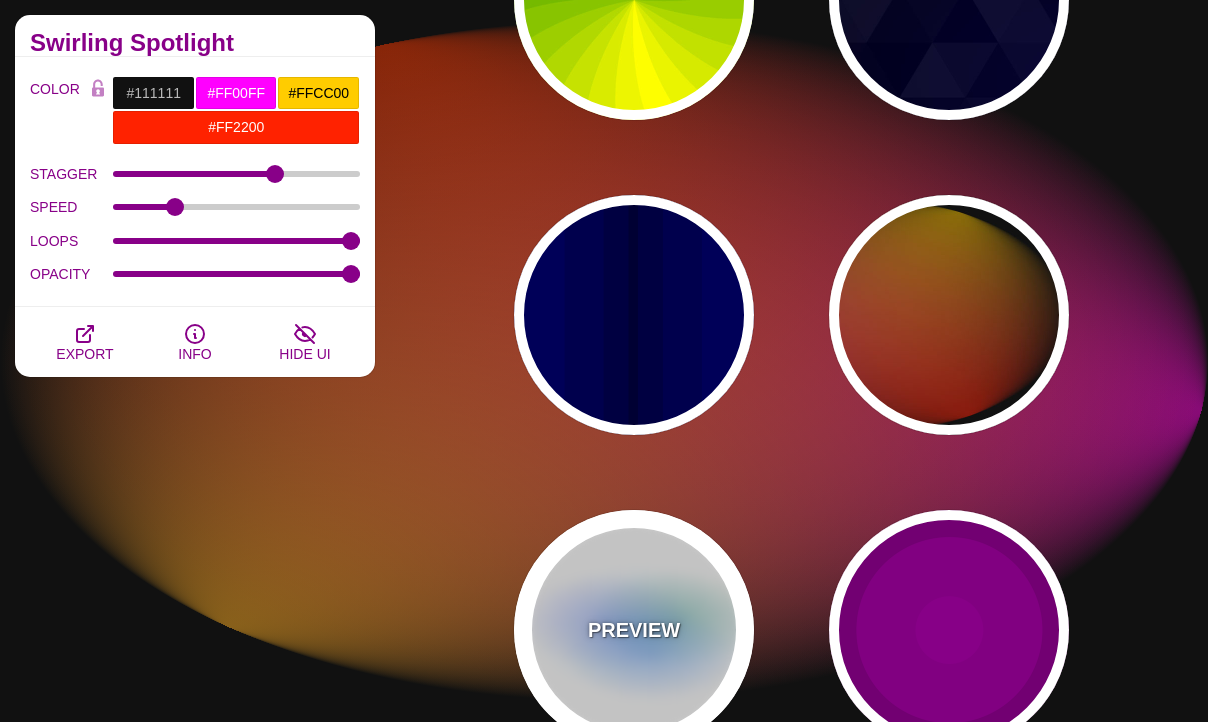 type on "0.5" 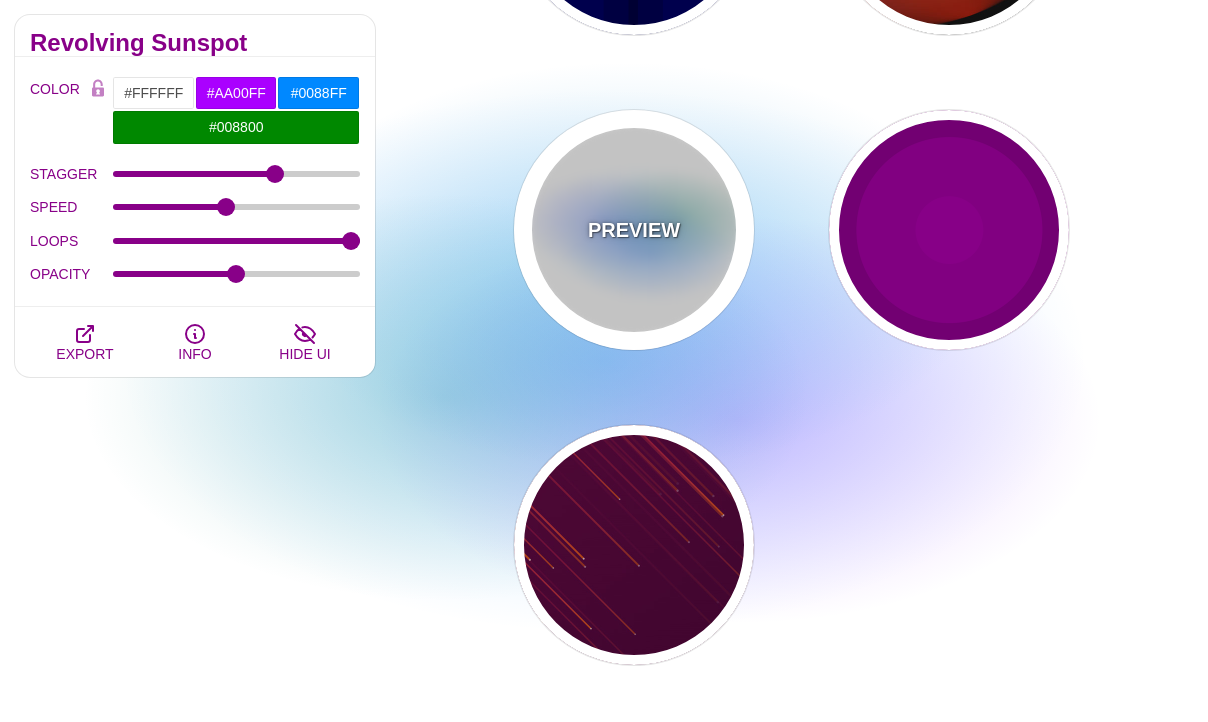 scroll, scrollTop: 2962, scrollLeft: 0, axis: vertical 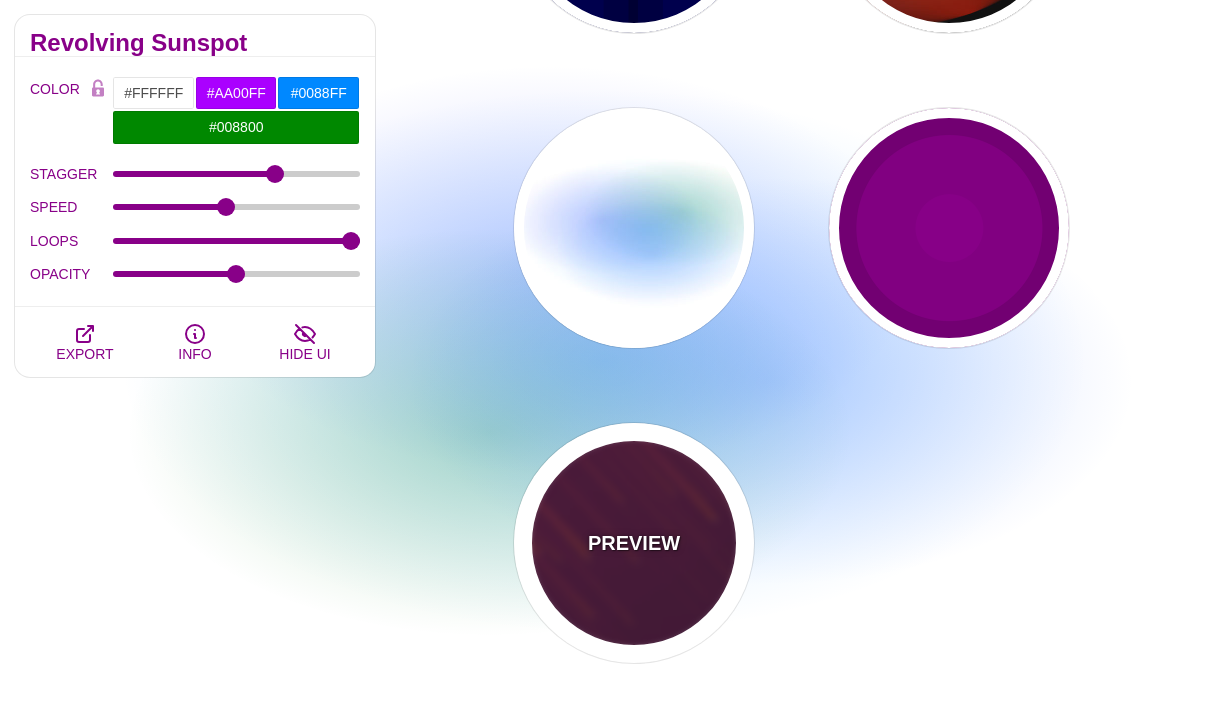 click on "PREVIEW" at bounding box center (634, 543) 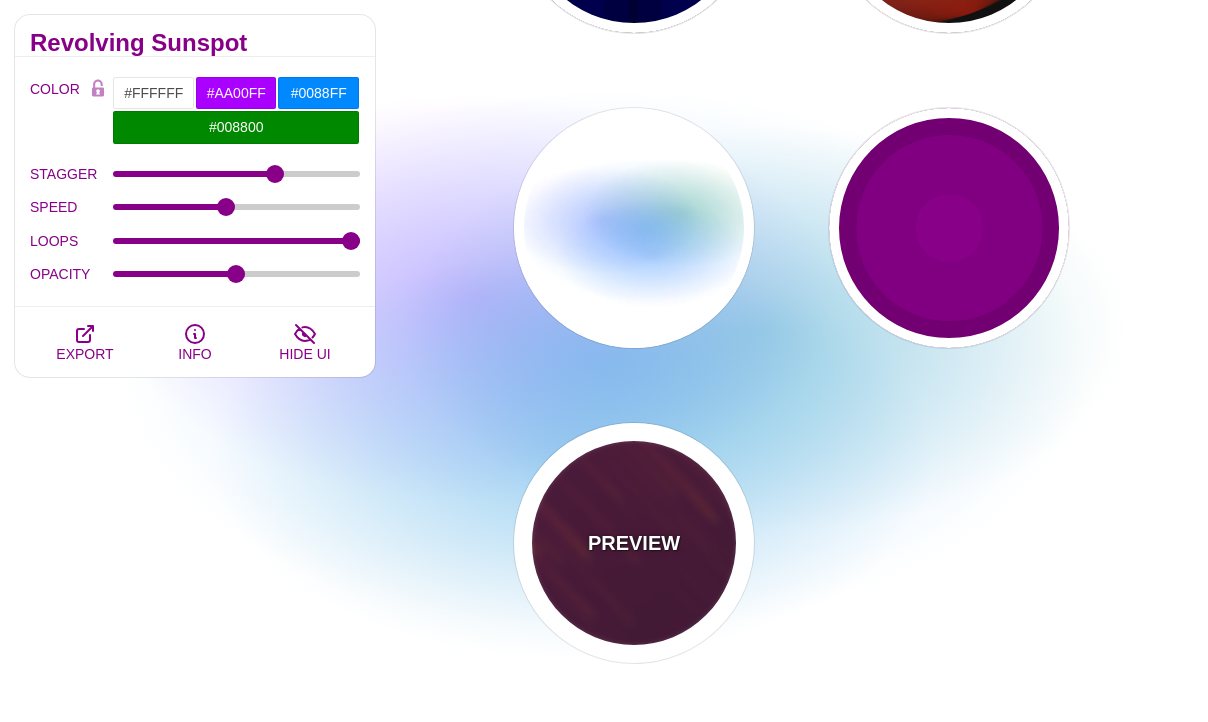 type on "#220022" 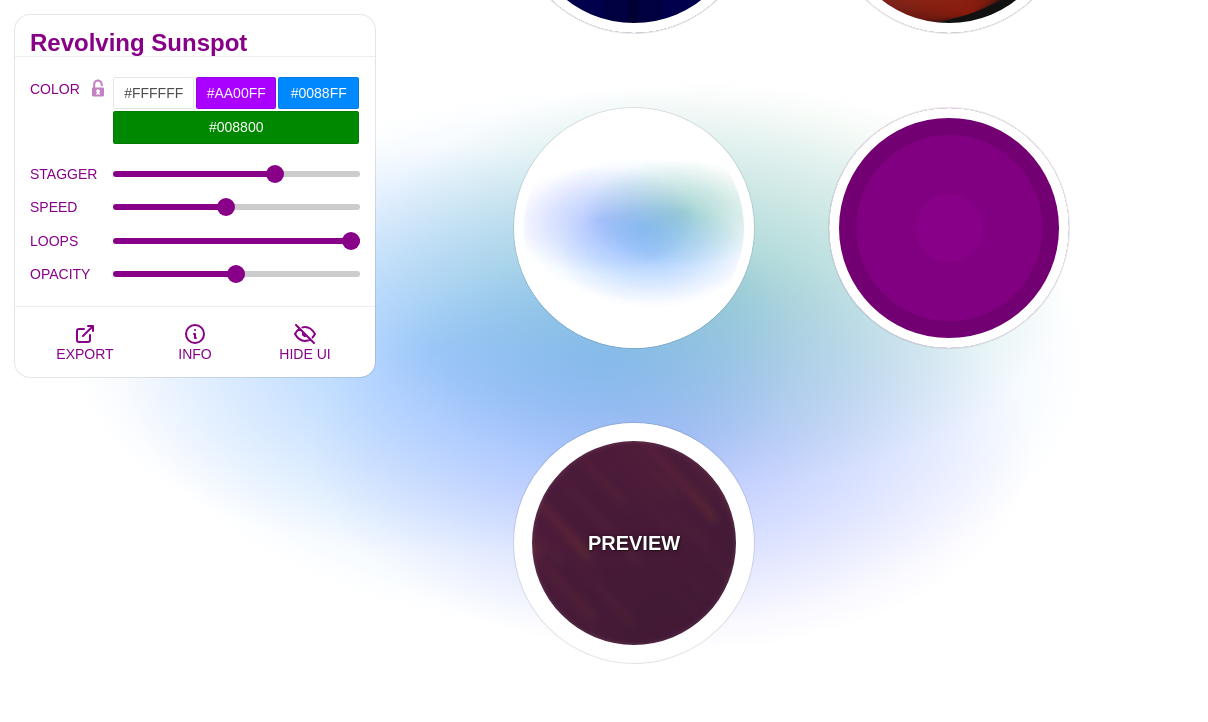 type on "#FF7700" 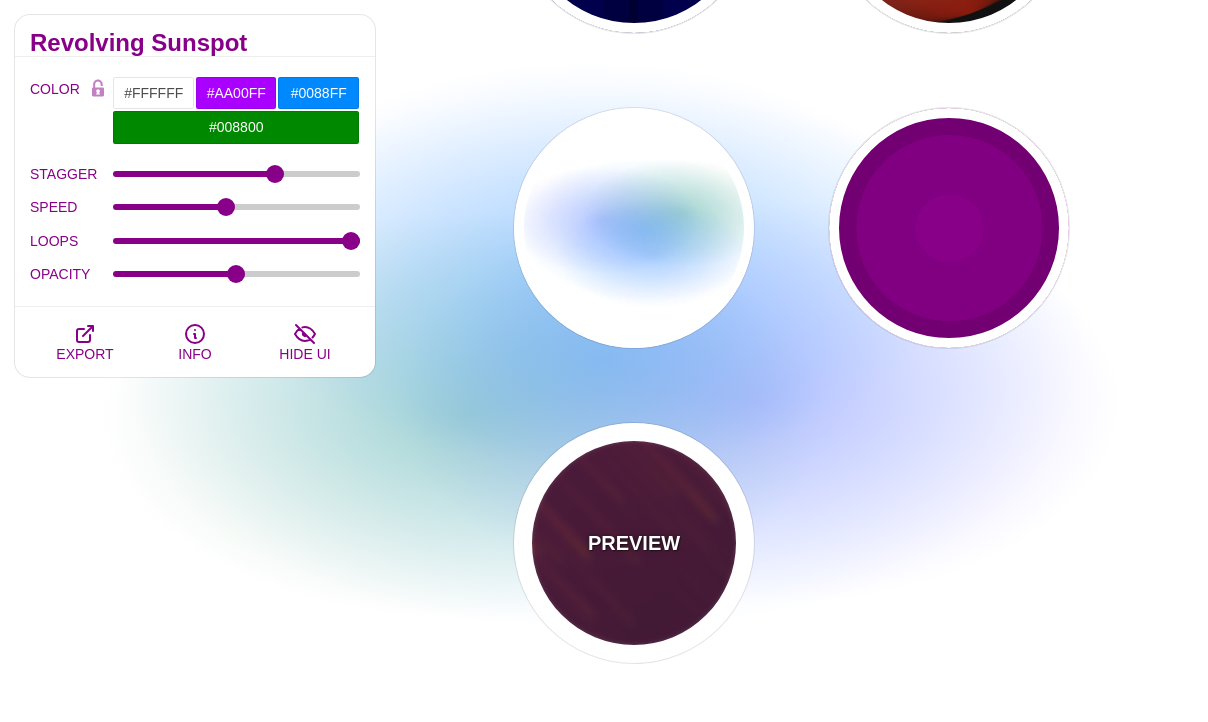 type on "#FFFFFF" 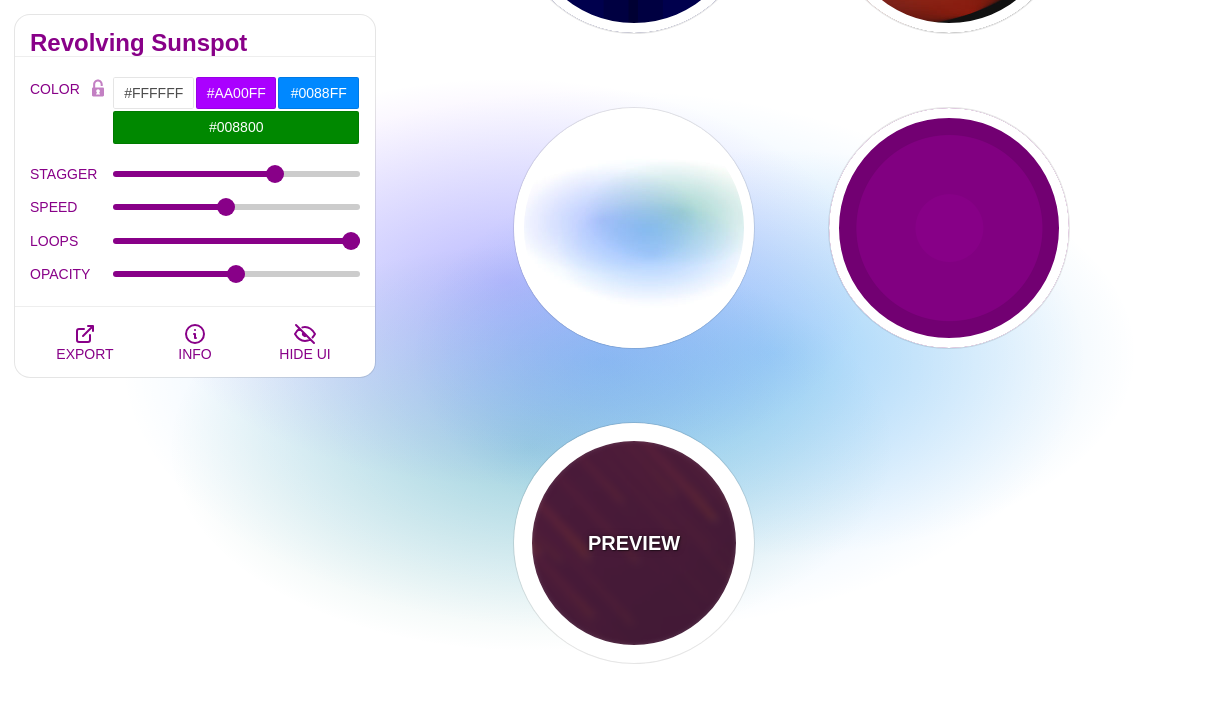 type on "10" 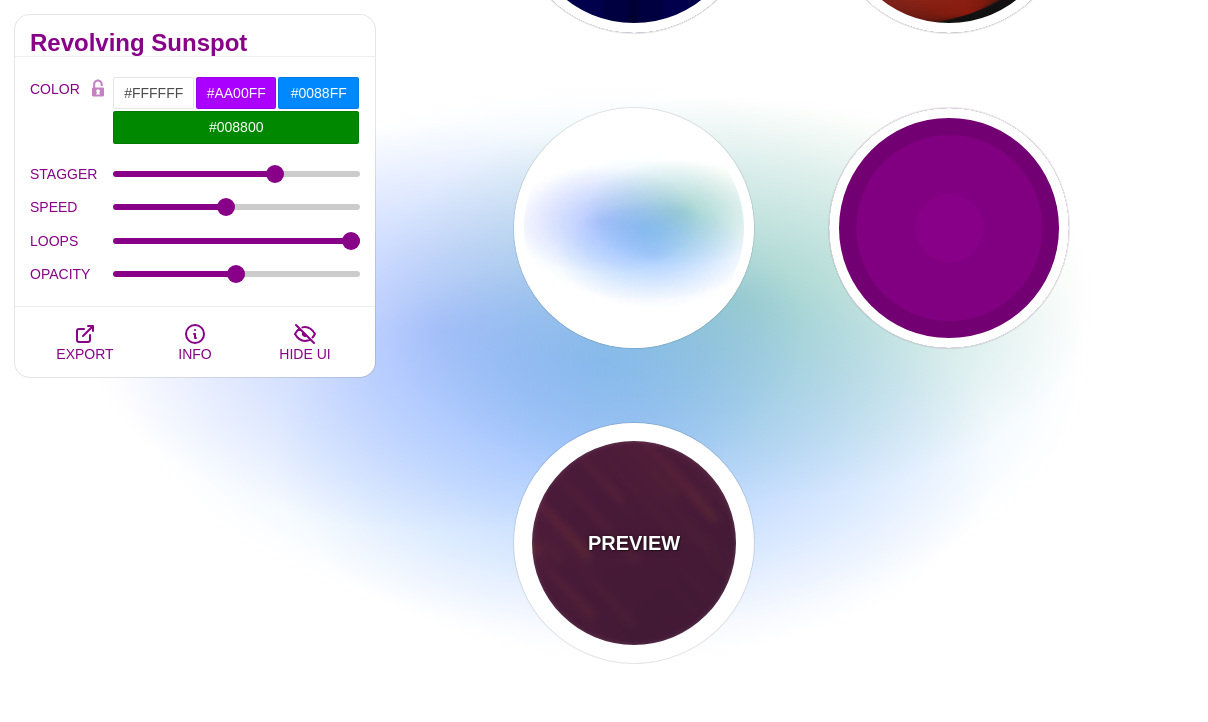 type on "999" 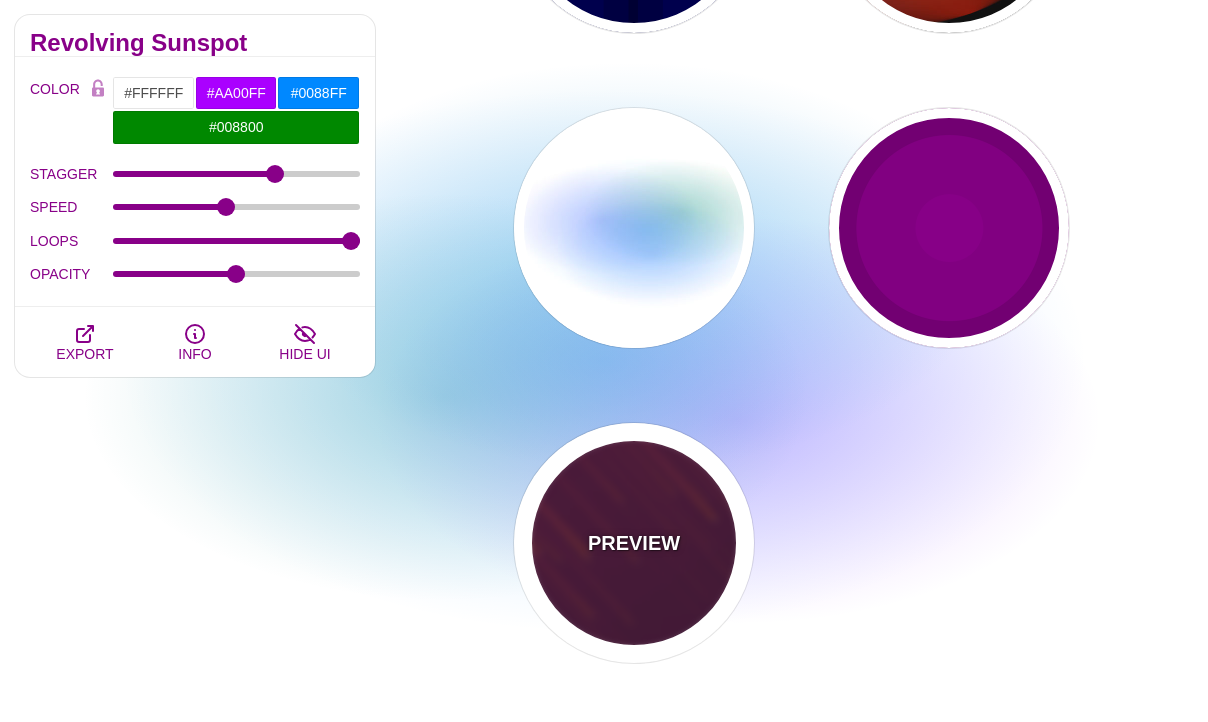 type on "3" 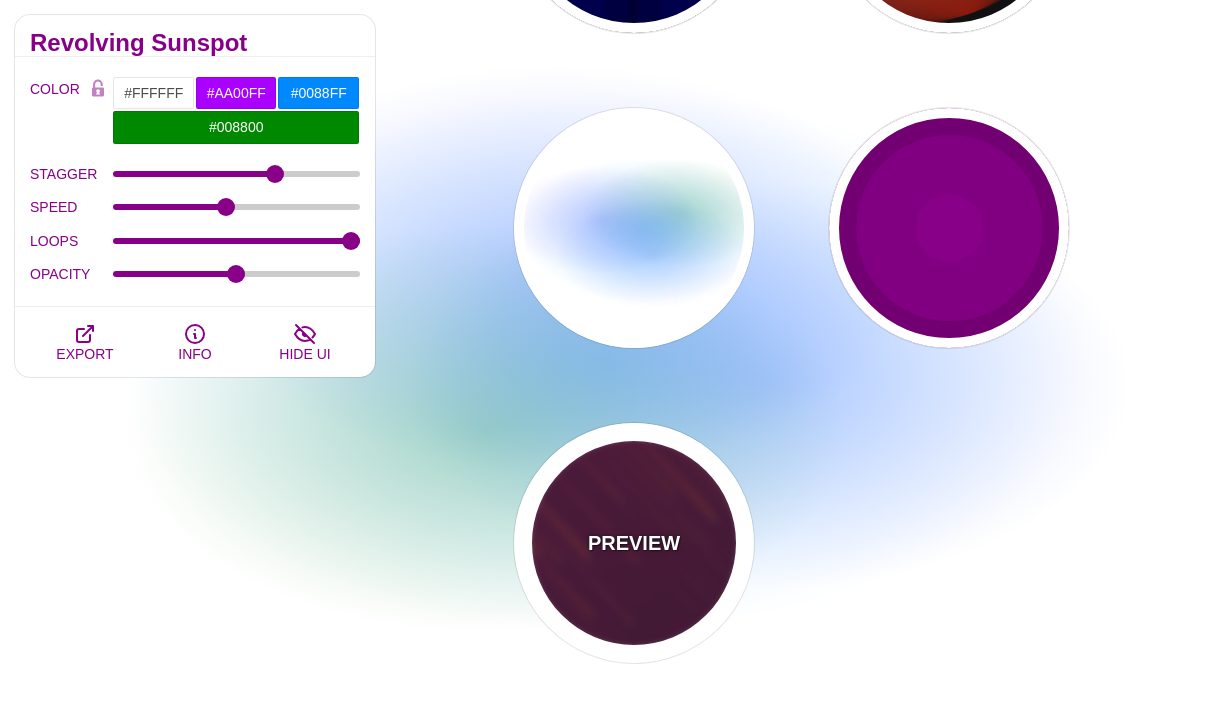 type on "1.5" 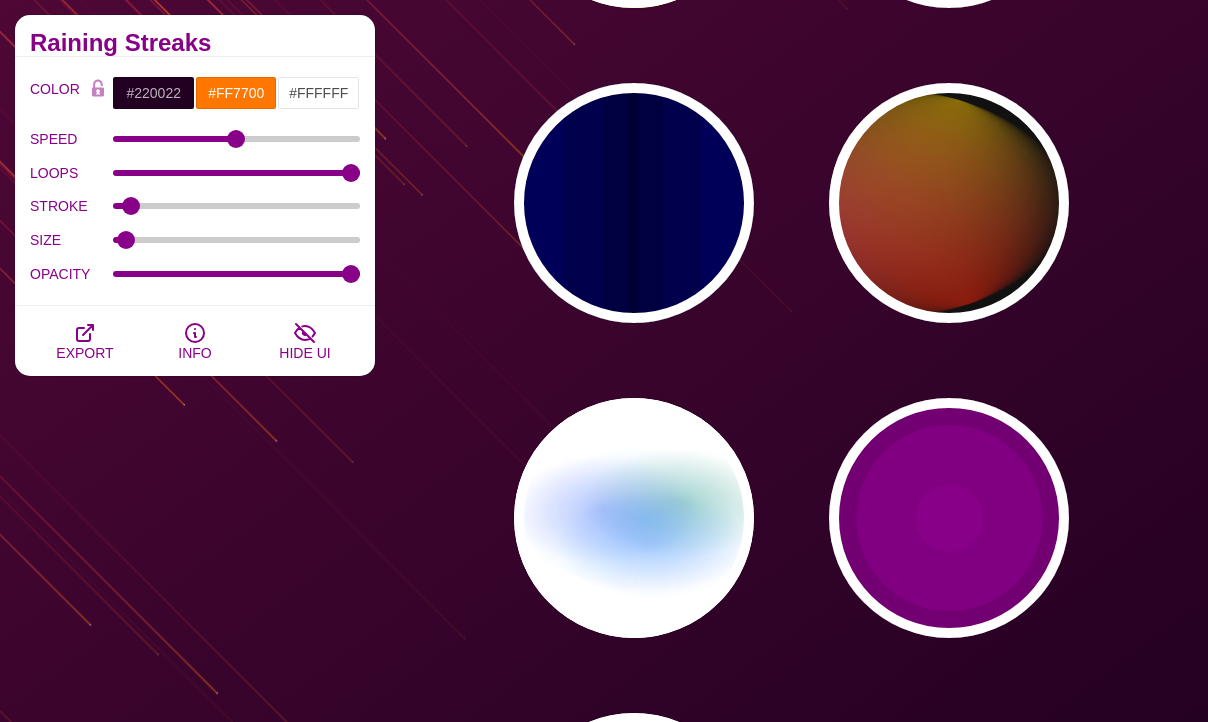 scroll, scrollTop: 2647, scrollLeft: 0, axis: vertical 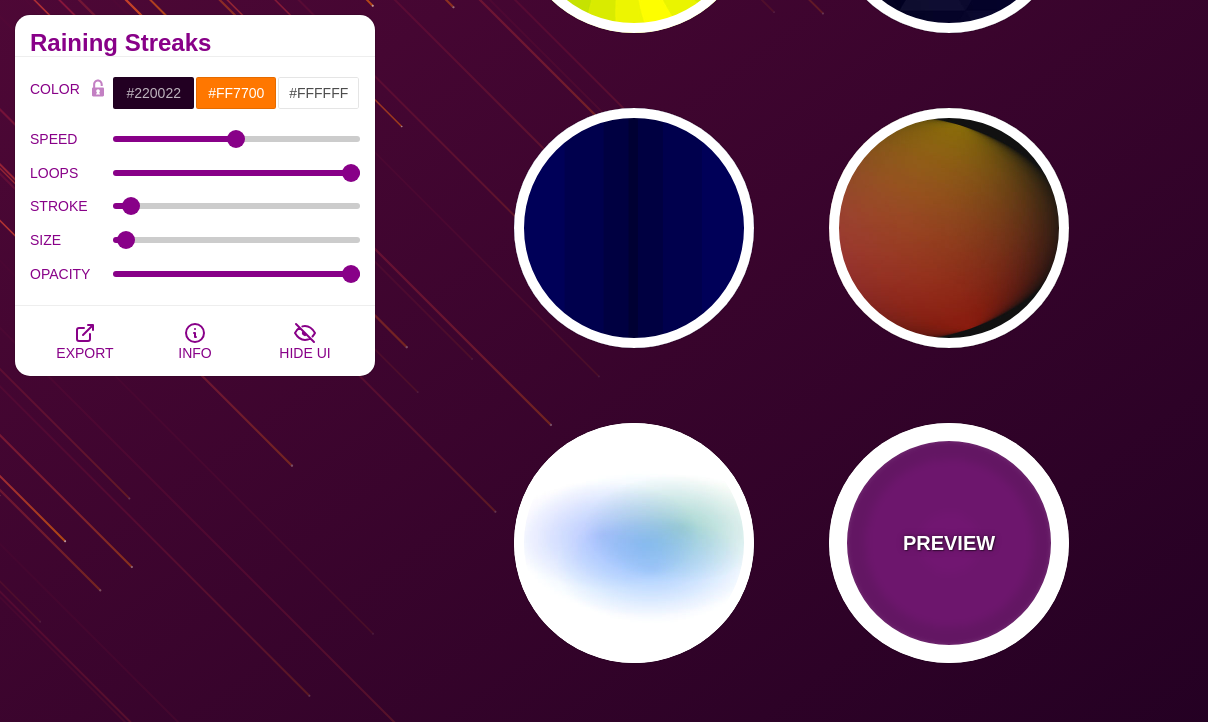 click on "PREVIEW" at bounding box center [949, 543] 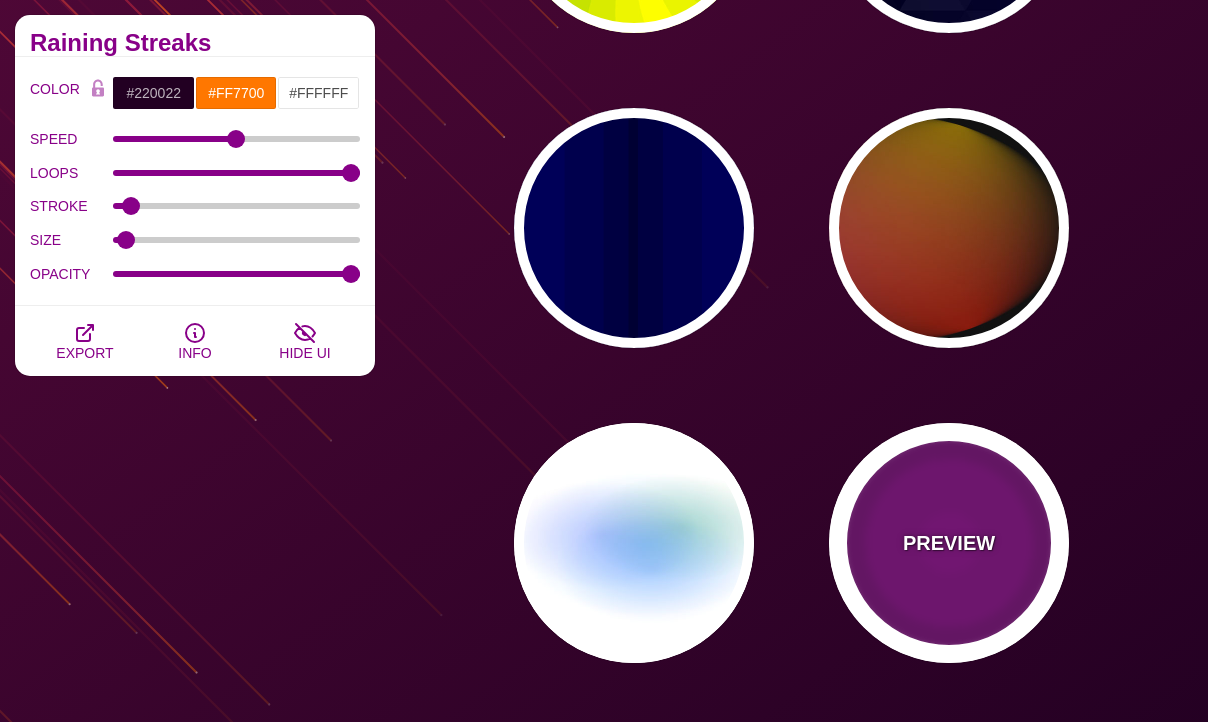 type on "#880088" 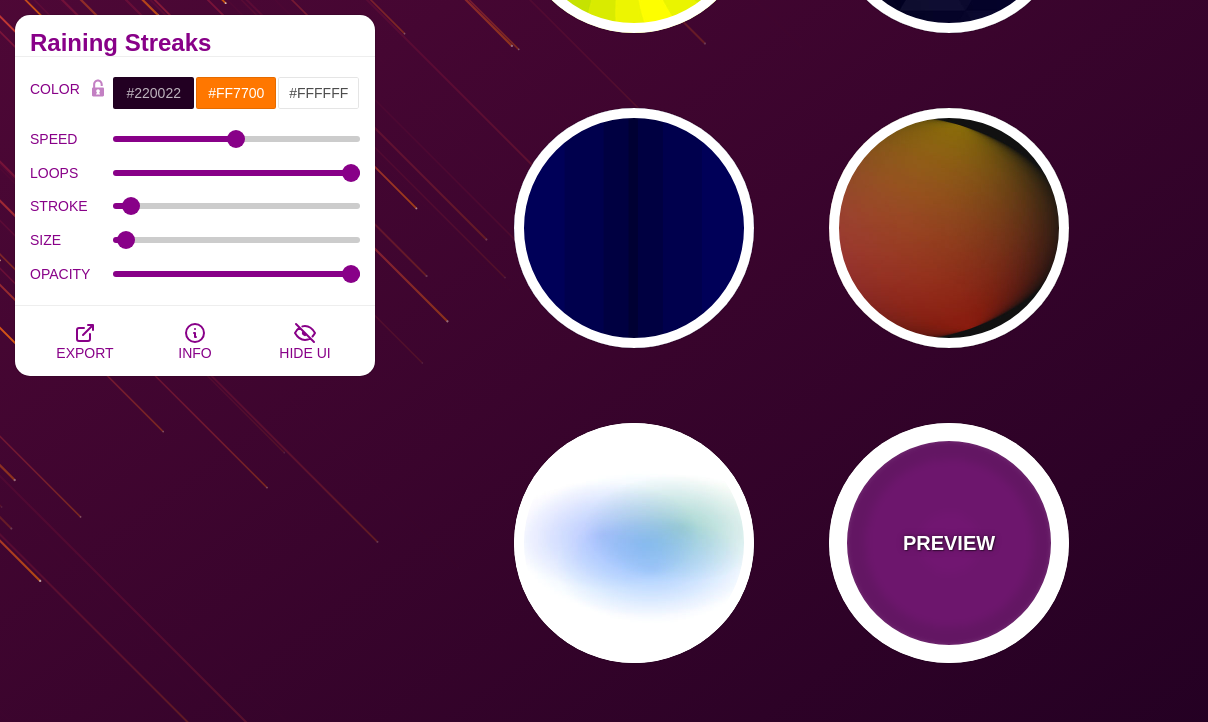 type on "999" 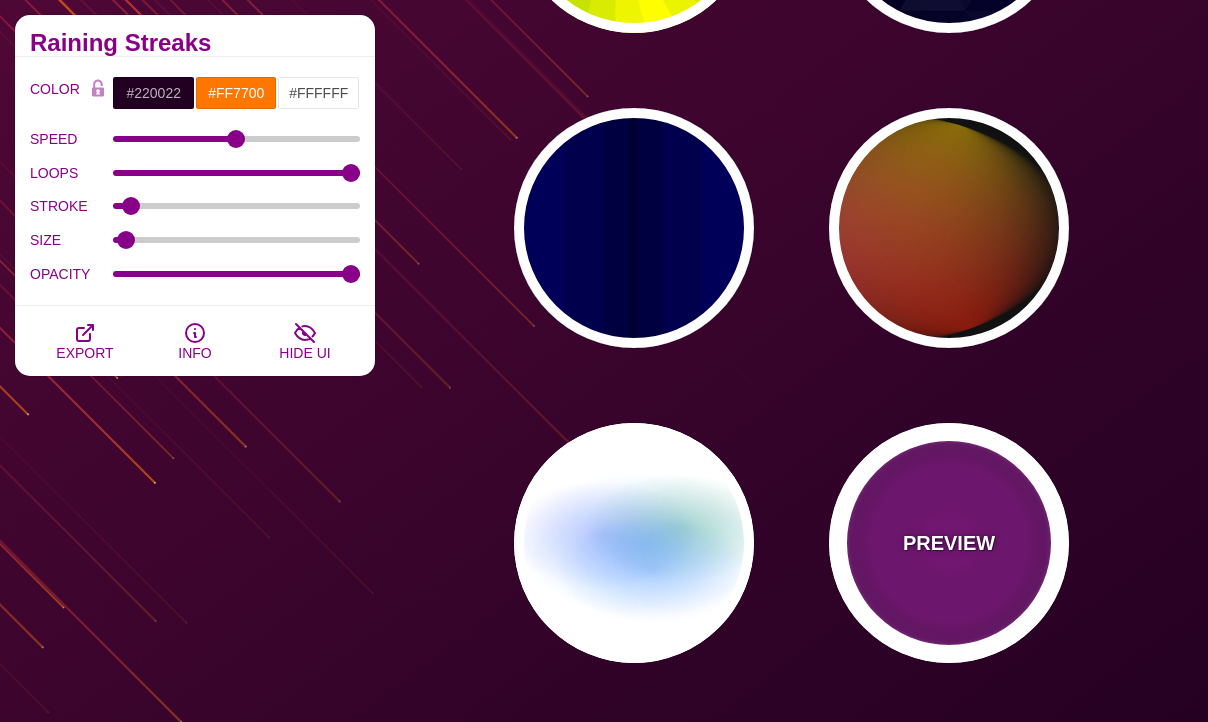 type on "5" 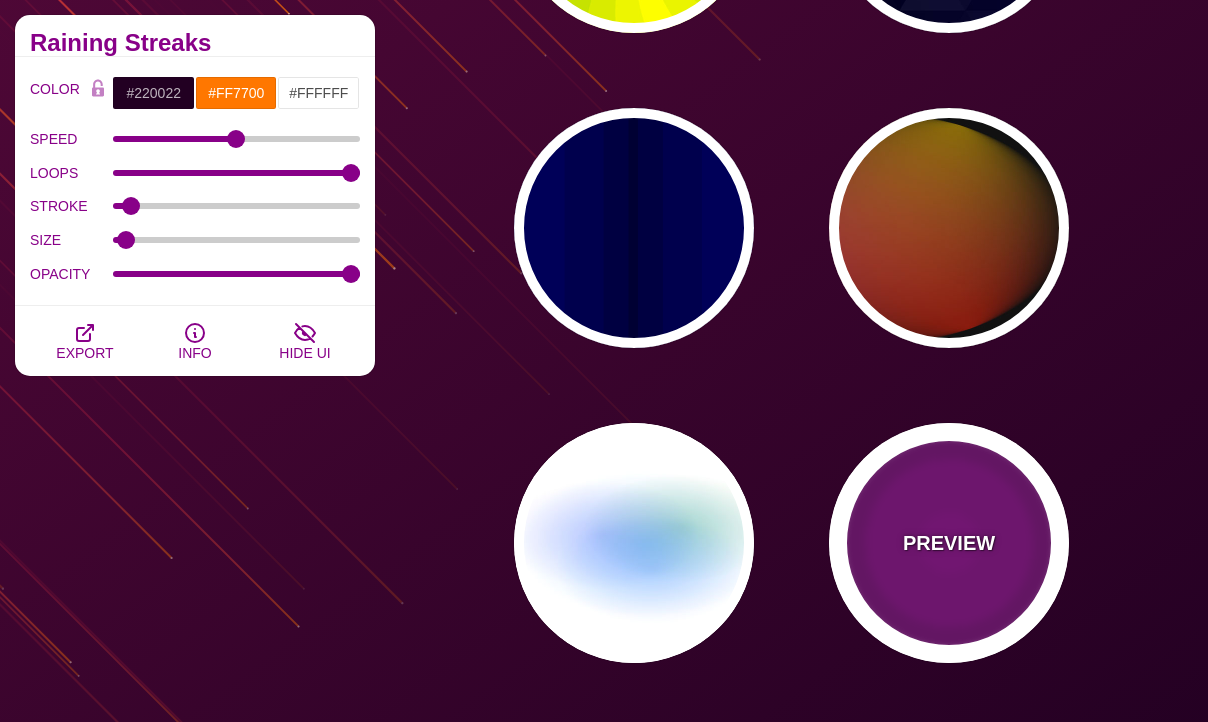 type on "0" 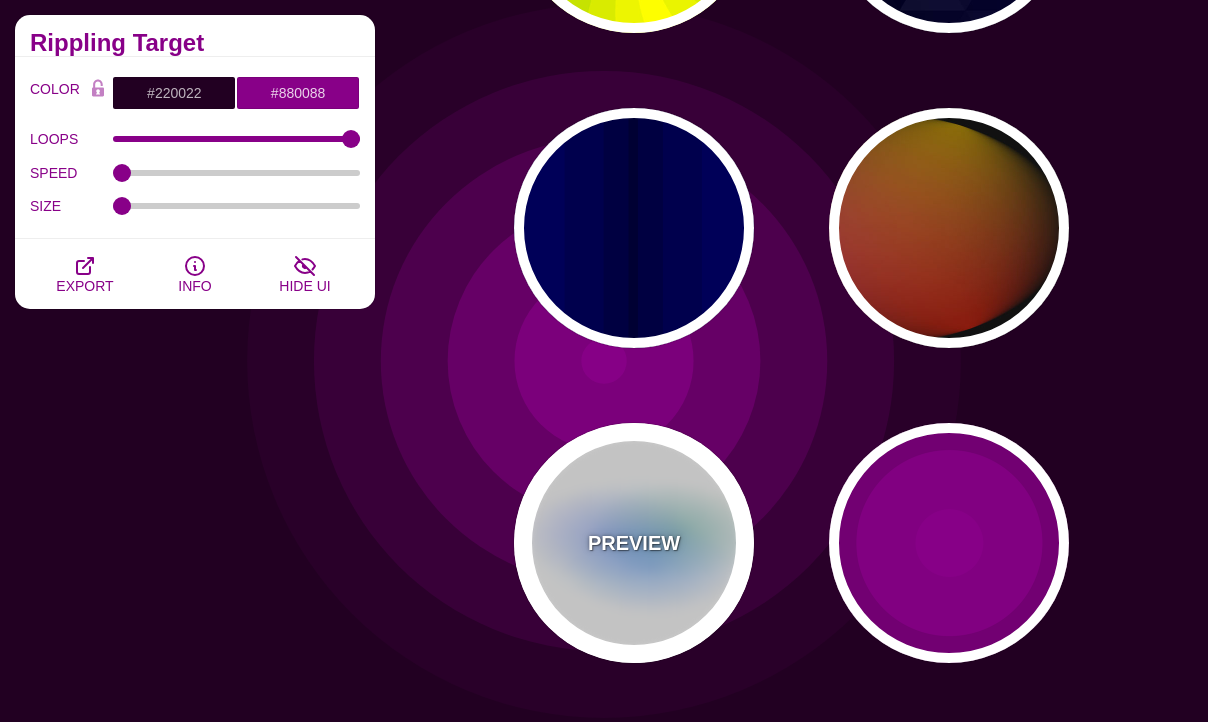 click on "PREVIEW" at bounding box center (634, 543) 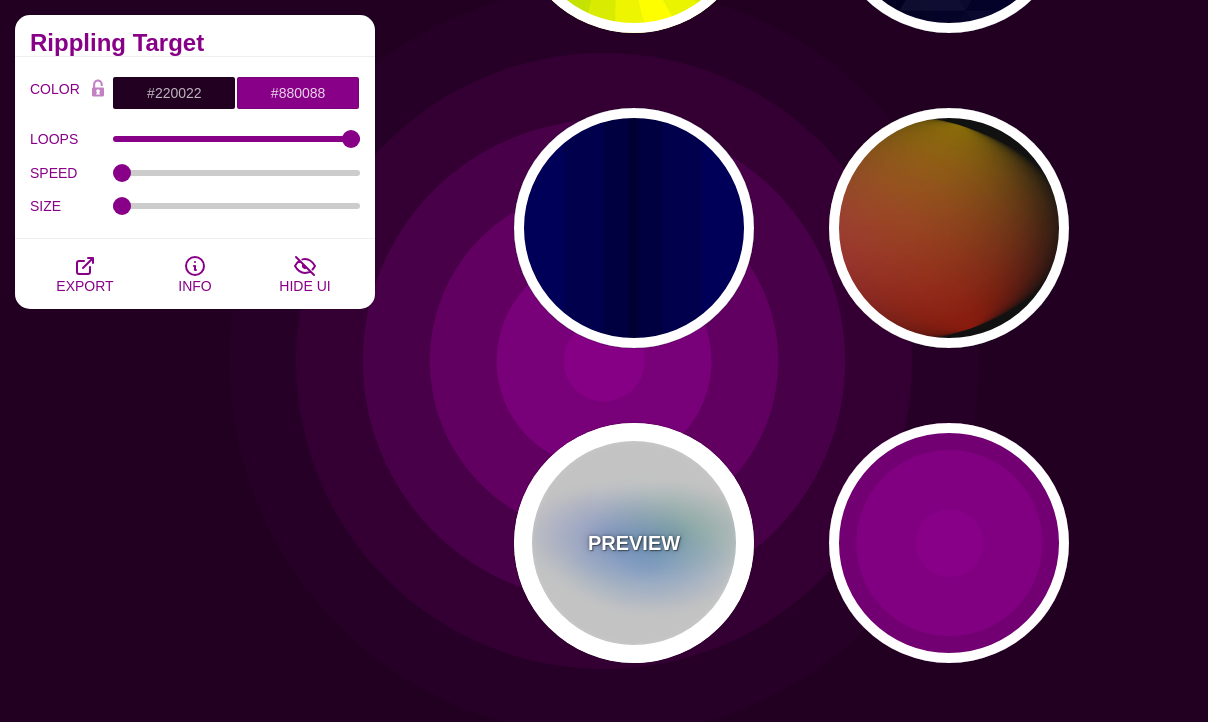 type on "#FFFFFF" 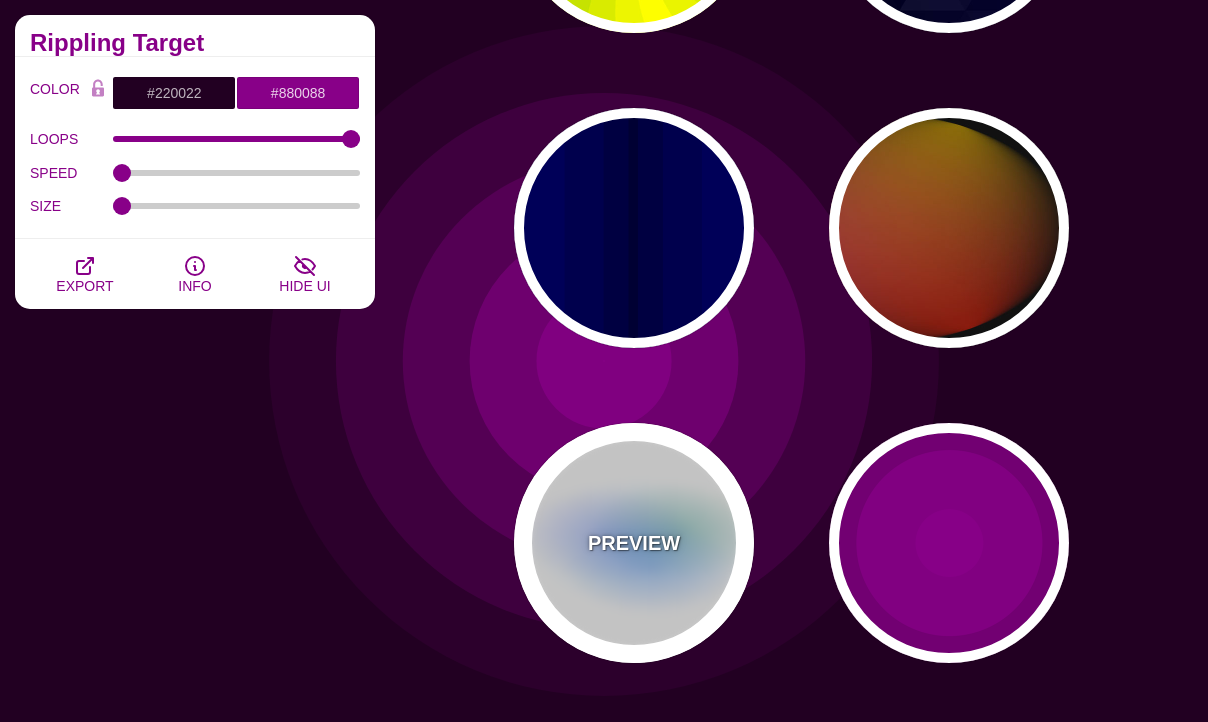 type on "#AA00FF" 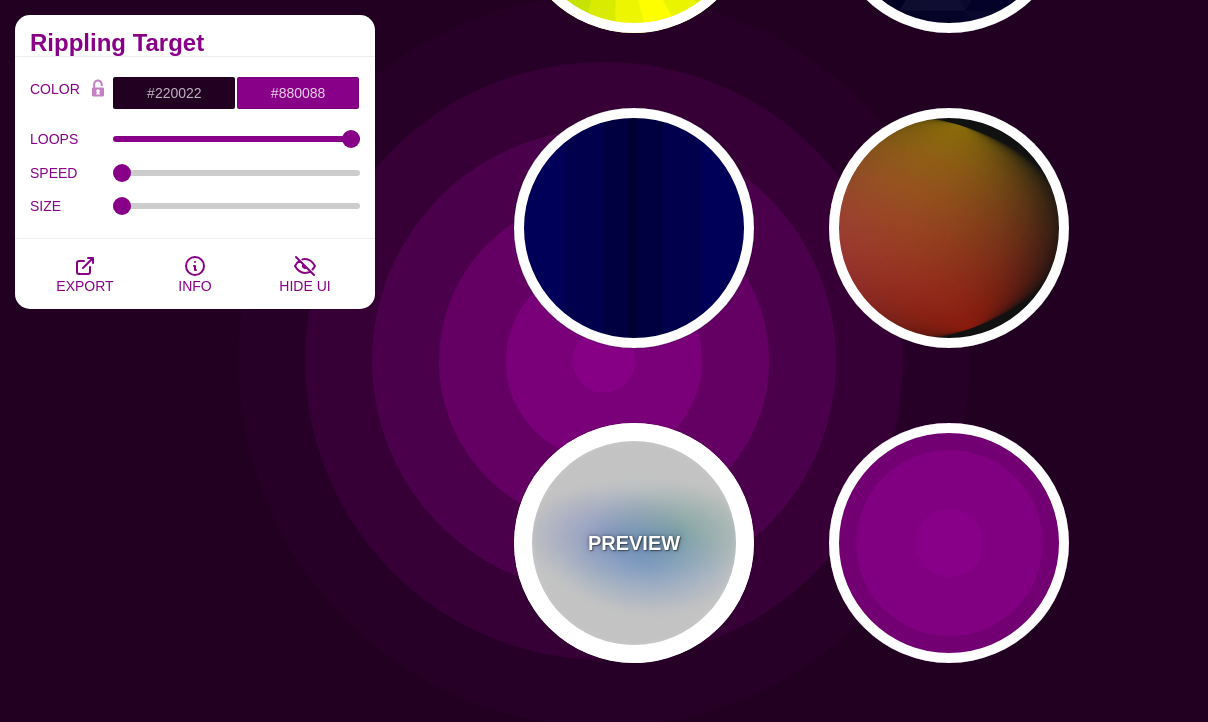 type on "#0088FF" 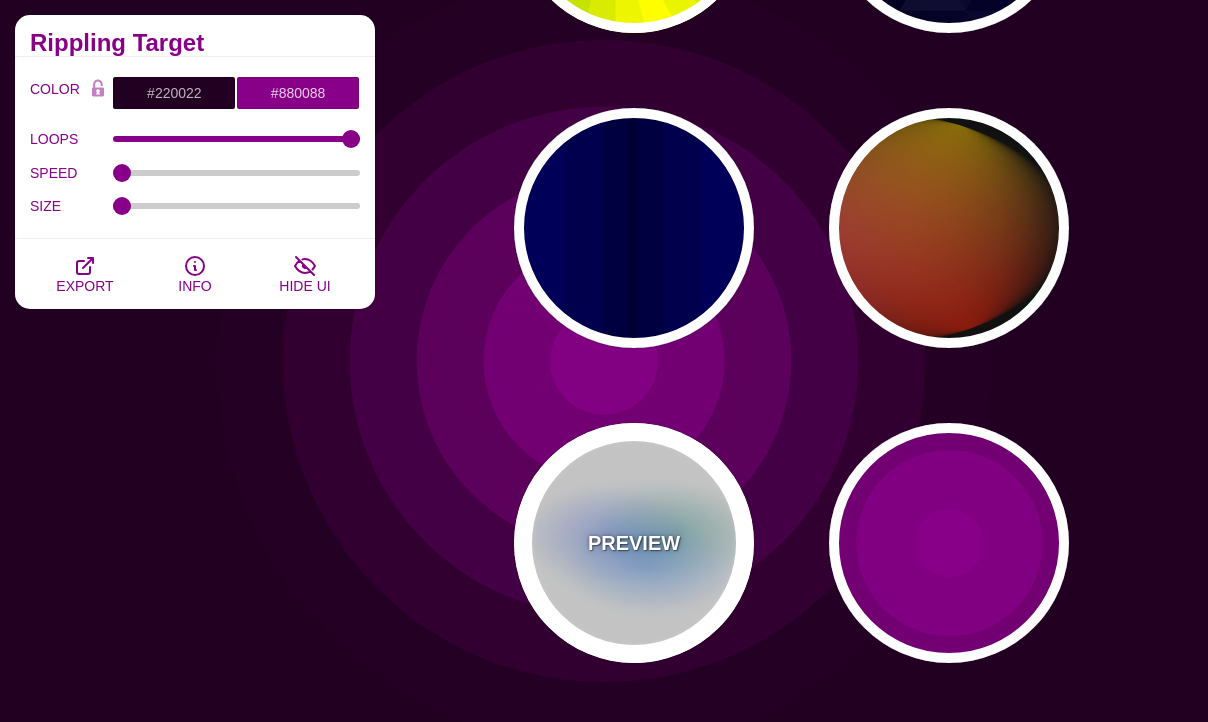 type on "8" 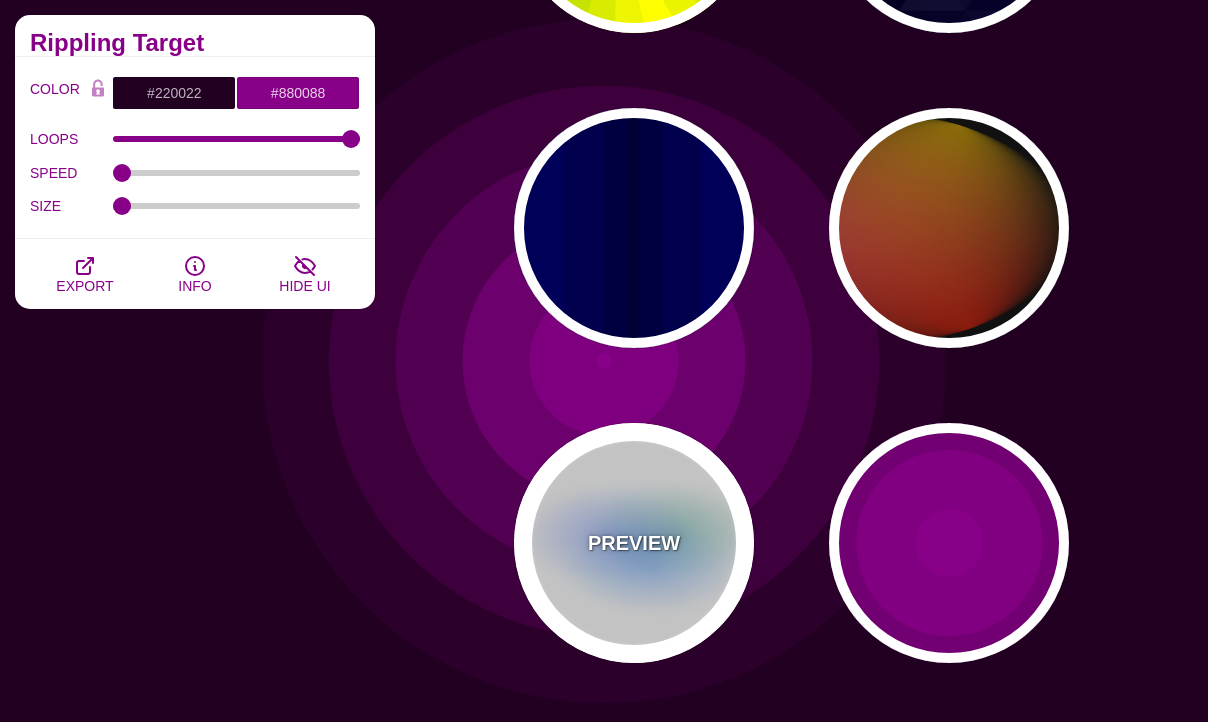 type on "24" 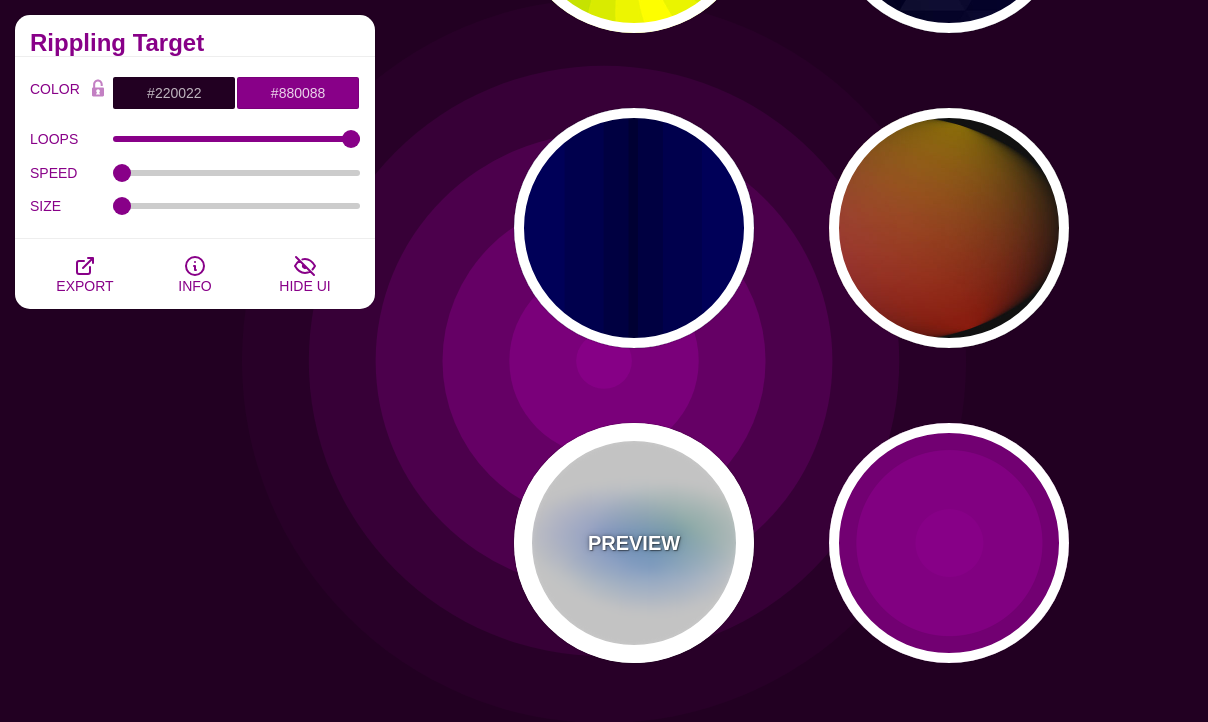 type on "999" 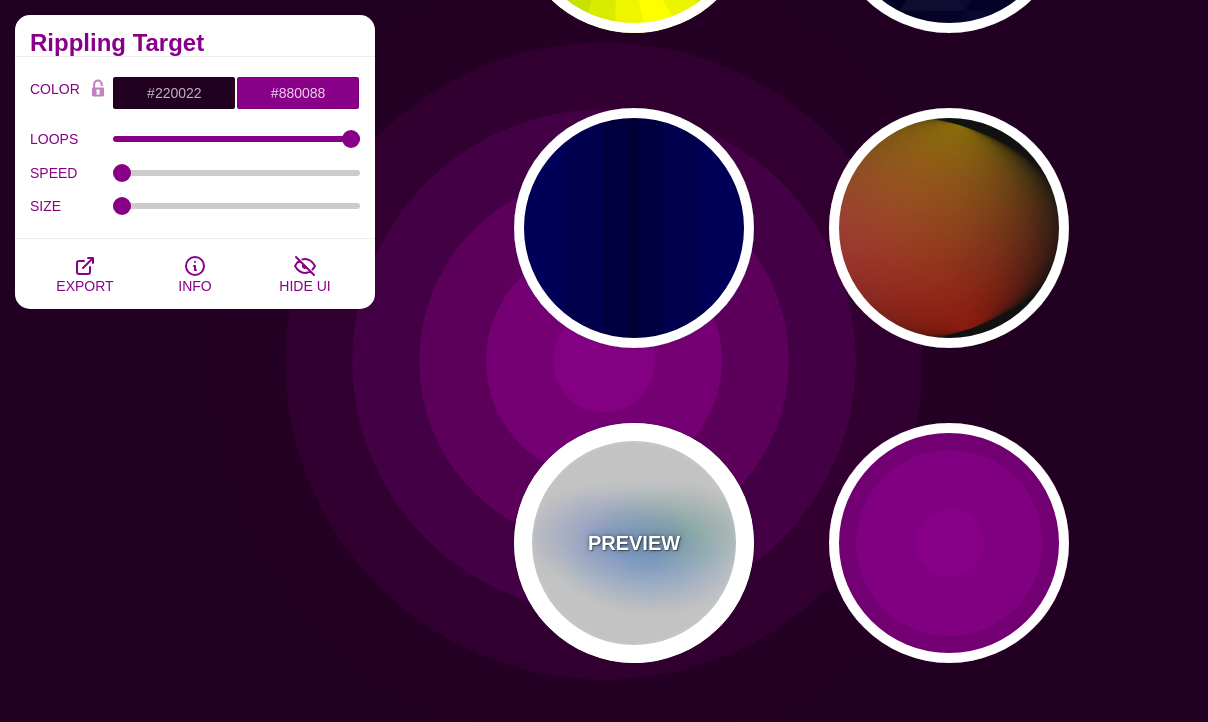 type on "0.5" 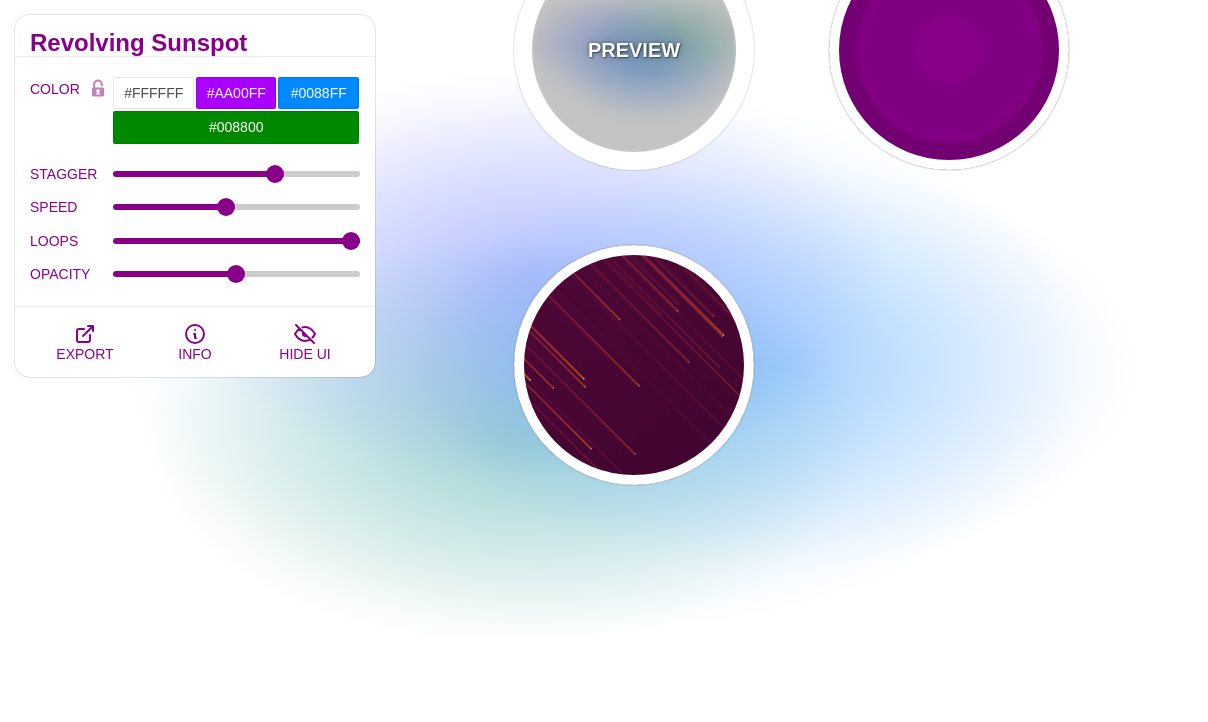 scroll, scrollTop: 3144, scrollLeft: 0, axis: vertical 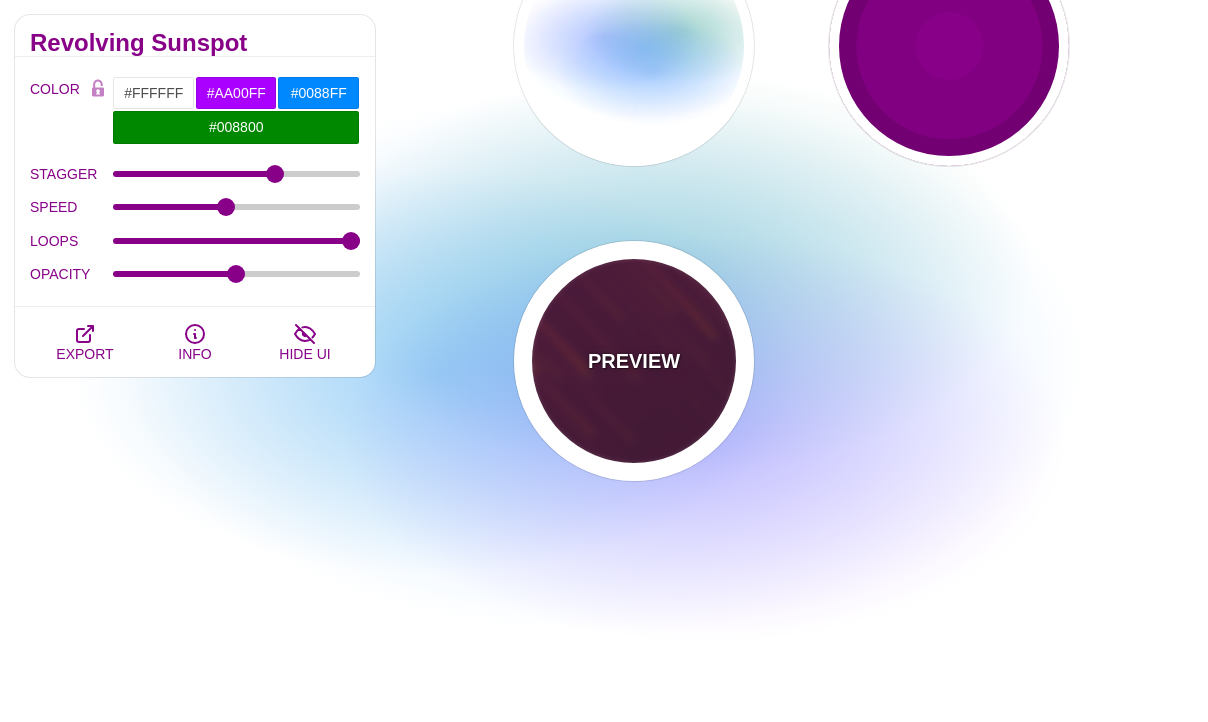 click on "PREVIEW" at bounding box center (634, 361) 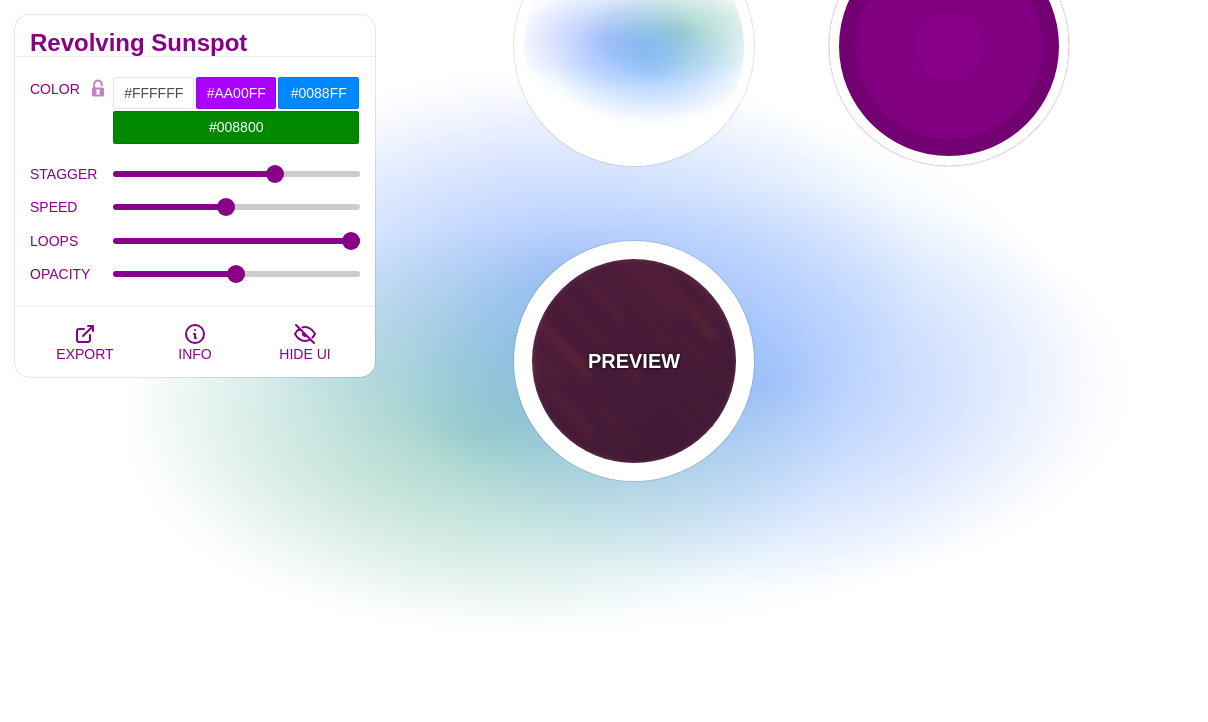 type on "#220022" 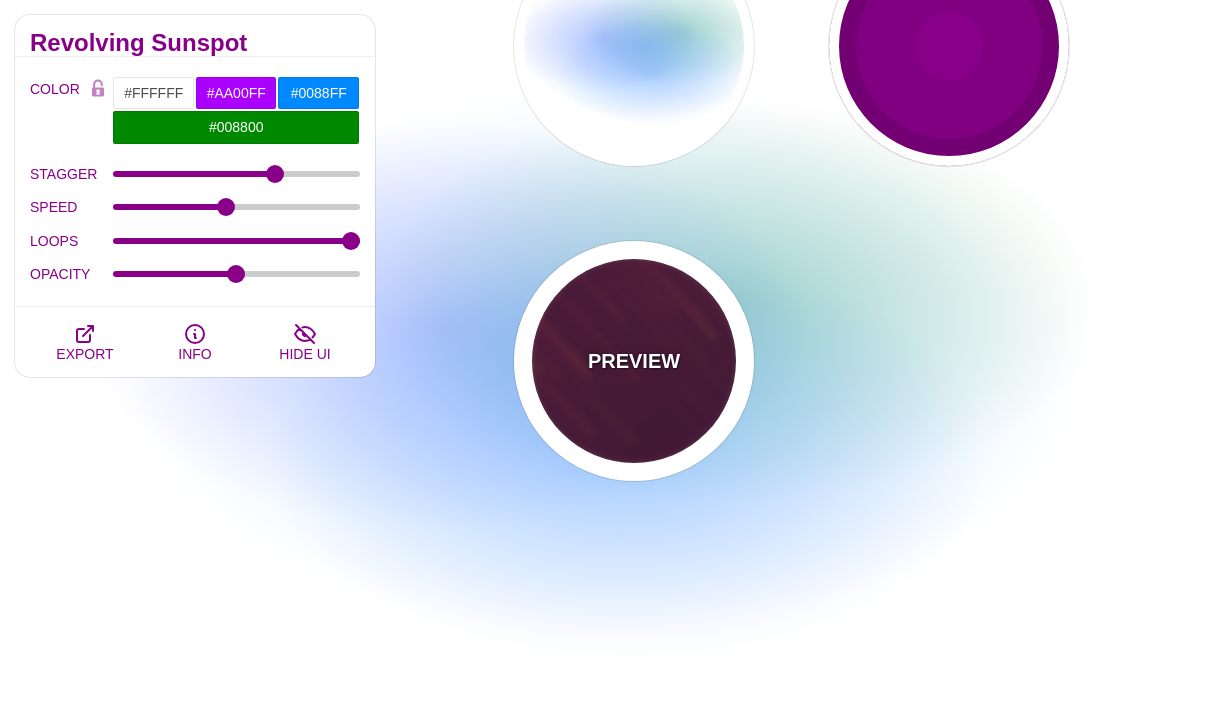 type on "#FF7700" 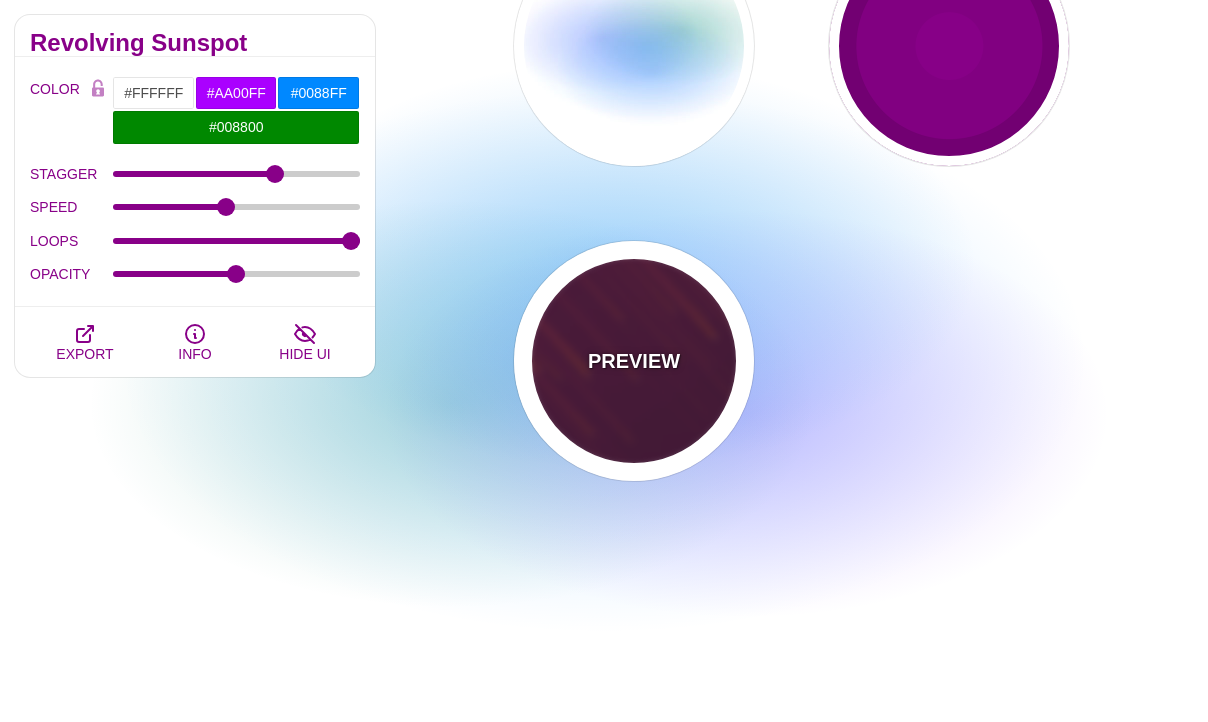 type on "#FFFFFF" 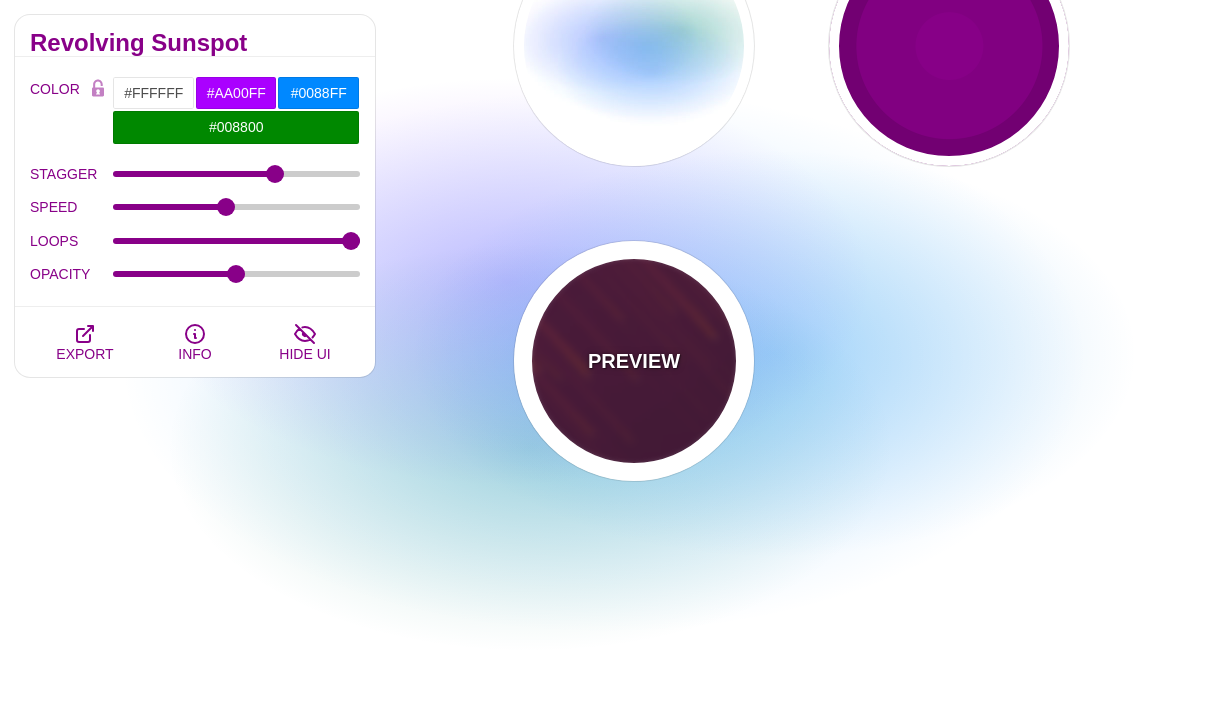 type on "10" 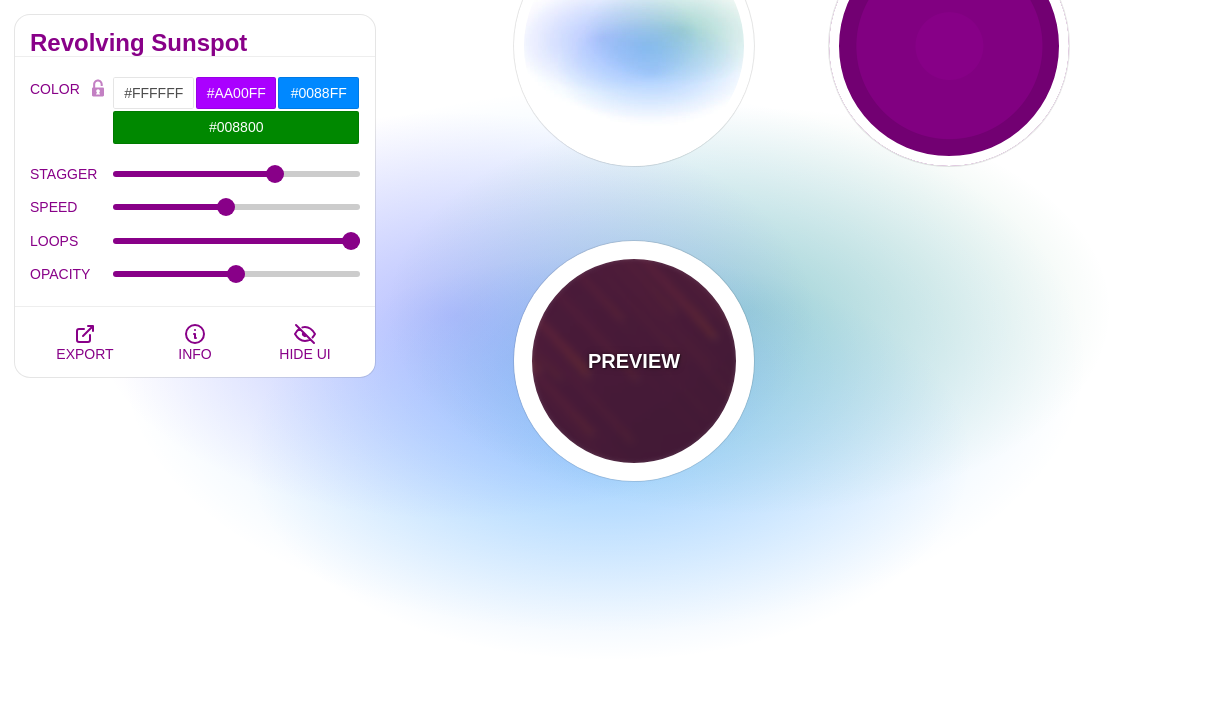 type on "999" 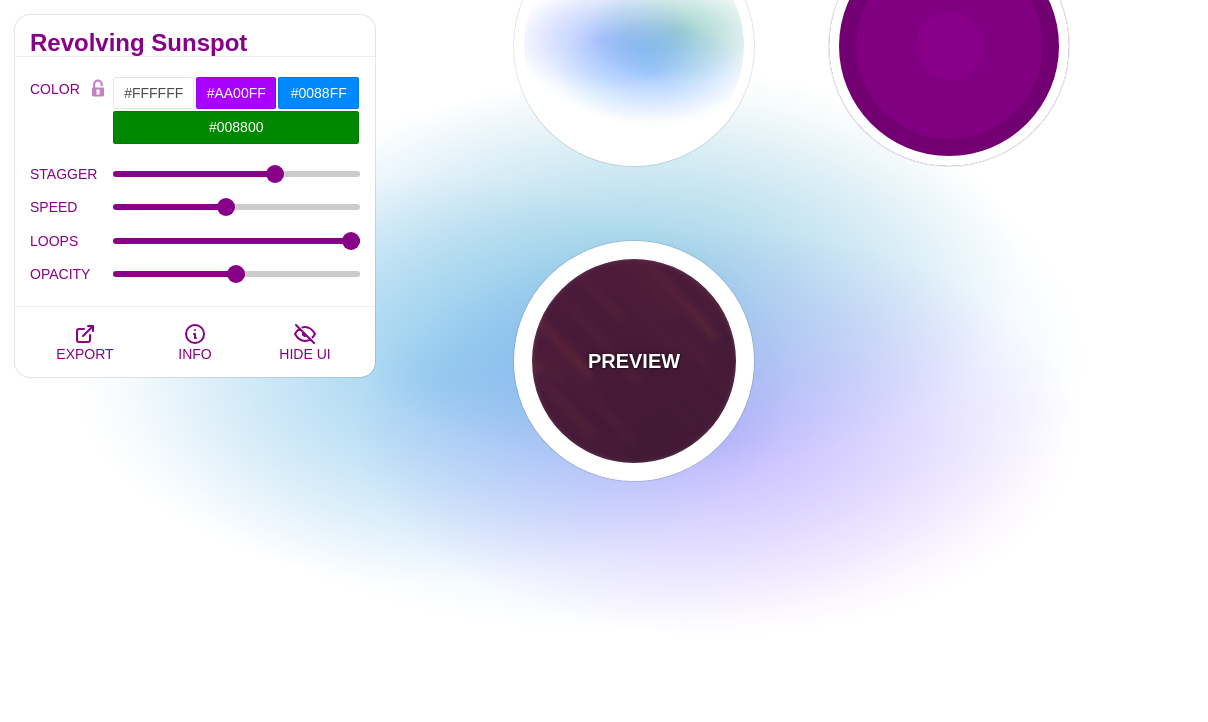 type on "3" 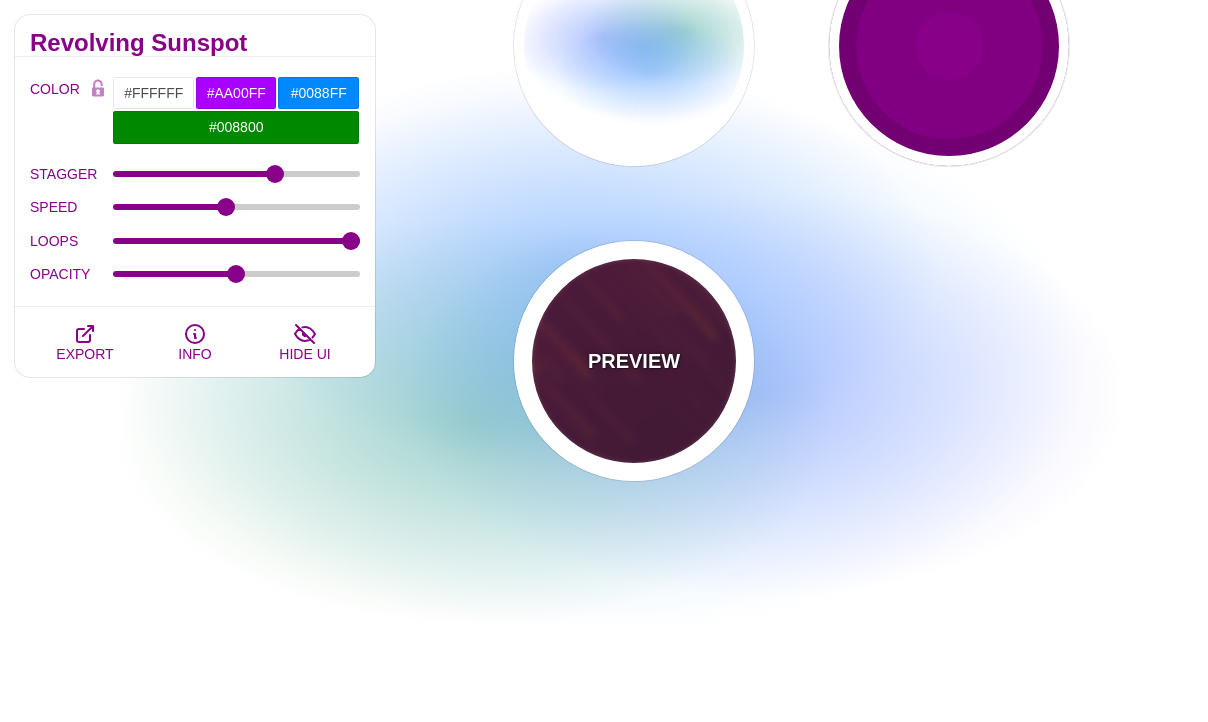 type on "1.5" 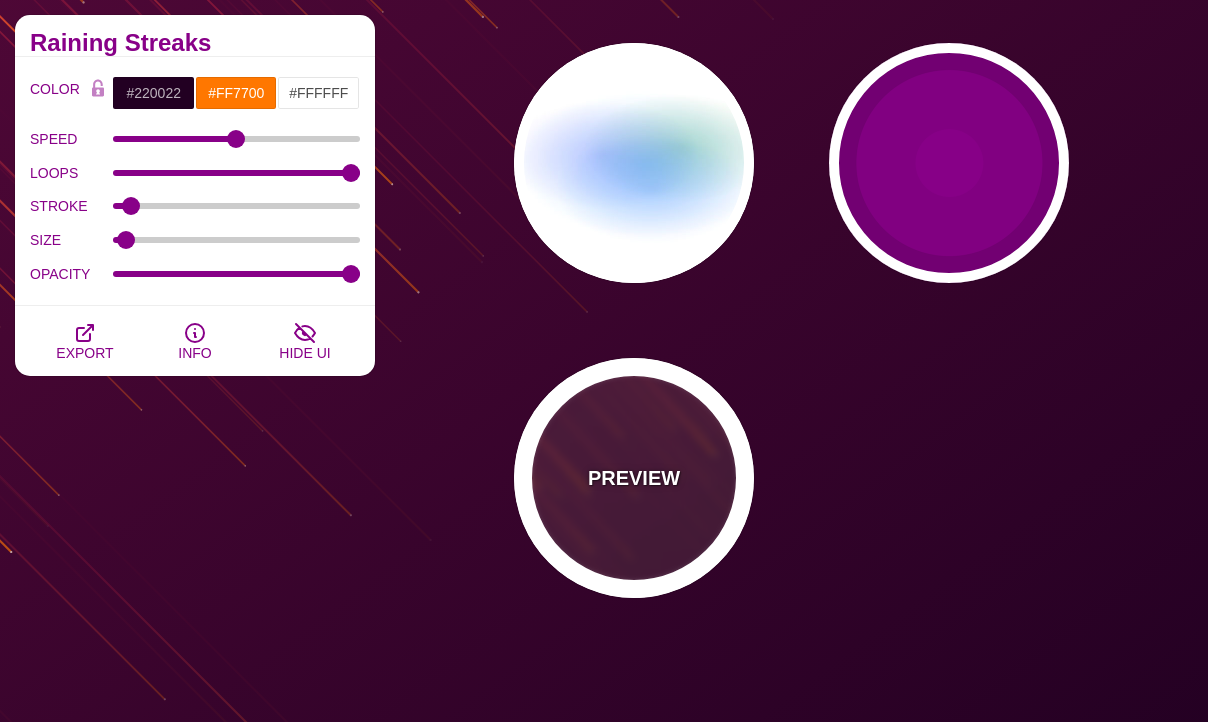 scroll, scrollTop: 3022, scrollLeft: 0, axis: vertical 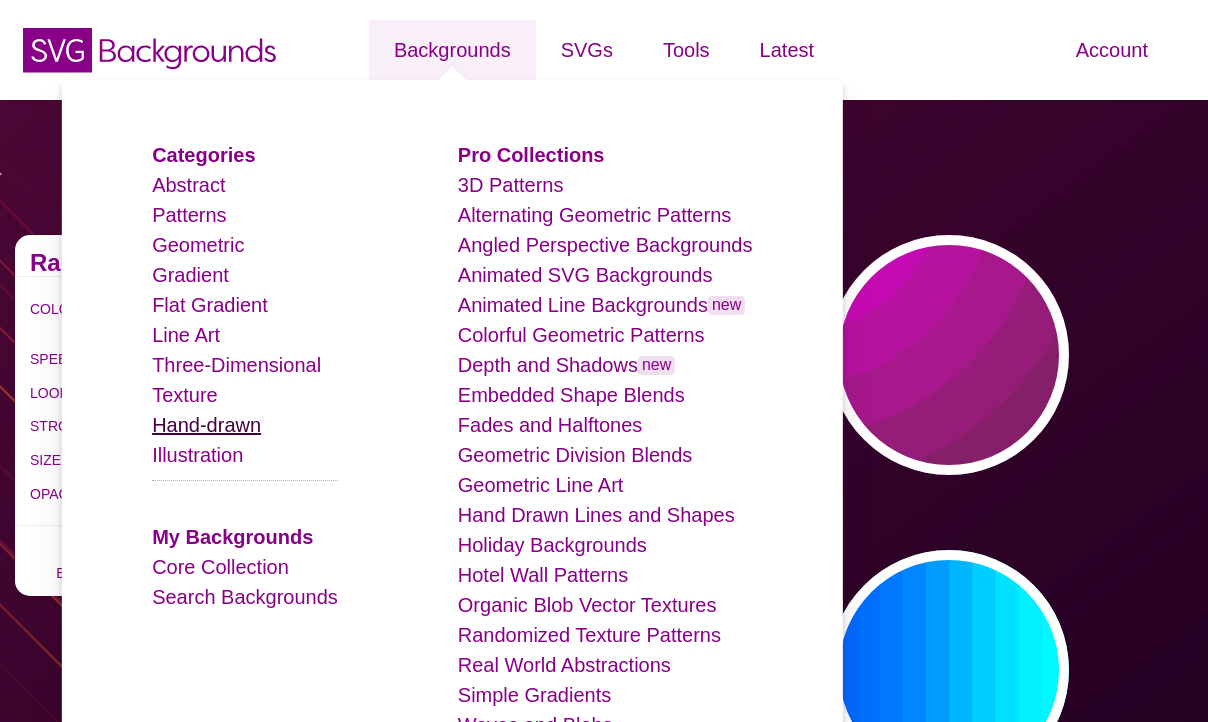 click on "Hand-drawn" at bounding box center [206, 425] 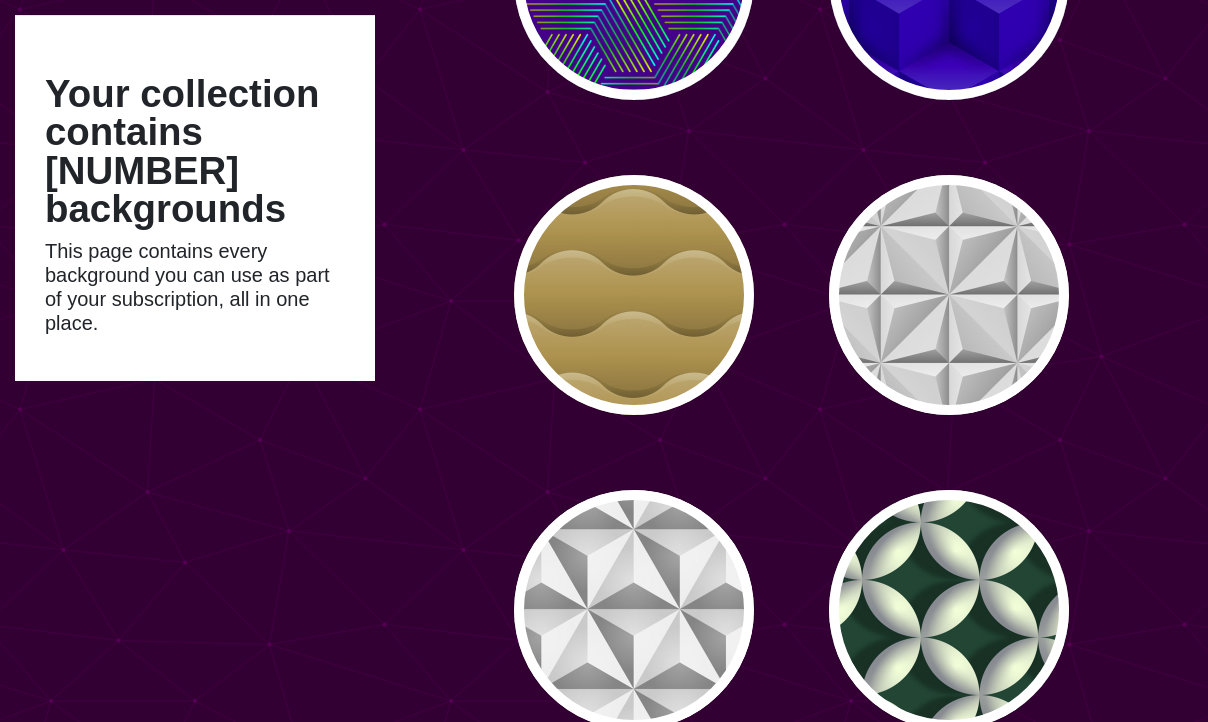 scroll, scrollTop: 695, scrollLeft: 0, axis: vertical 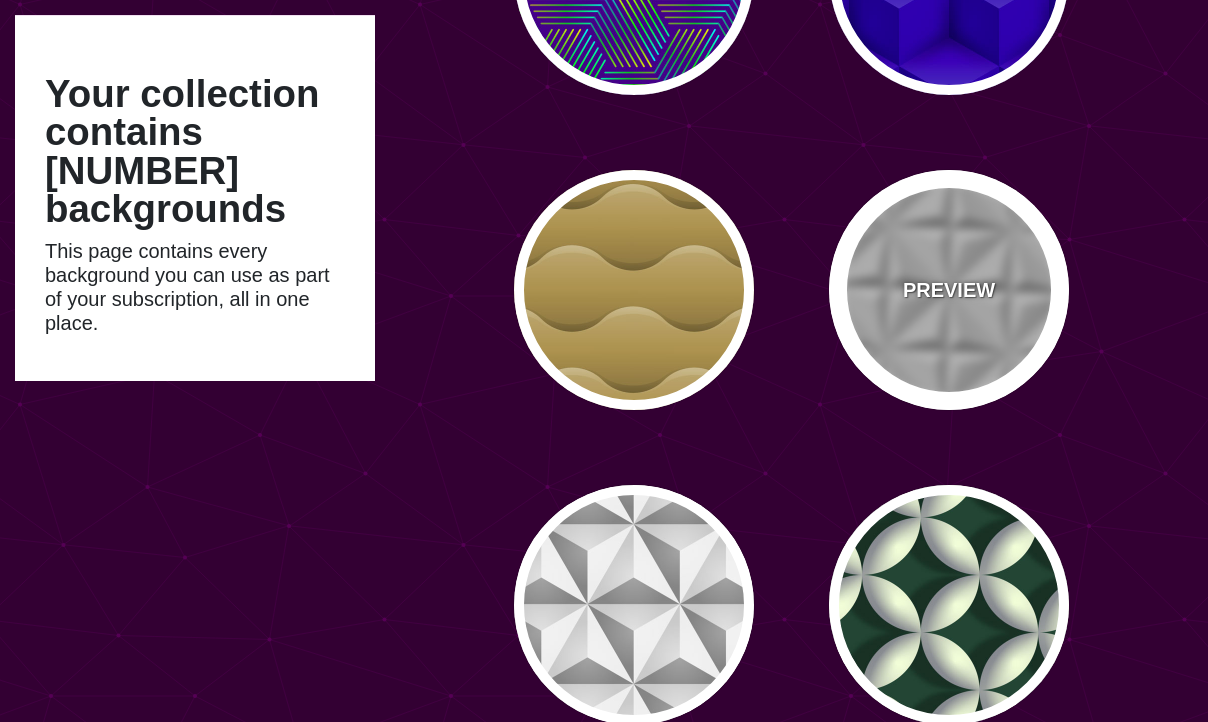 click on "PREVIEW" at bounding box center (949, 290) 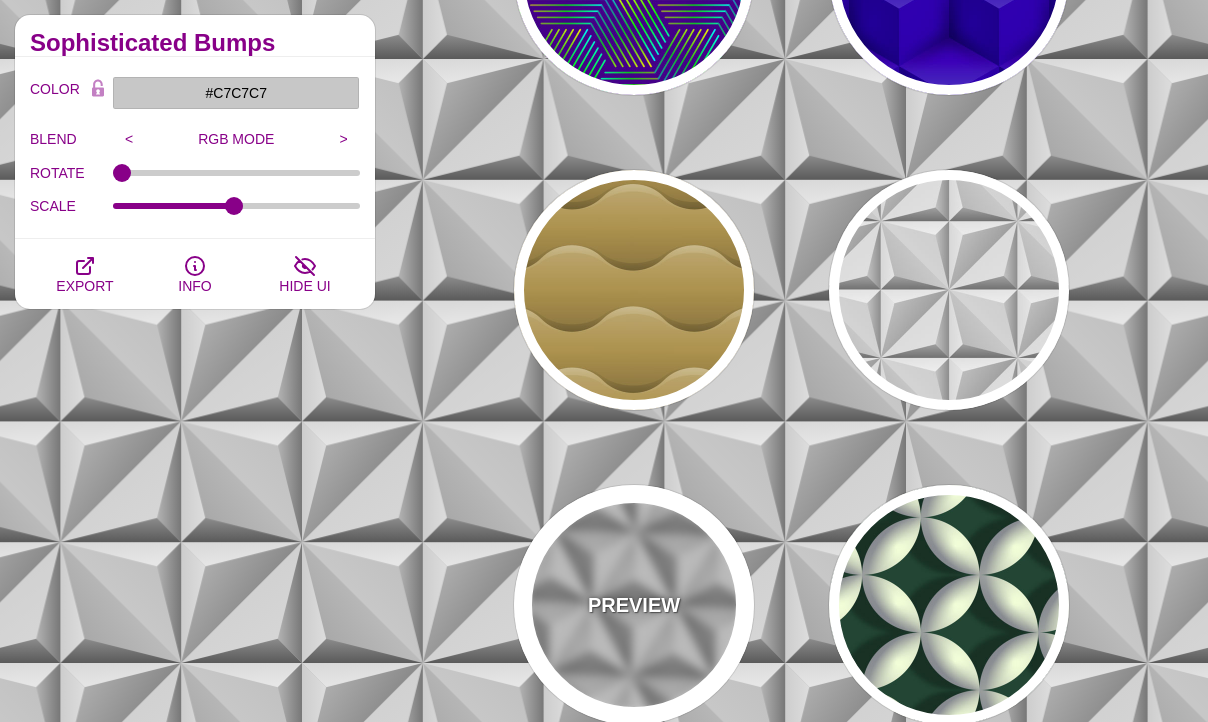 click on "PREVIEW" at bounding box center (634, 605) 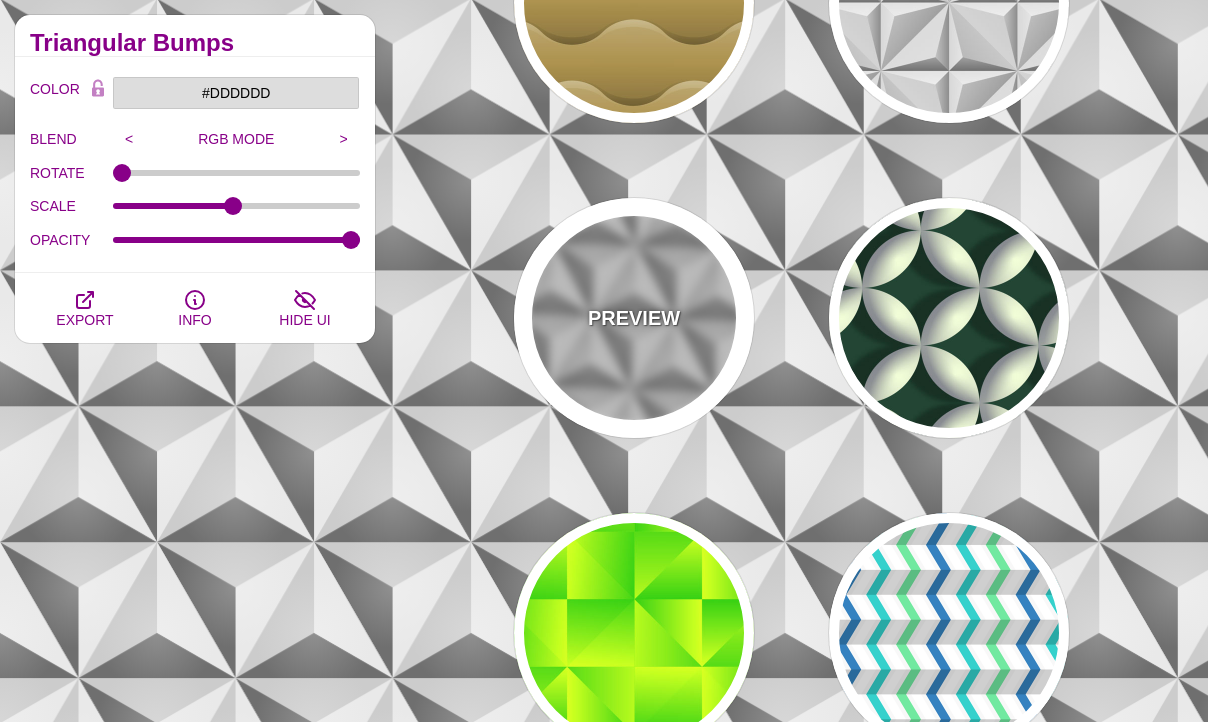 scroll, scrollTop: 1004, scrollLeft: 0, axis: vertical 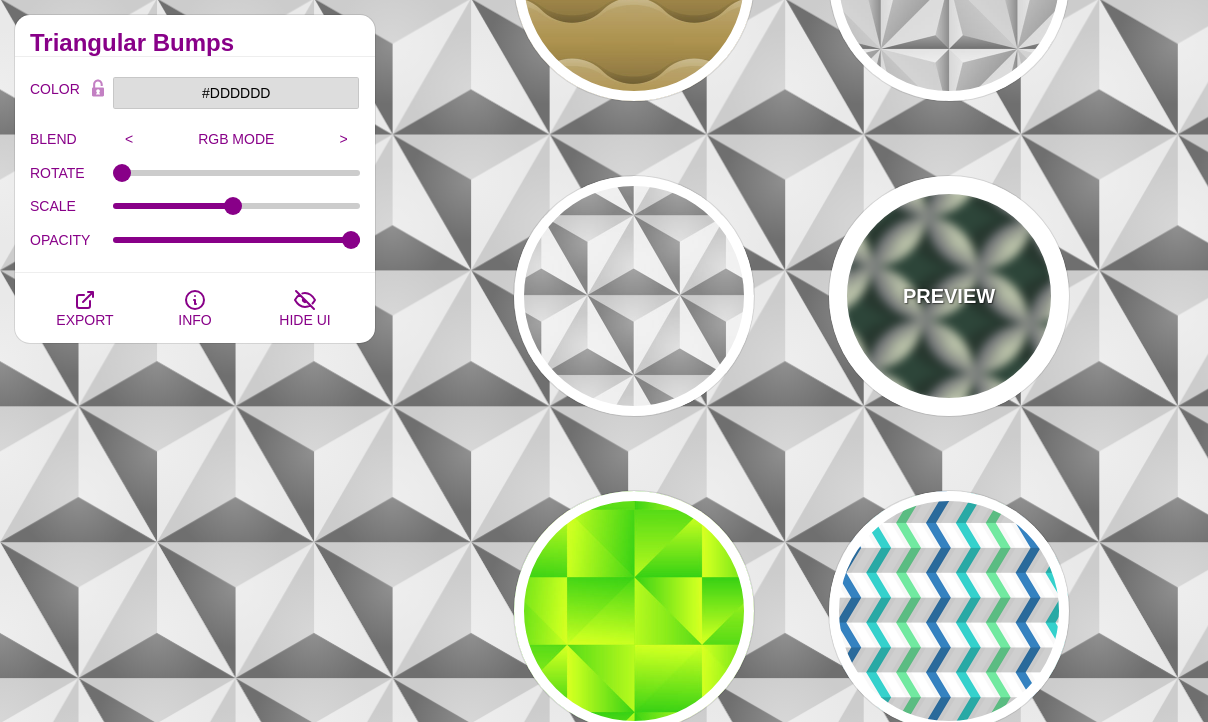 click on "PREVIEW" at bounding box center [949, 296] 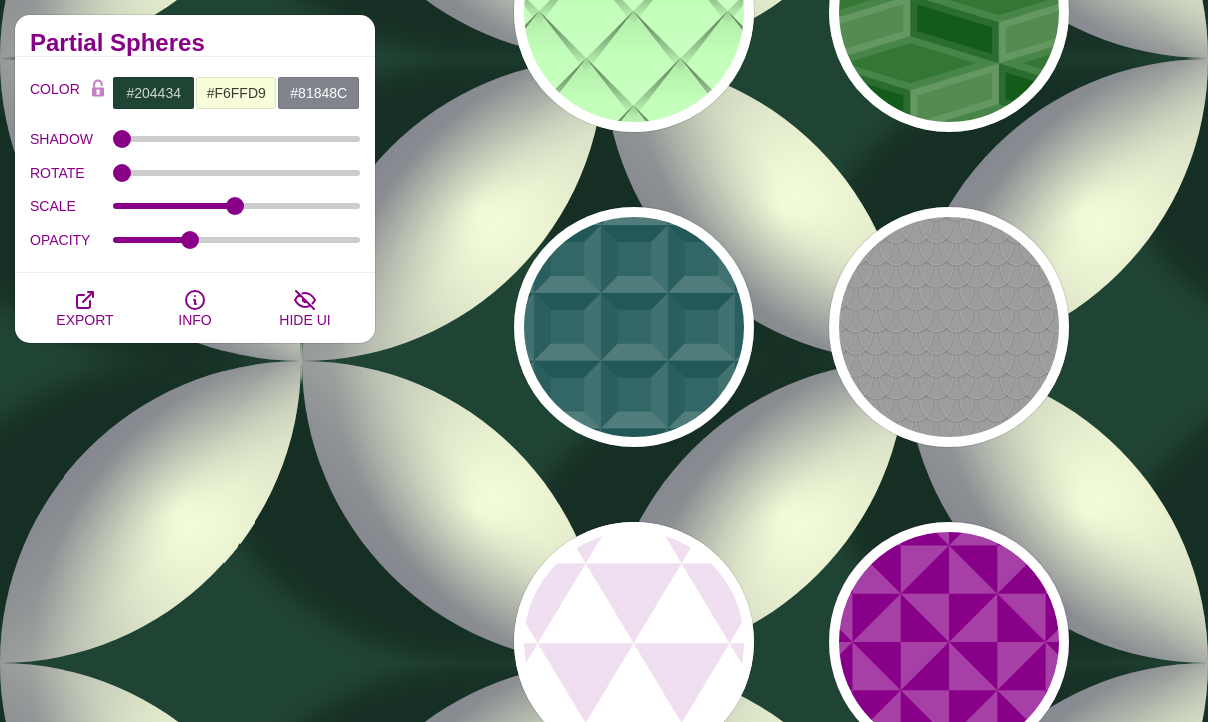 scroll, scrollTop: 2234, scrollLeft: 0, axis: vertical 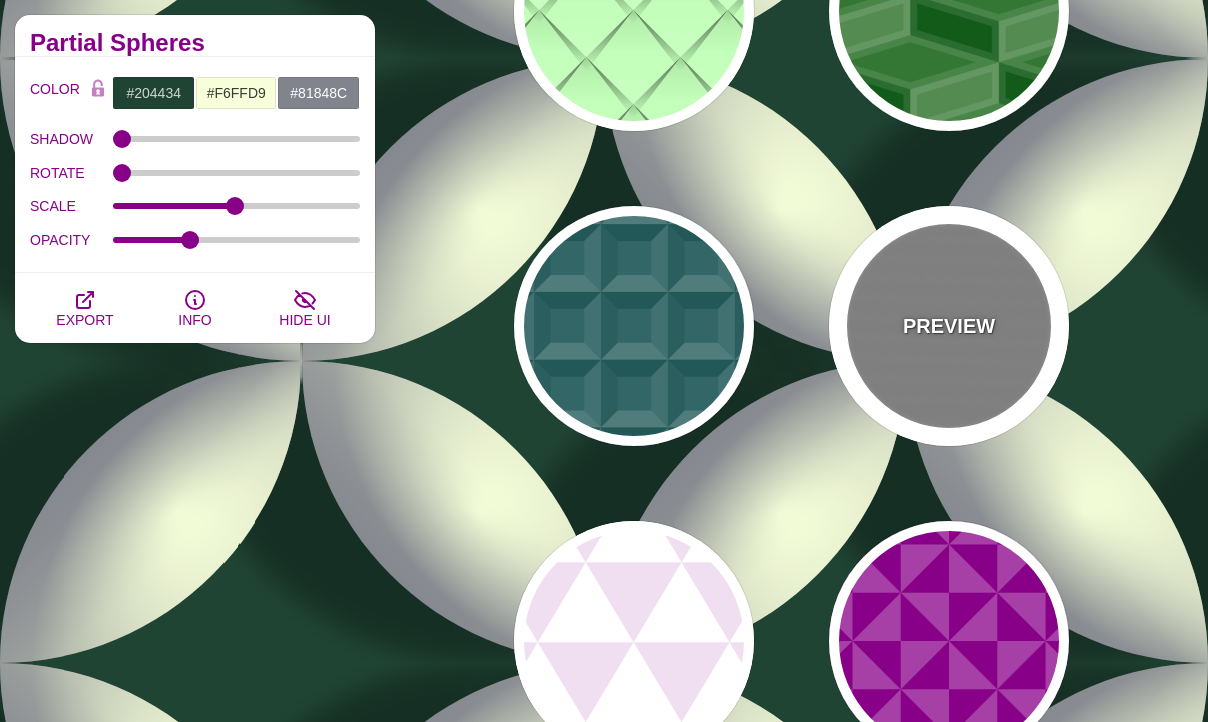 click on "PREVIEW" at bounding box center (949, 326) 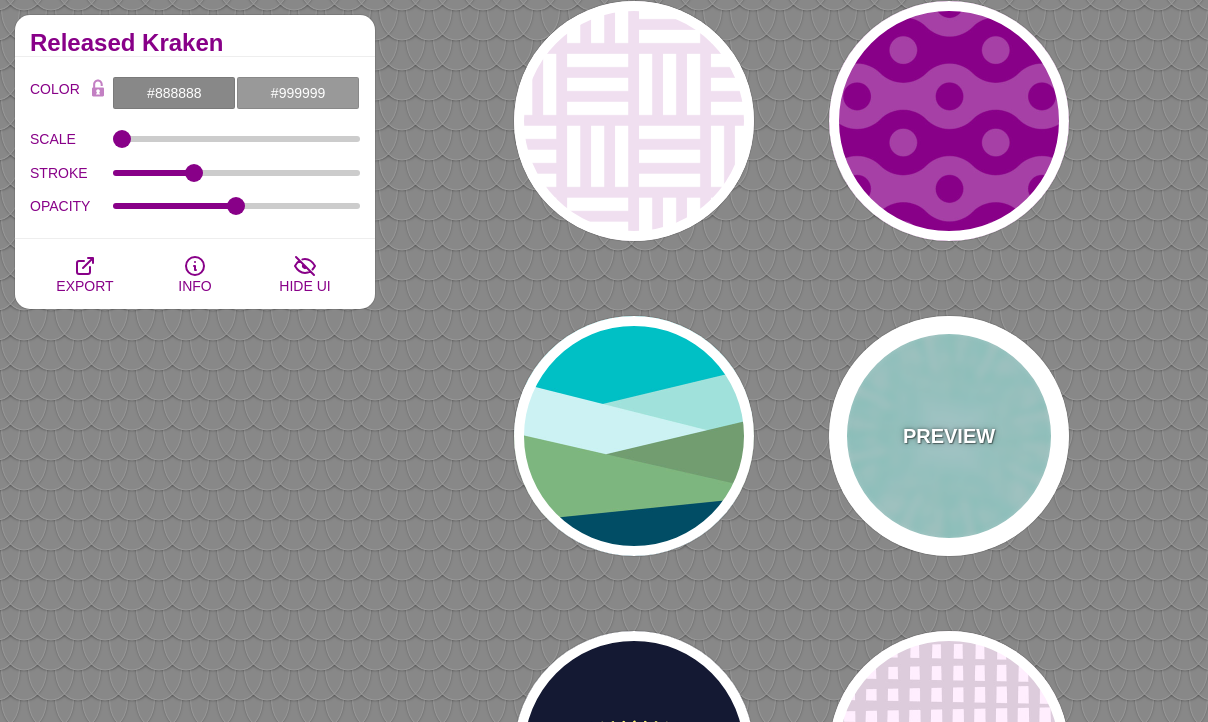 scroll, scrollTop: 5591, scrollLeft: 0, axis: vertical 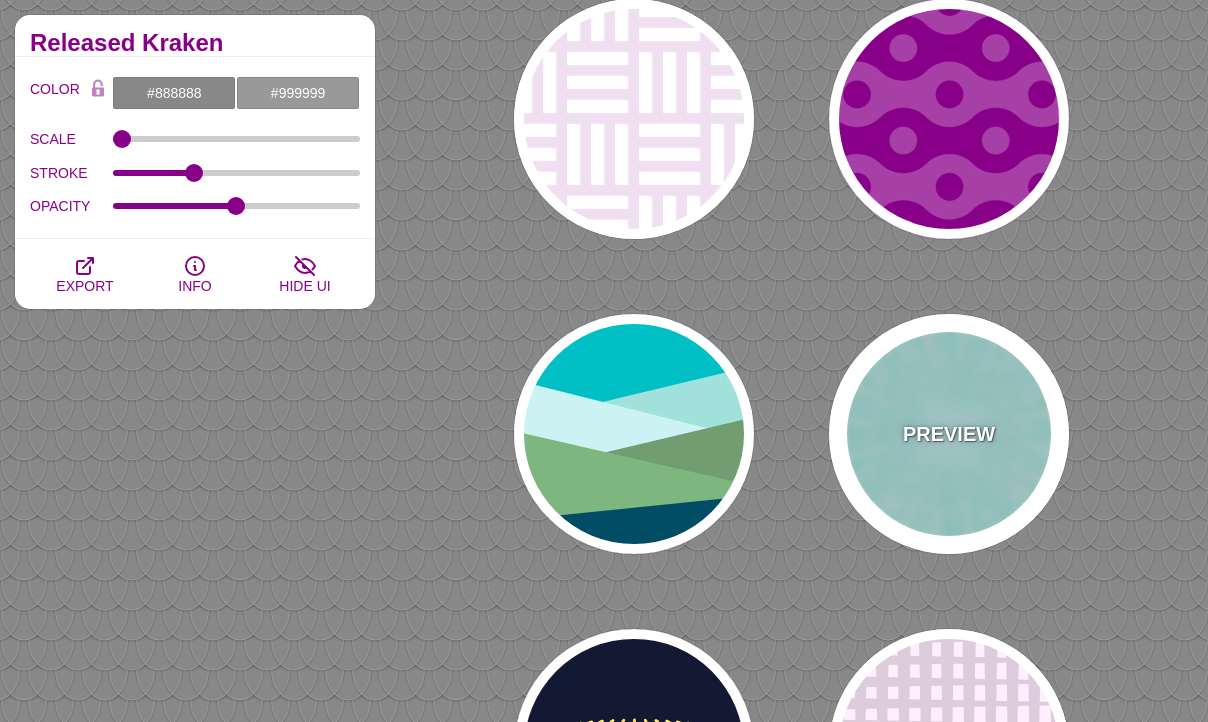 click on "PREVIEW" at bounding box center [949, 434] 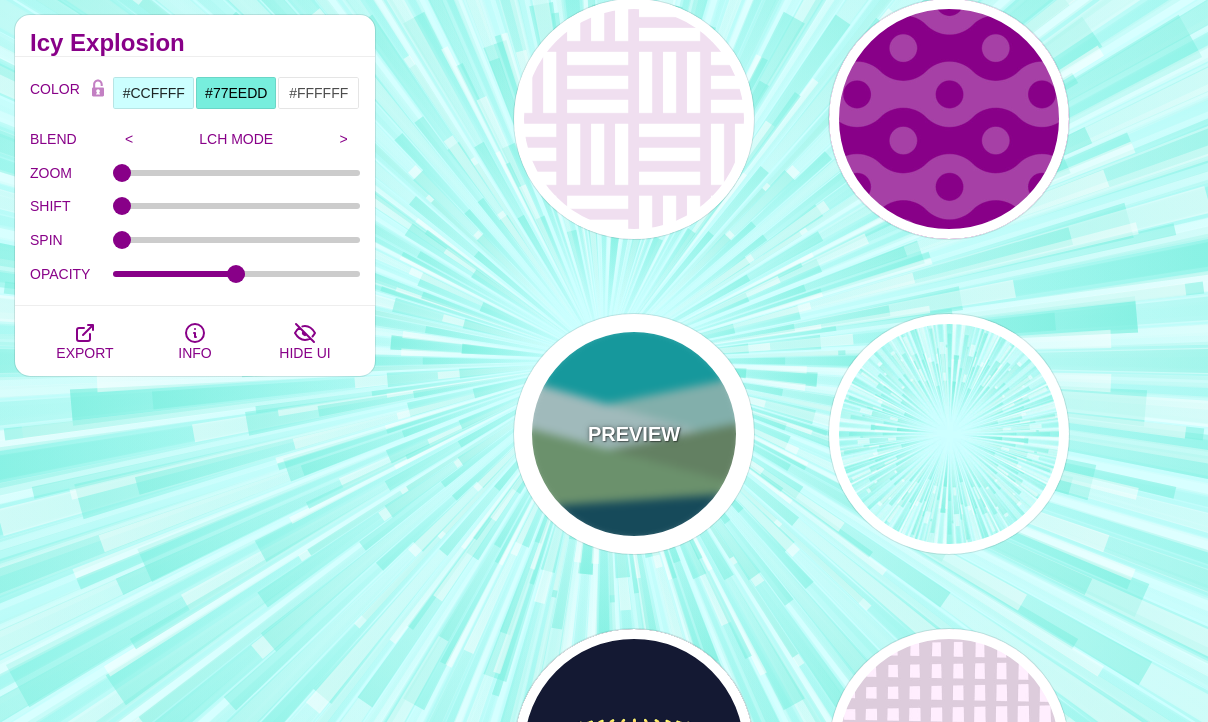 click on "PREVIEW" at bounding box center [634, 434] 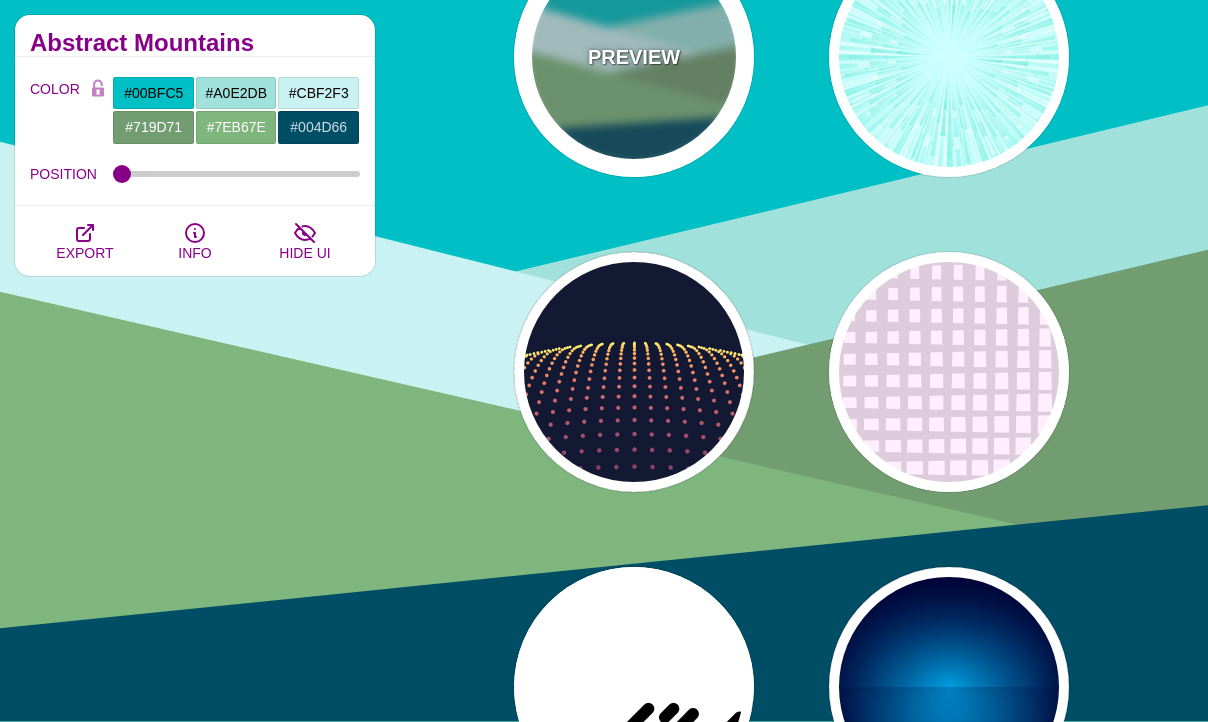 scroll, scrollTop: 5972, scrollLeft: 0, axis: vertical 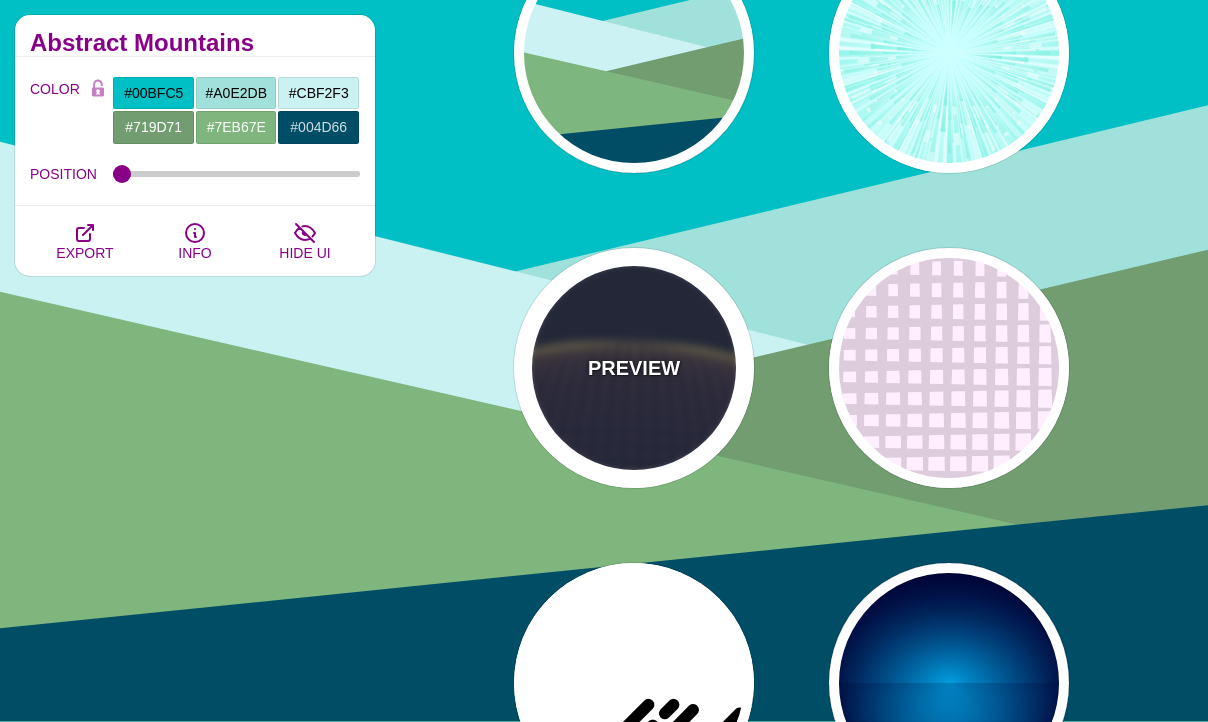 click on "PREVIEW" at bounding box center (634, 368) 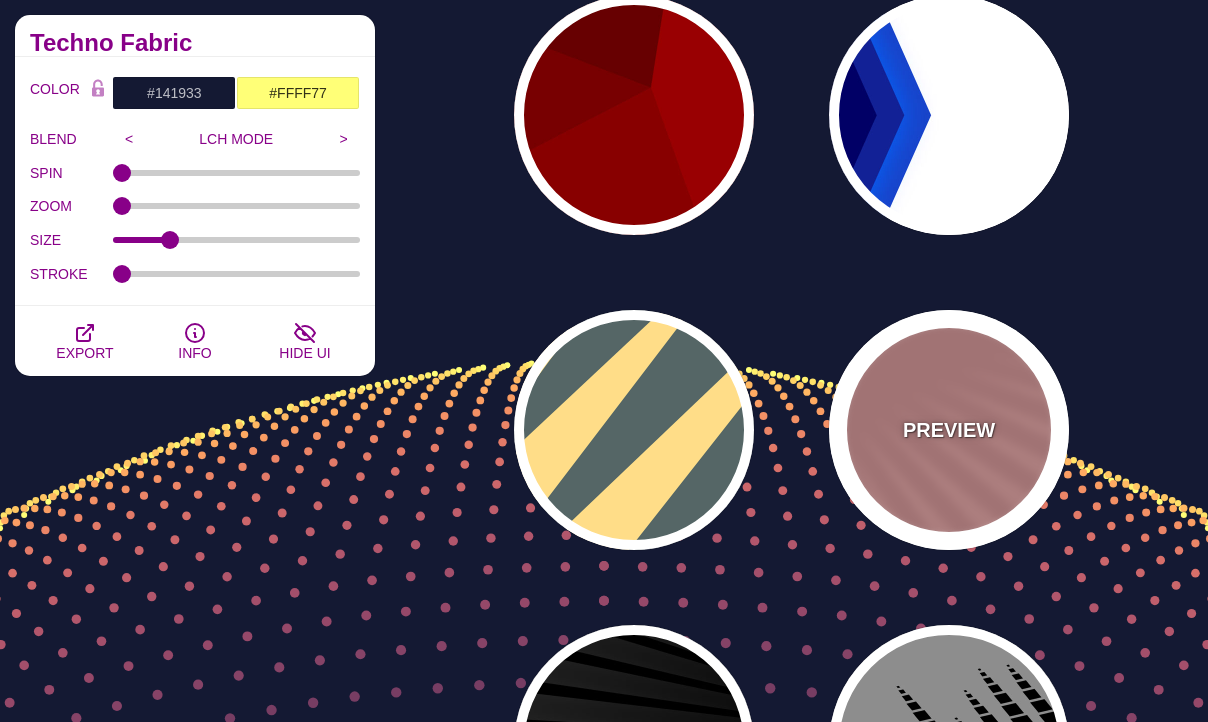 scroll, scrollTop: 6859, scrollLeft: 0, axis: vertical 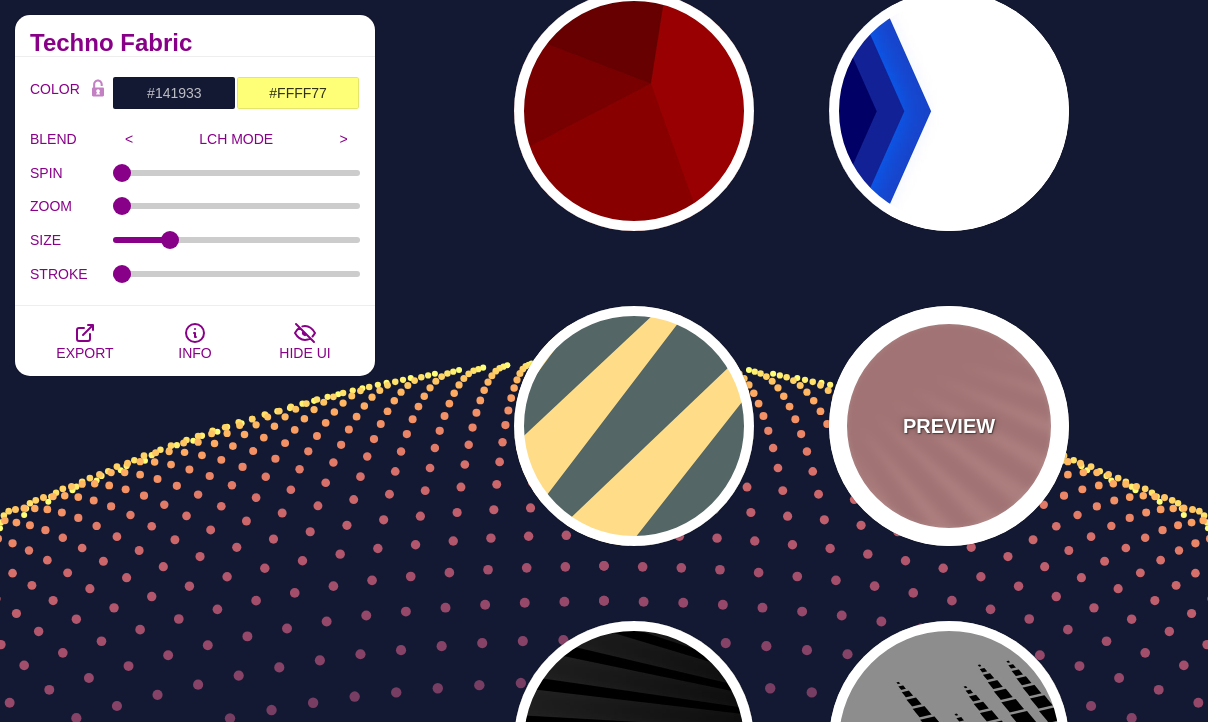 click on "PREVIEW" at bounding box center [949, 426] 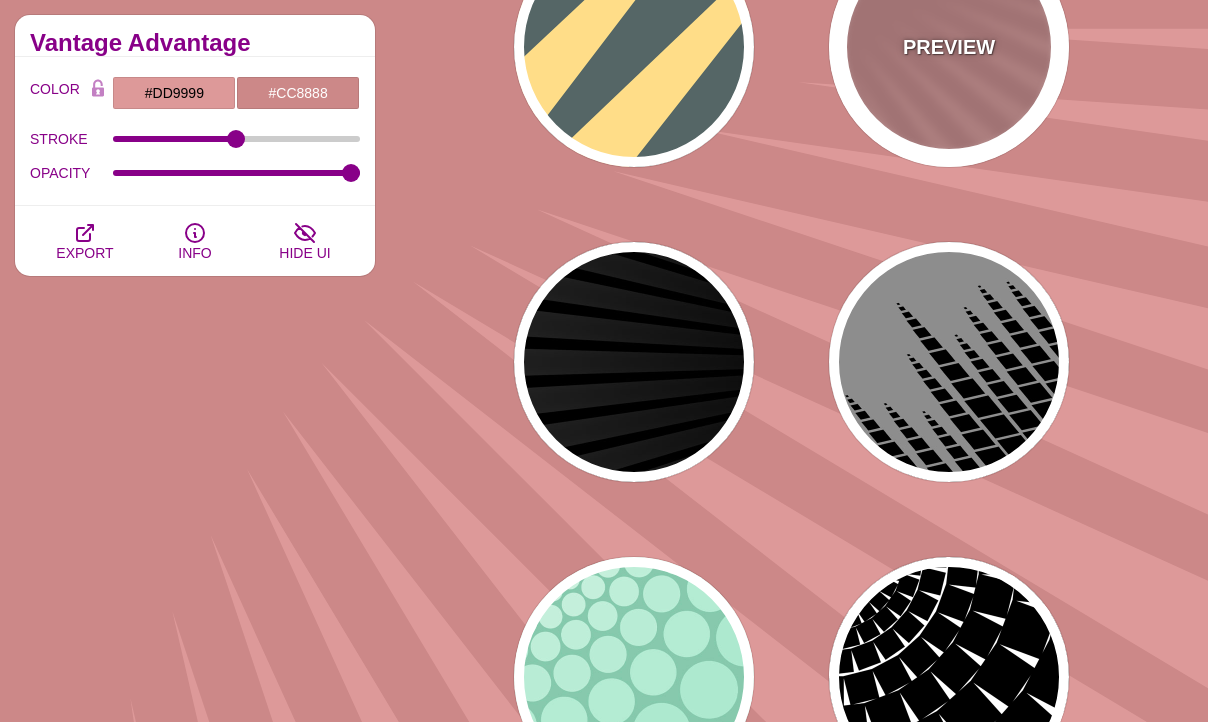 scroll, scrollTop: 7242, scrollLeft: 0, axis: vertical 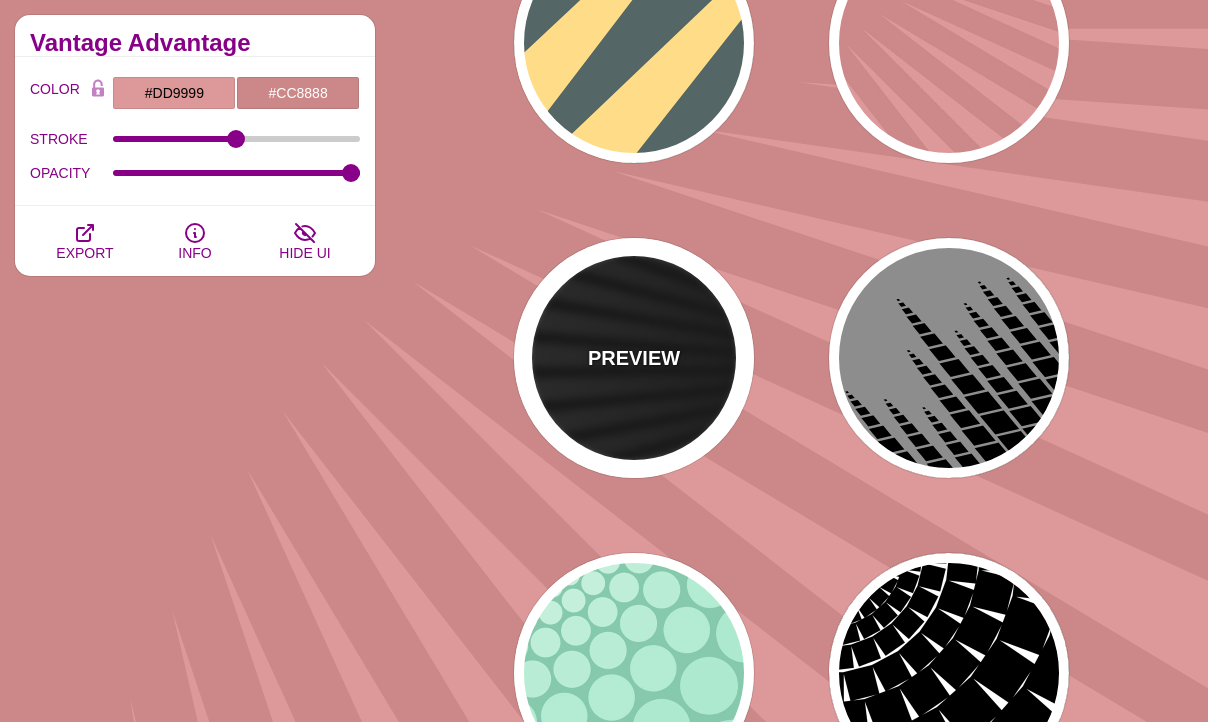 click on "PREVIEW" at bounding box center [634, 358] 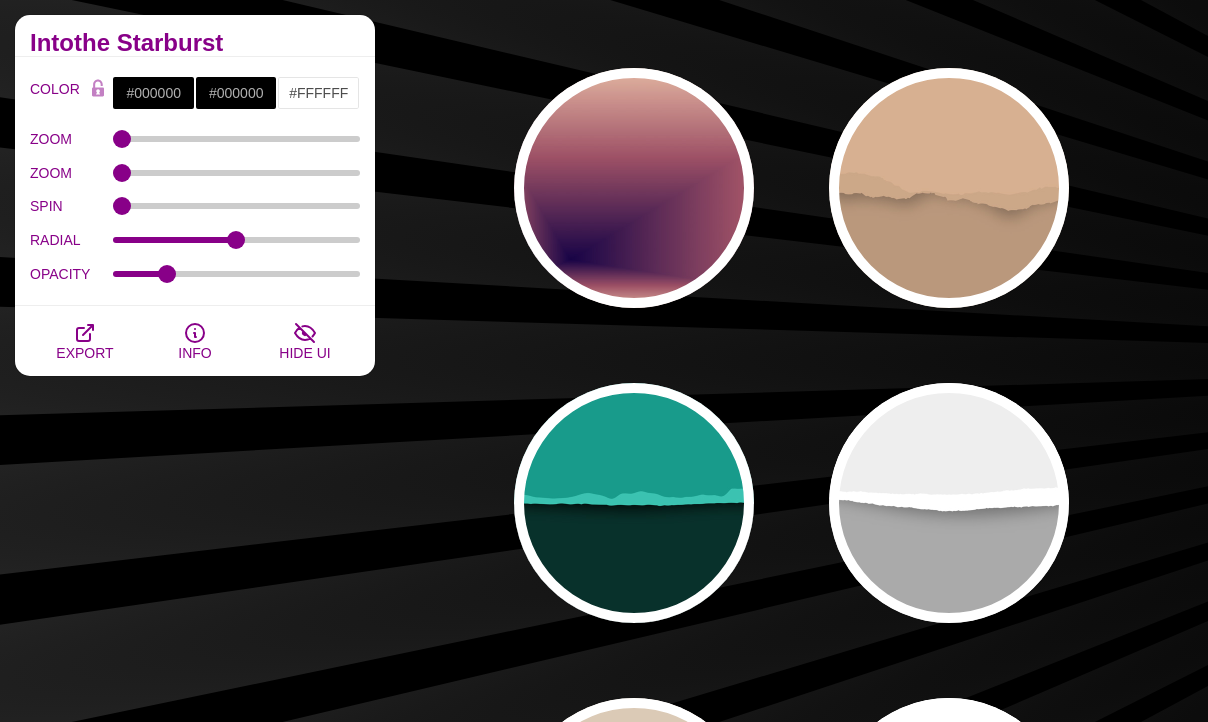 scroll, scrollTop: 15294, scrollLeft: 0, axis: vertical 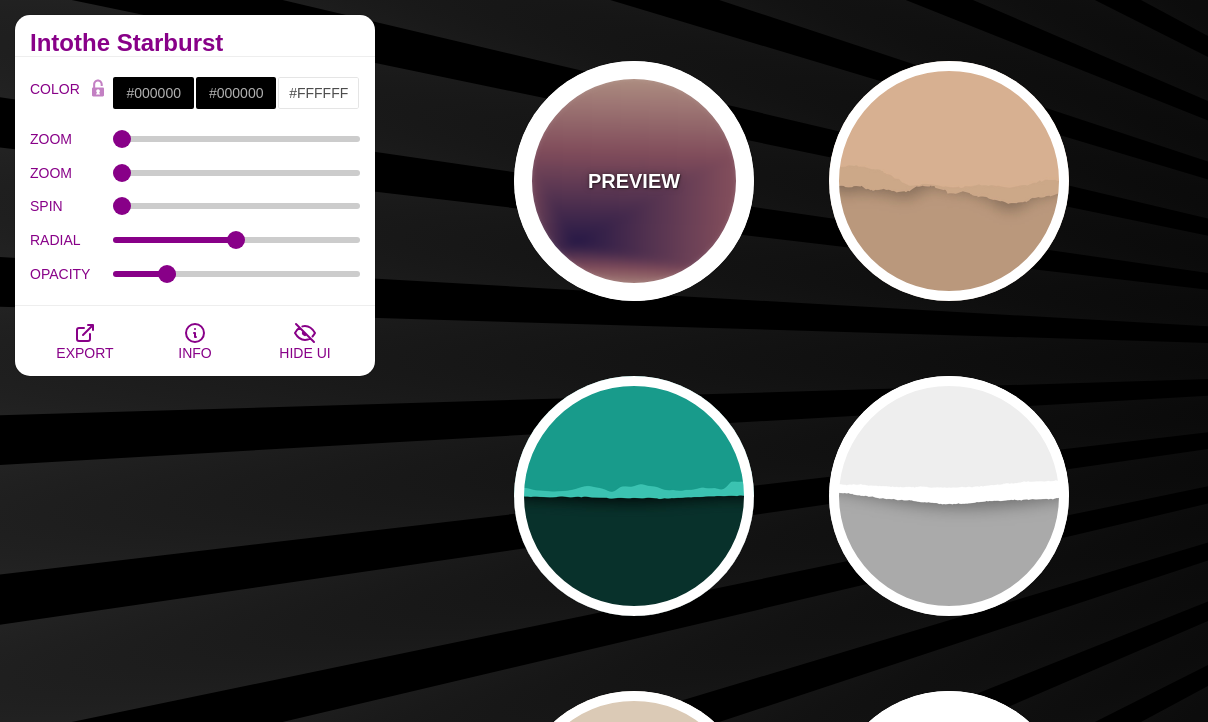 click on "PREVIEW" at bounding box center [634, 181] 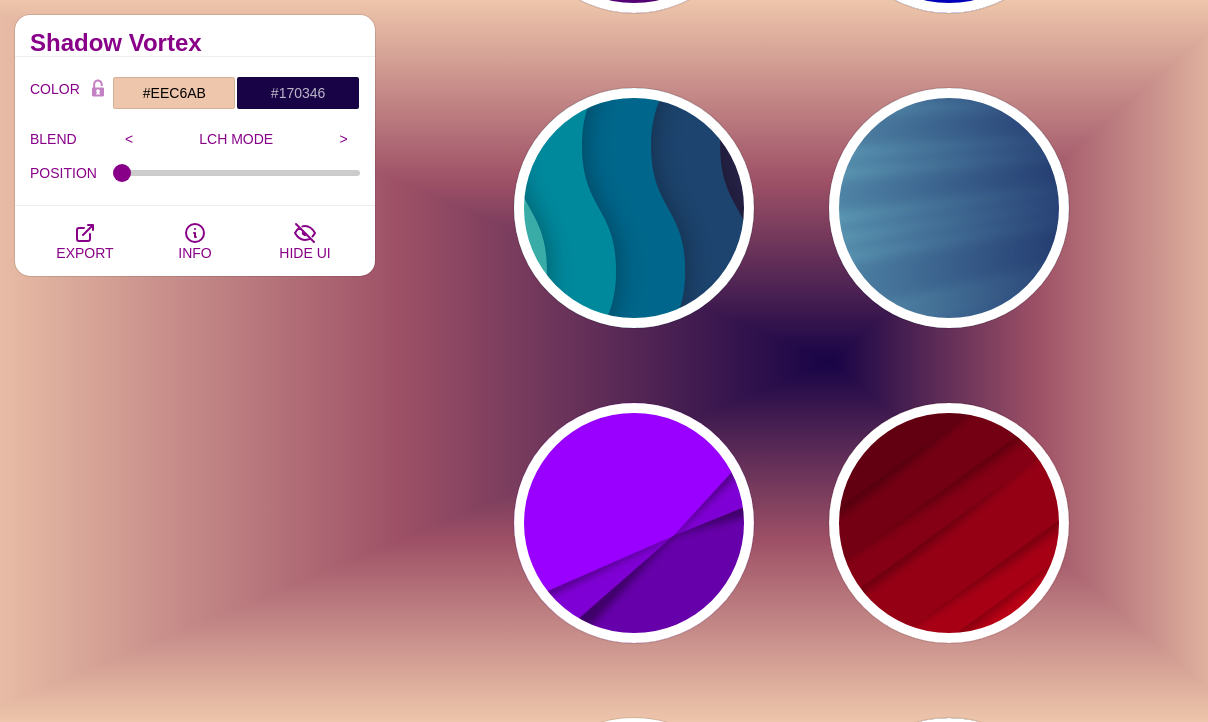 scroll, scrollTop: 17165, scrollLeft: 0, axis: vertical 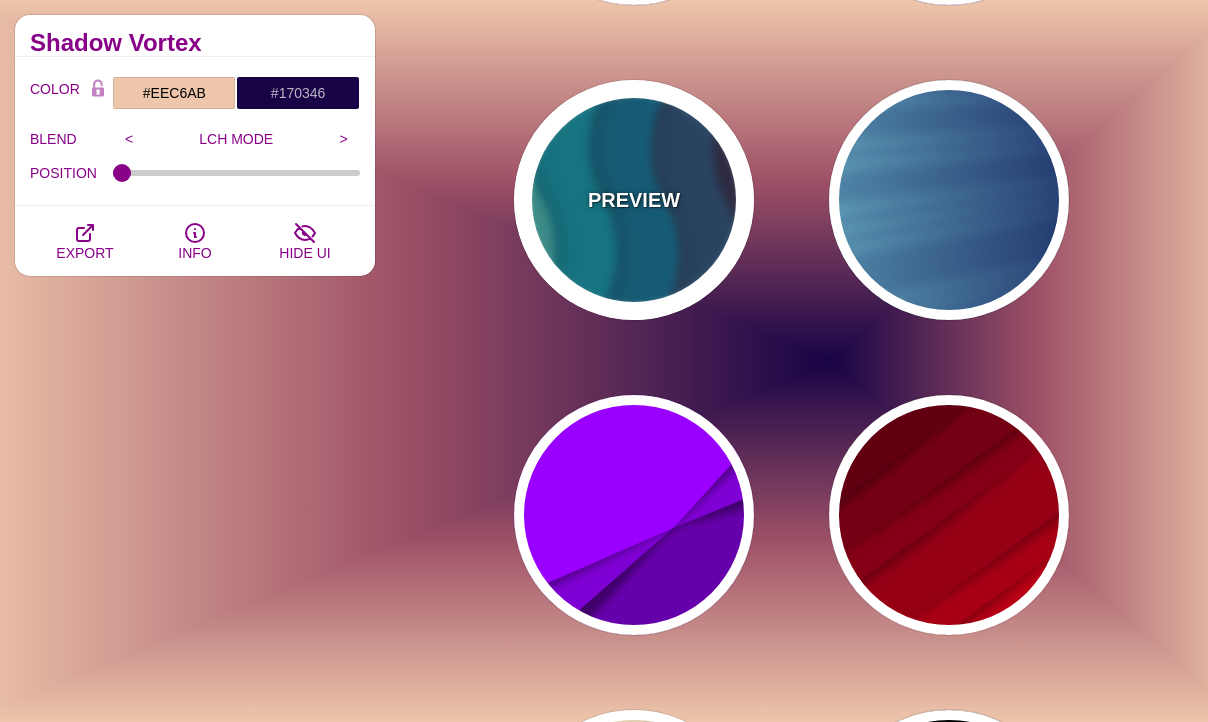 click on "PREVIEW" at bounding box center (634, 200) 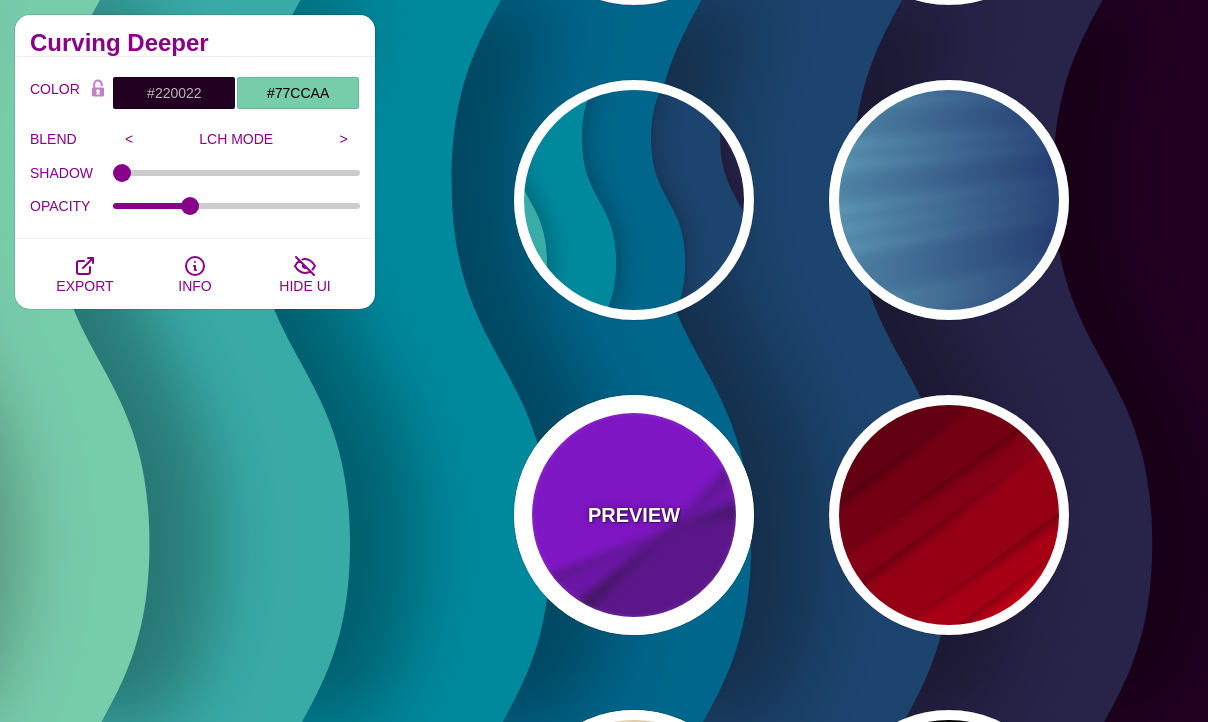 click on "PREVIEW" at bounding box center [634, 515] 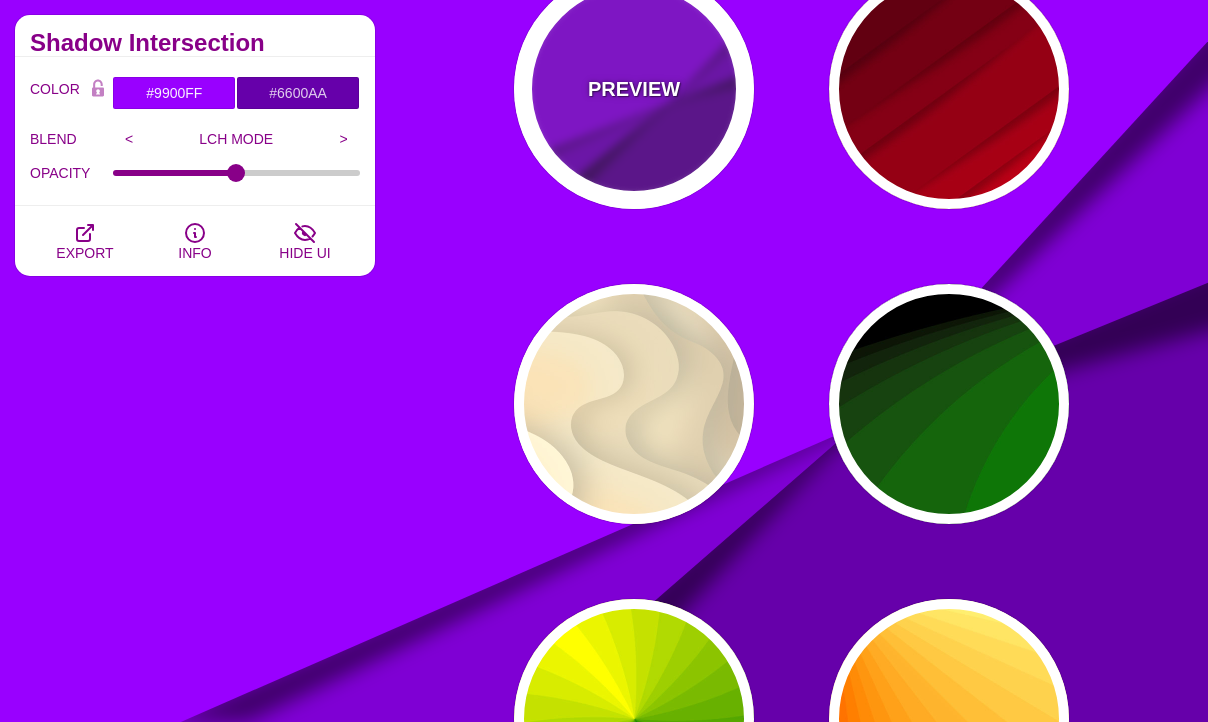 scroll, scrollTop: 17600, scrollLeft: 0, axis: vertical 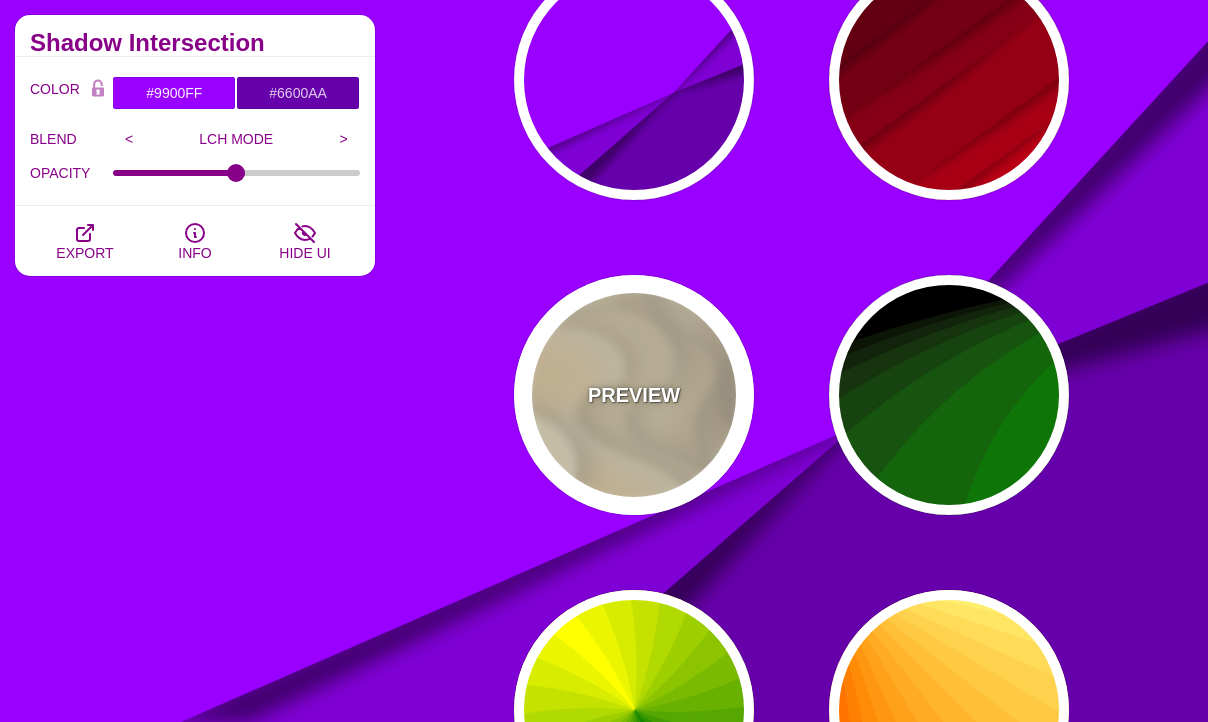 click on "PREVIEW" at bounding box center (634, 395) 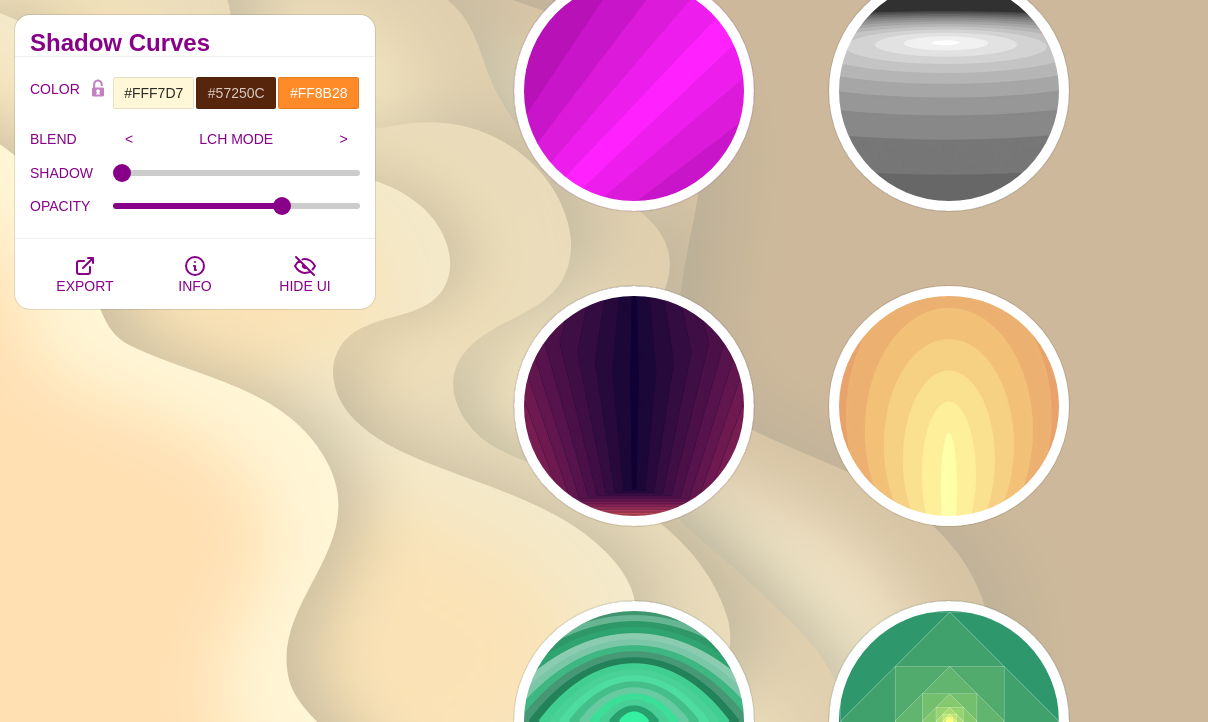 scroll, scrollTop: 18540, scrollLeft: 0, axis: vertical 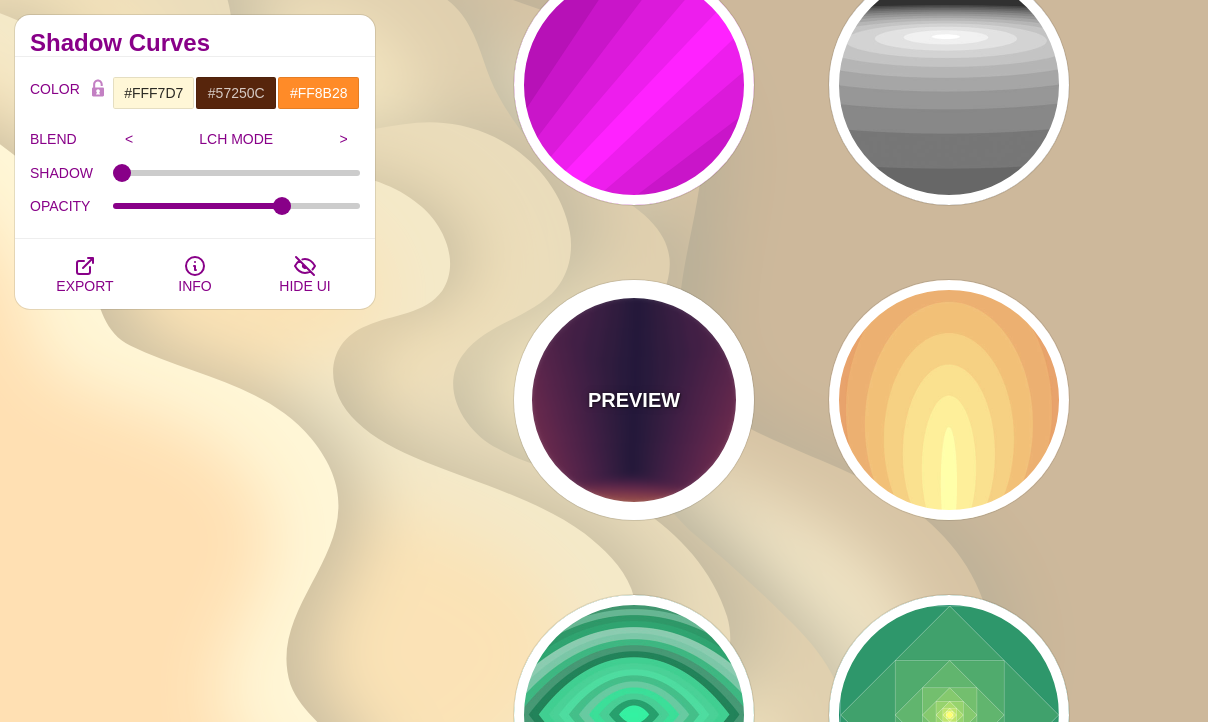 click on "PREVIEW" at bounding box center (634, 400) 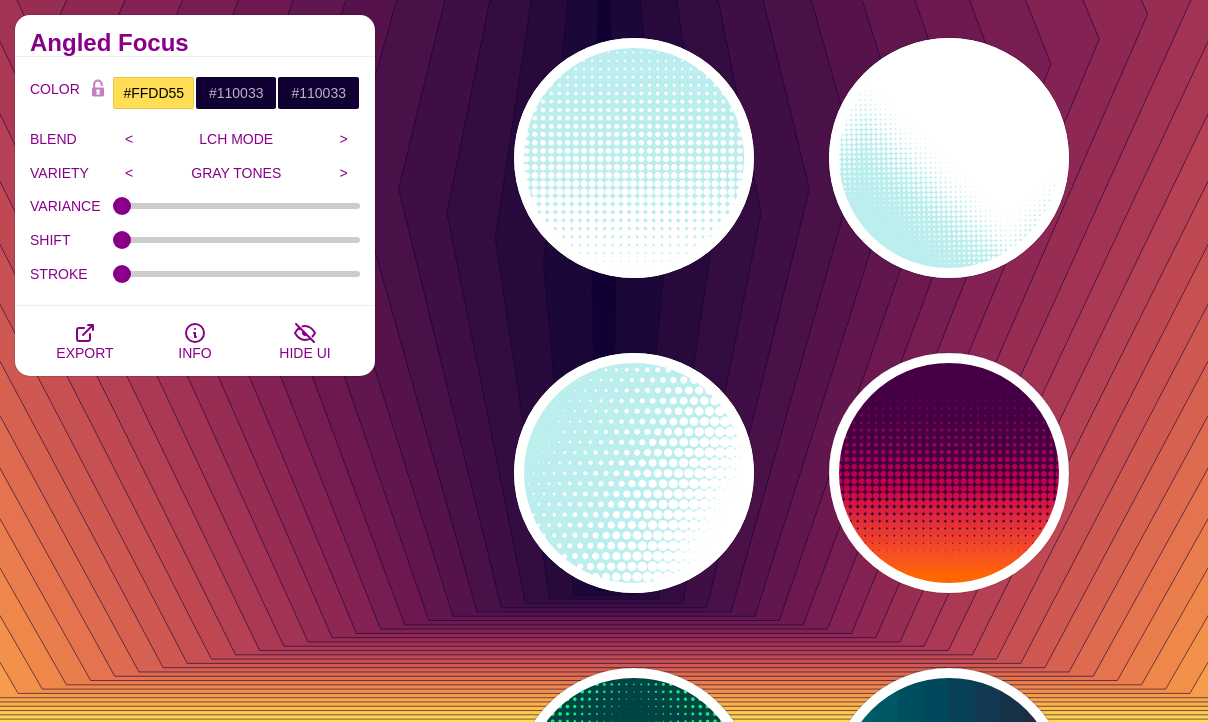 scroll, scrollTop: 21619, scrollLeft: 0, axis: vertical 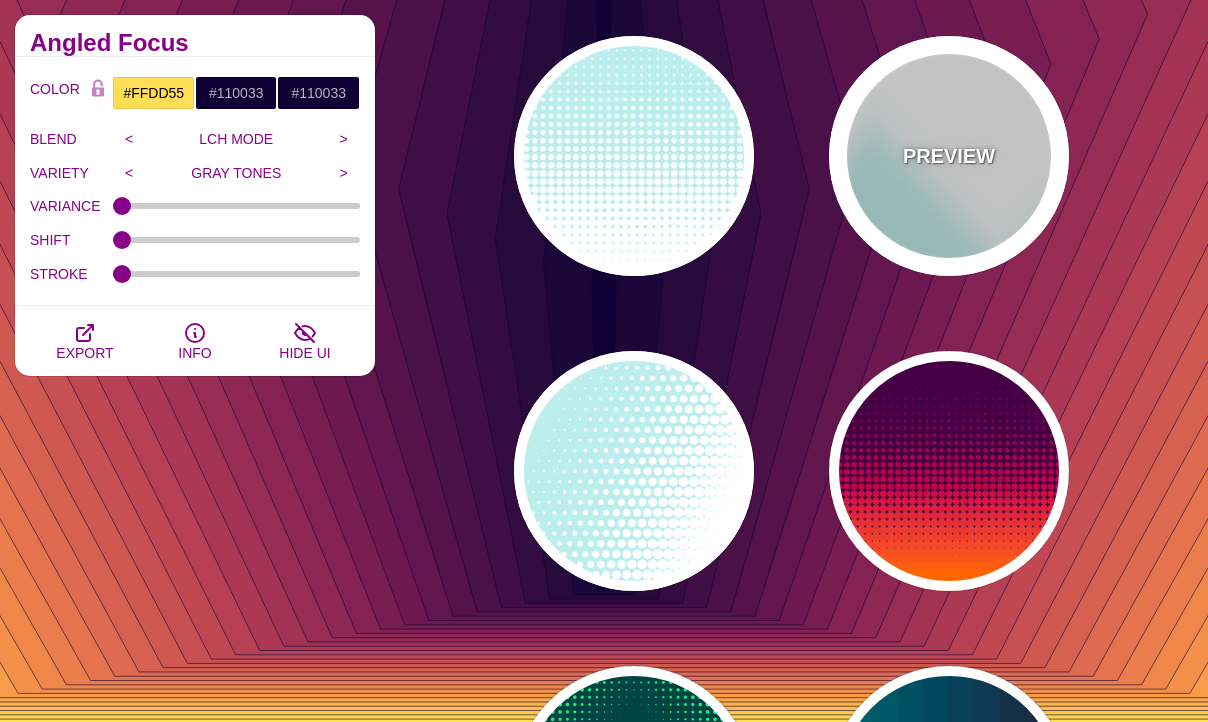 click on "PREVIEW" at bounding box center (949, 156) 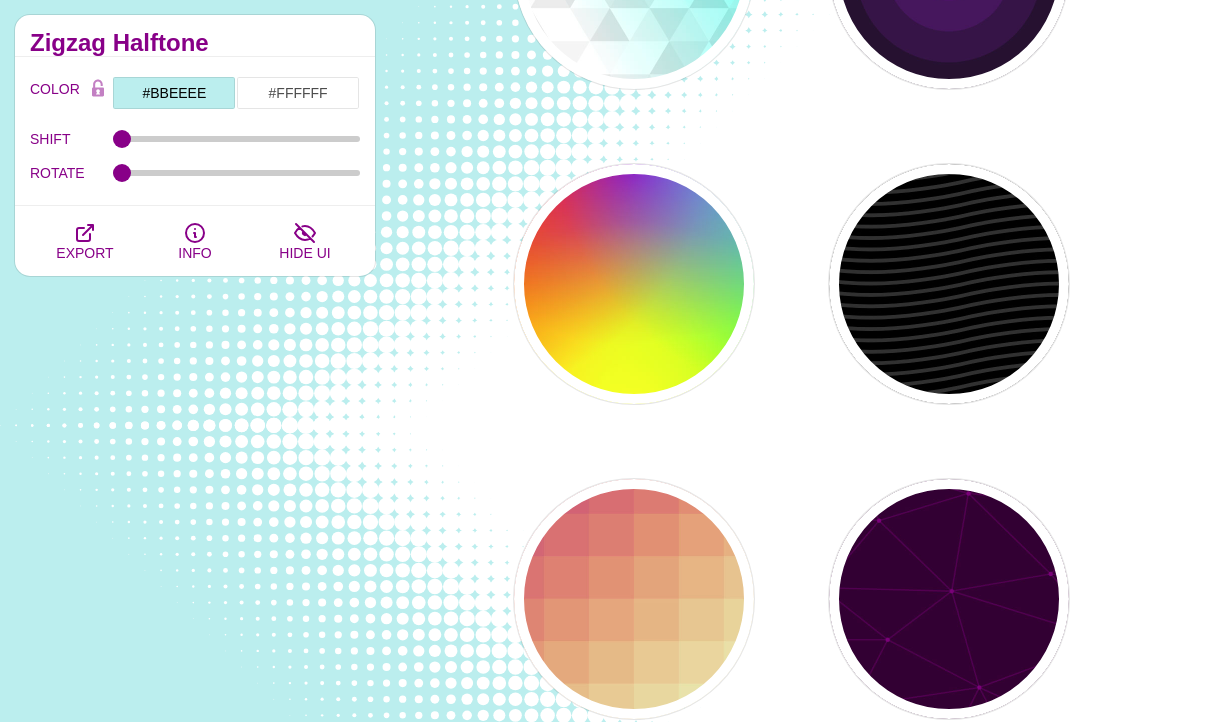 scroll, scrollTop: 24014, scrollLeft: 0, axis: vertical 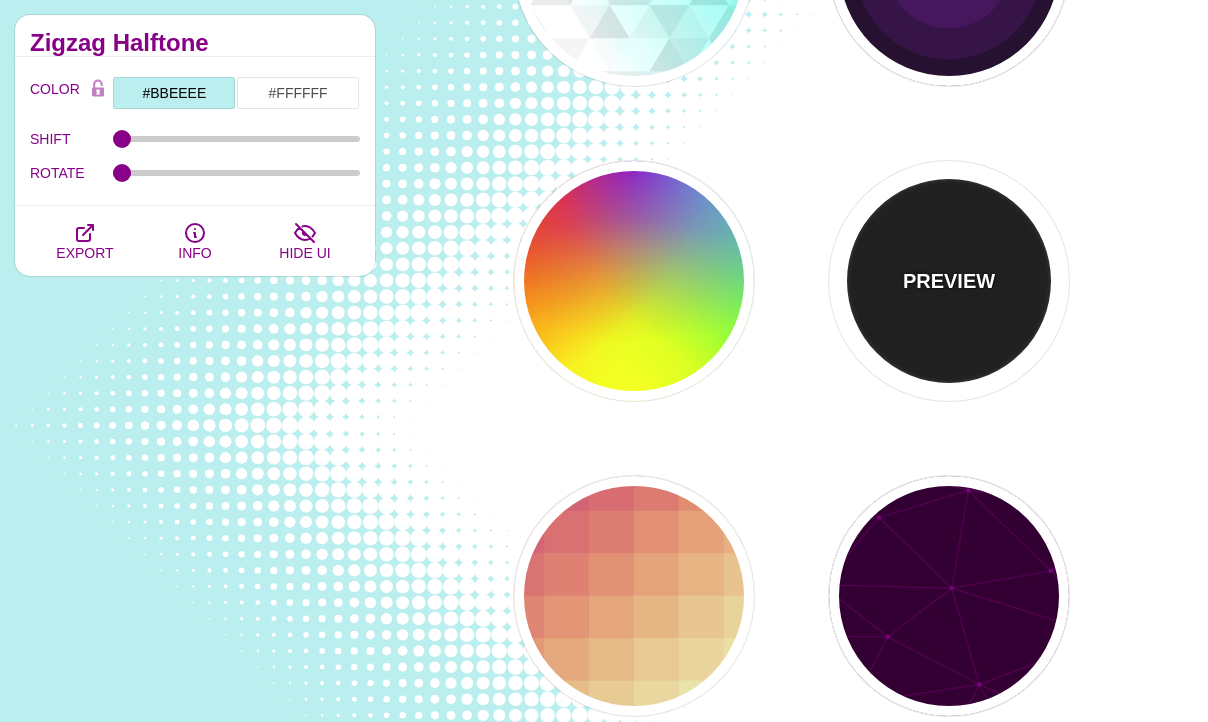 click on "PREVIEW" at bounding box center [949, 281] 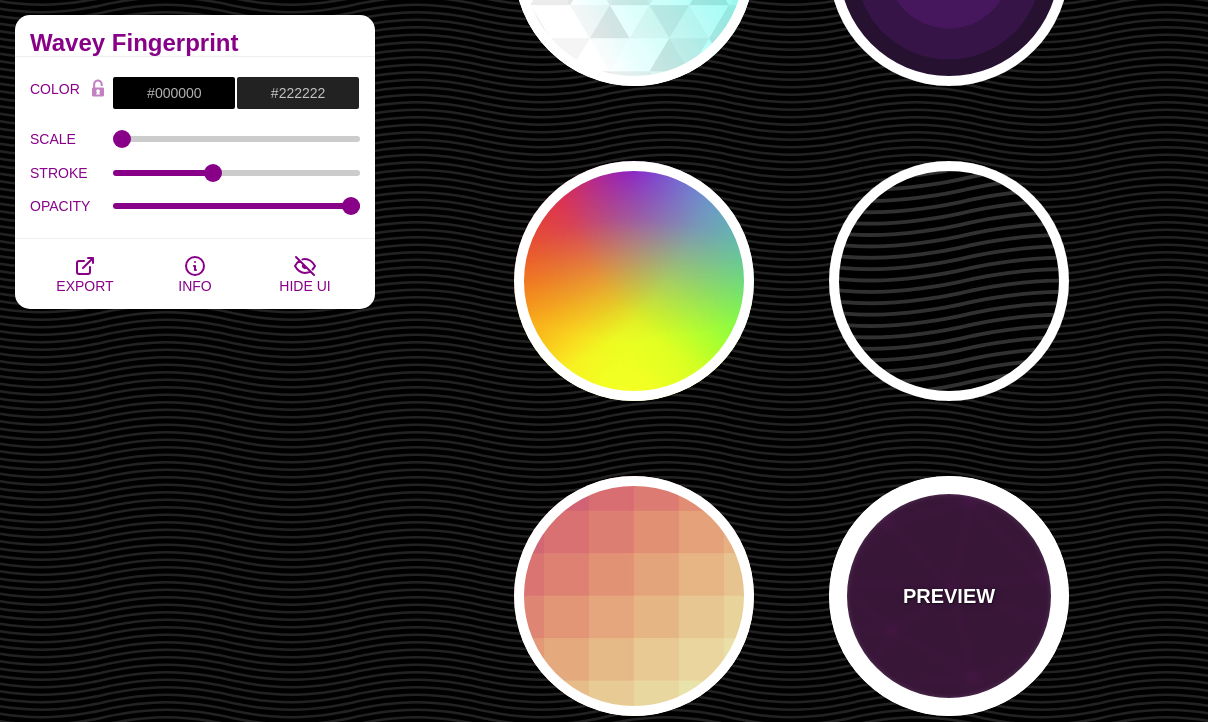 click on "PREVIEW" at bounding box center (949, 596) 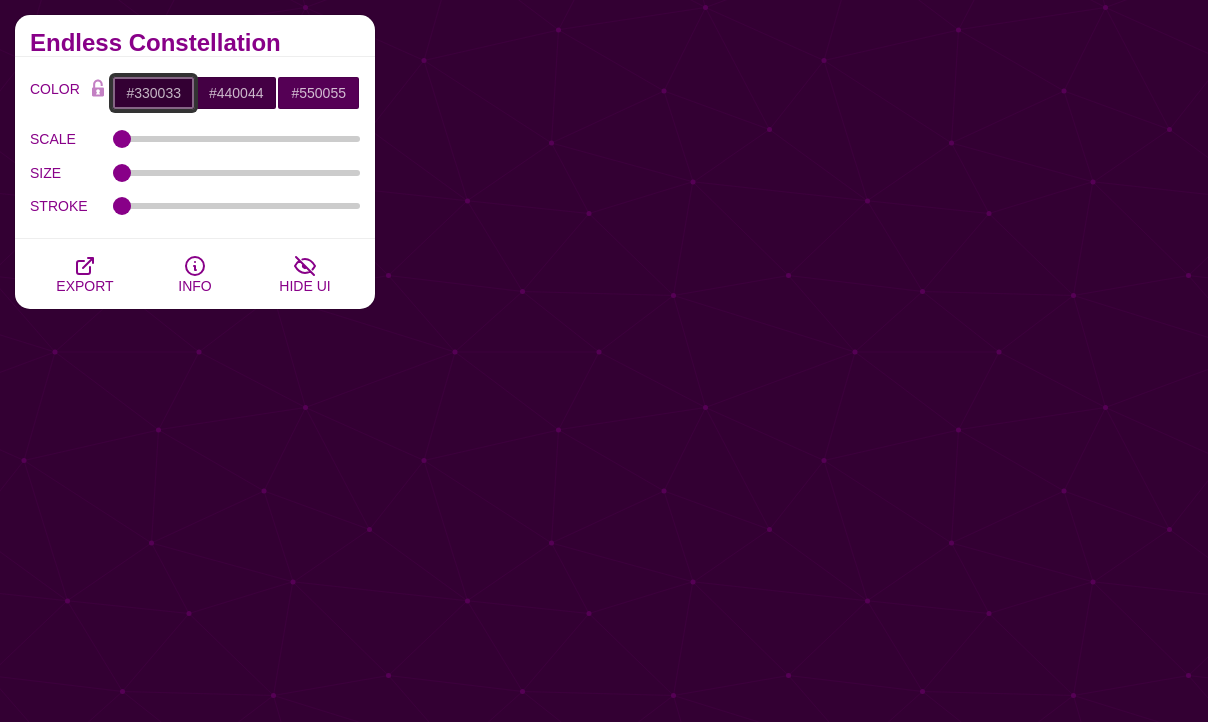 click on "#330033" at bounding box center [153, 93] 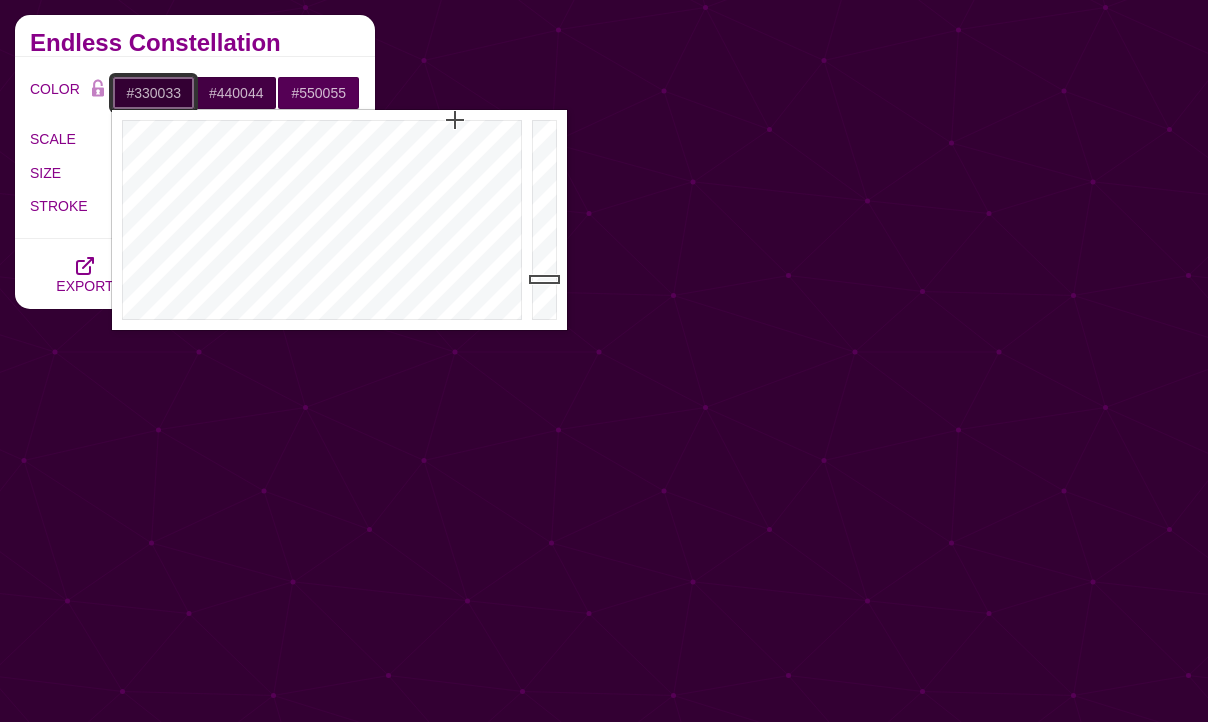 click on "#330033" at bounding box center [153, 93] 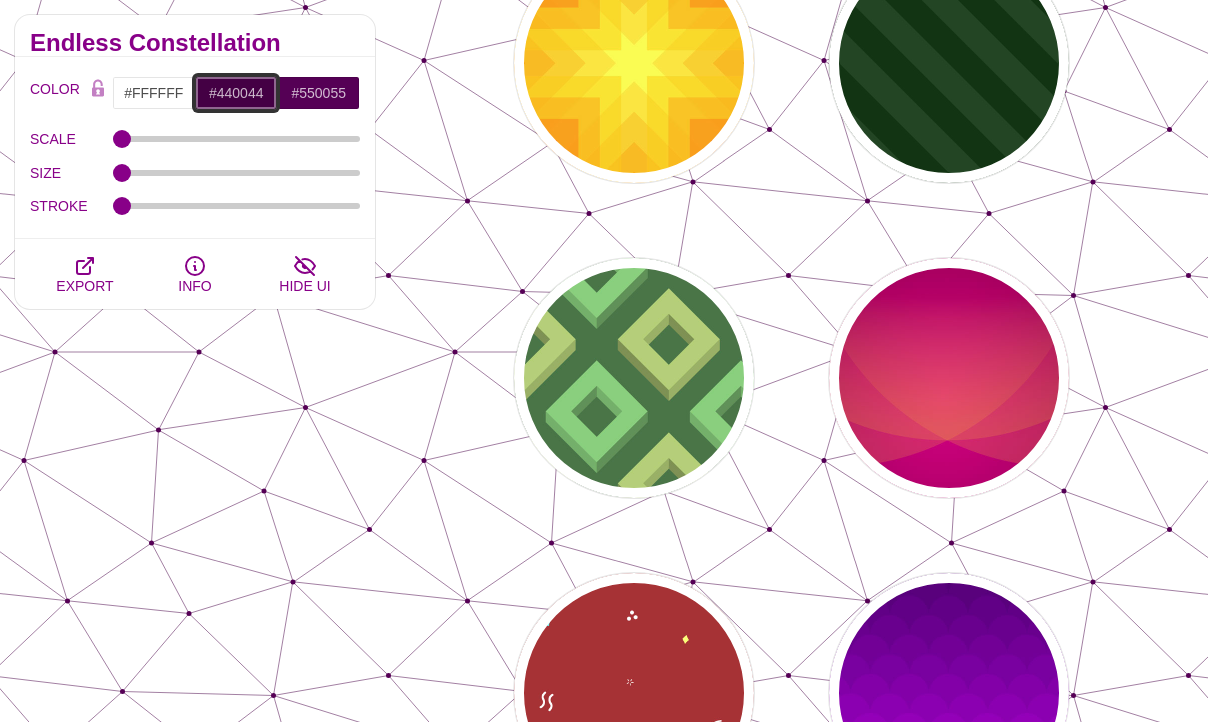scroll, scrollTop: 25810, scrollLeft: 0, axis: vertical 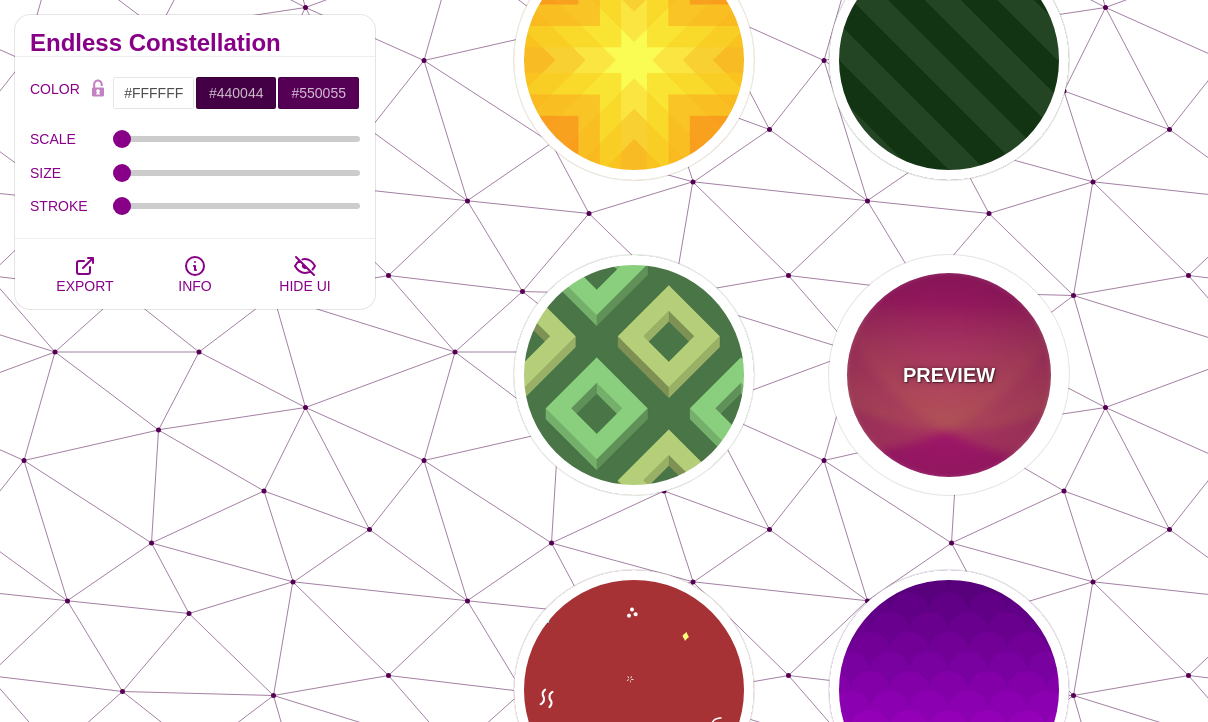 click on "PREVIEW" at bounding box center [949, 375] 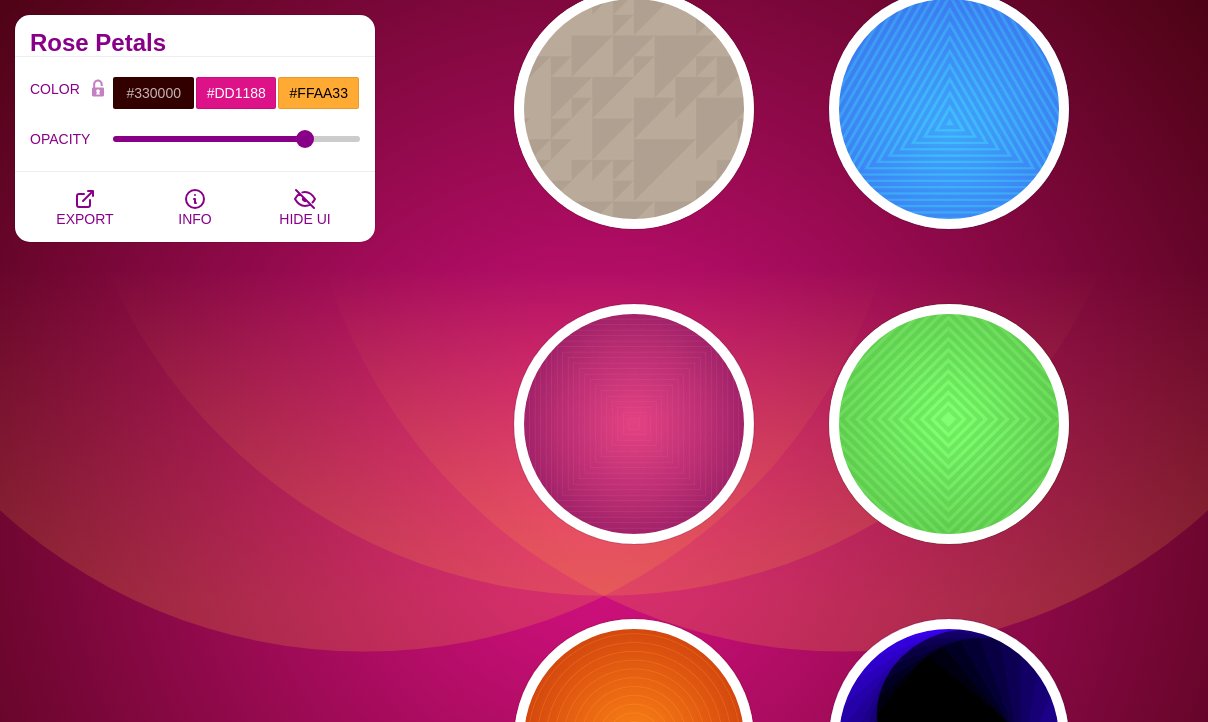 scroll, scrollTop: 27654, scrollLeft: 0, axis: vertical 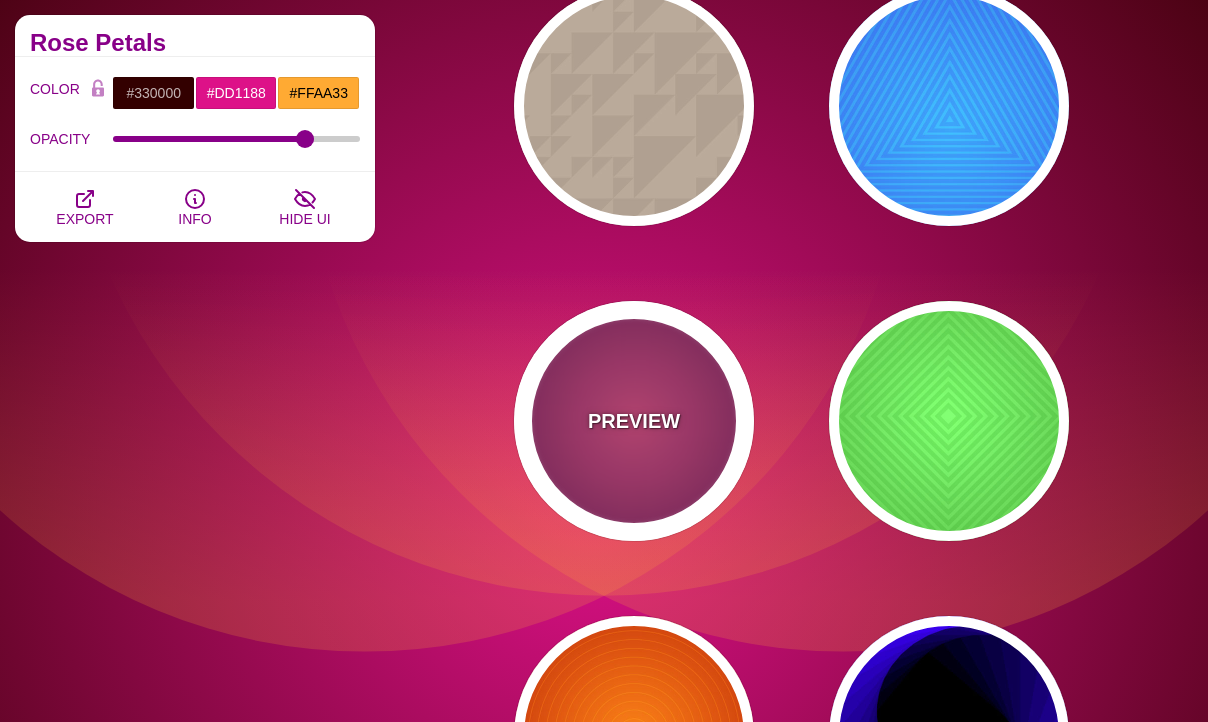 click on "PREVIEW" at bounding box center (634, 421) 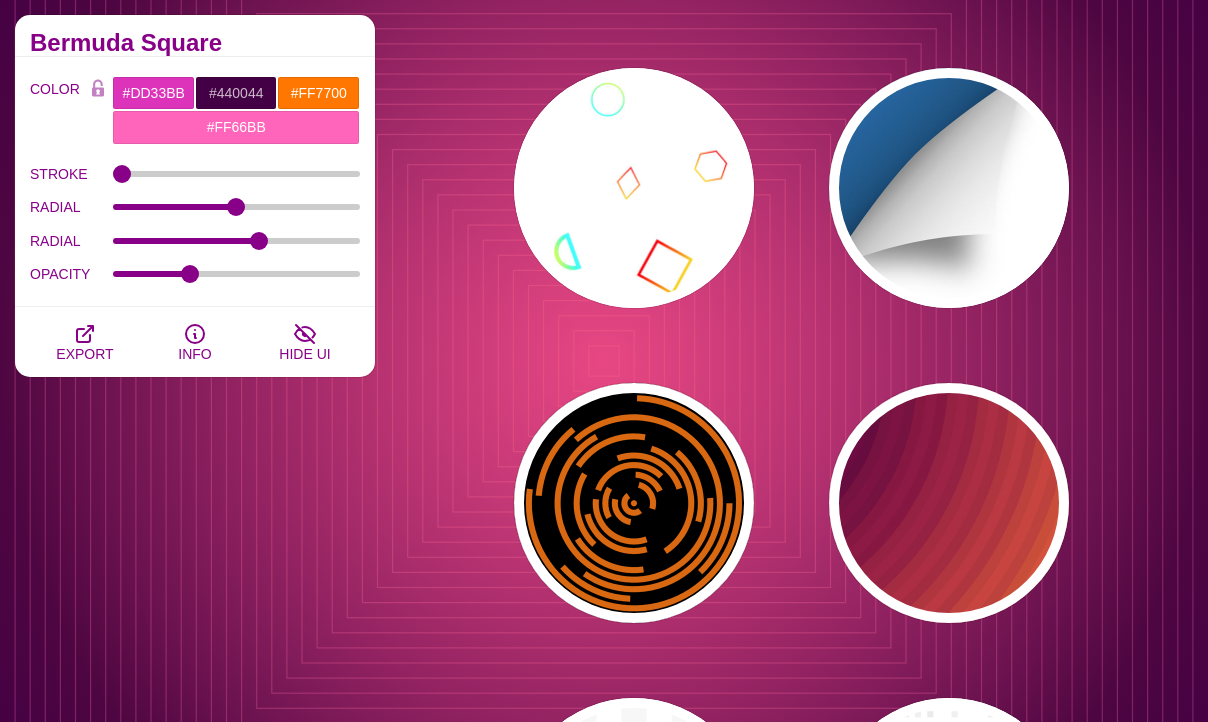 scroll, scrollTop: 29816, scrollLeft: 0, axis: vertical 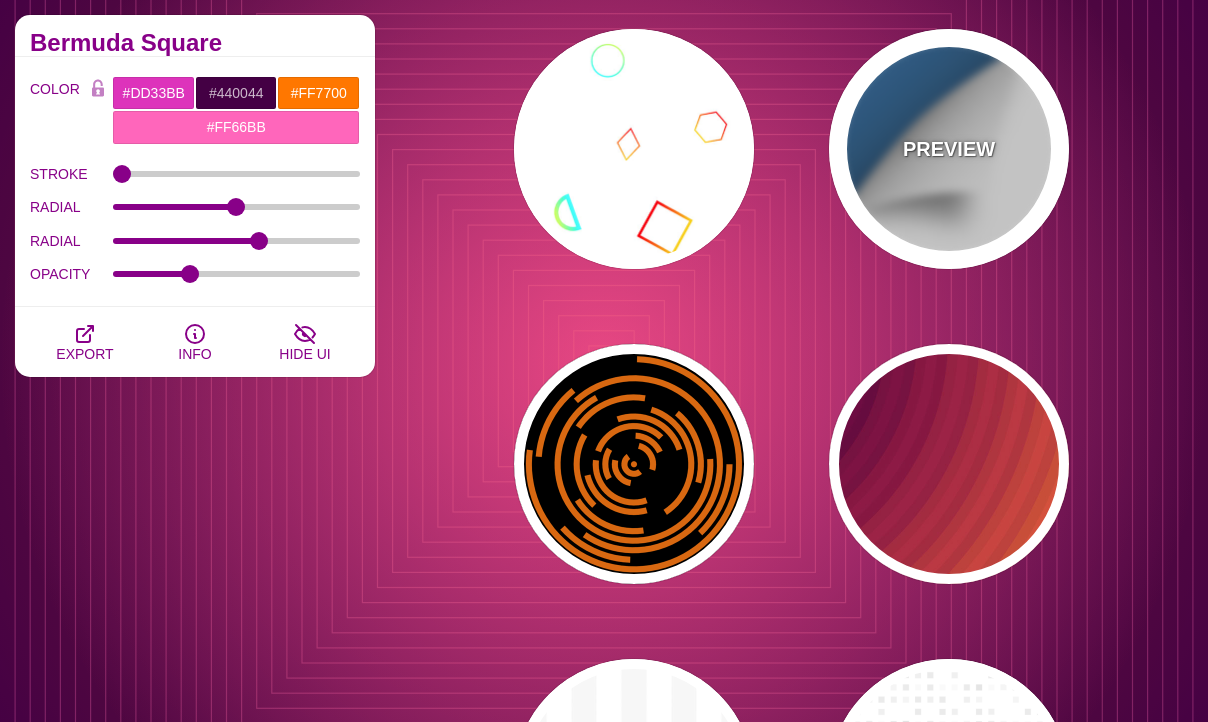 click on "PREVIEW" at bounding box center (949, 149) 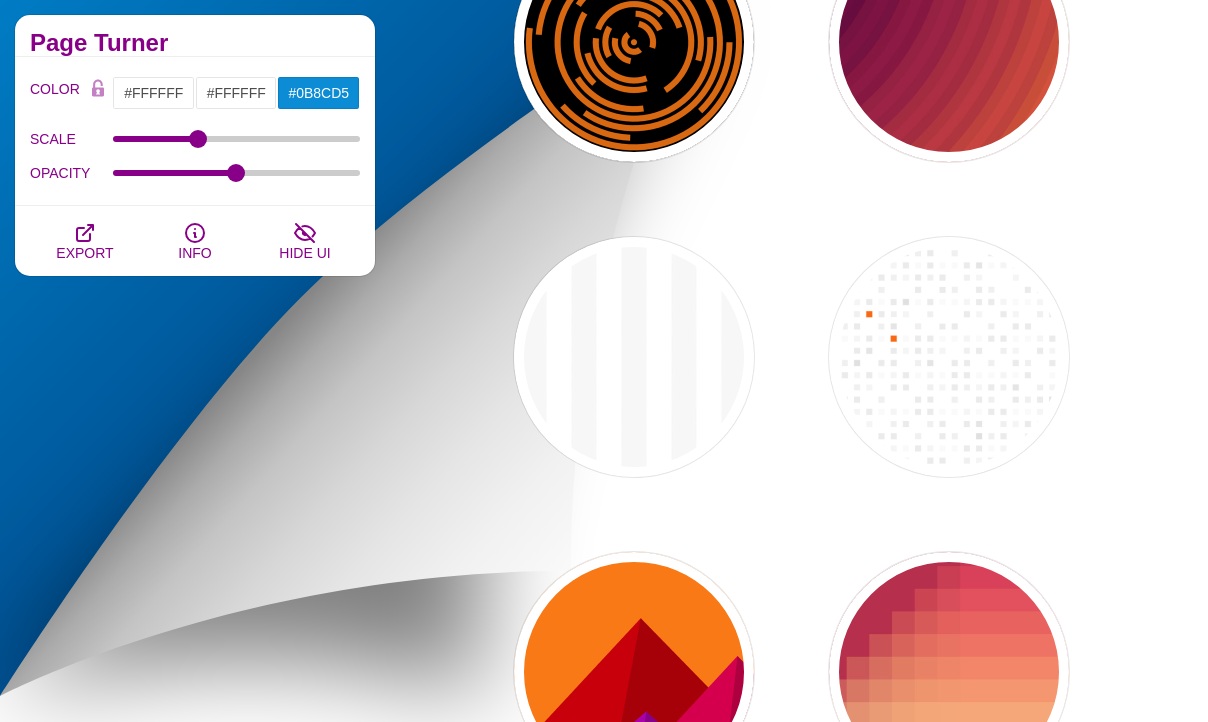 scroll, scrollTop: 30255, scrollLeft: 0, axis: vertical 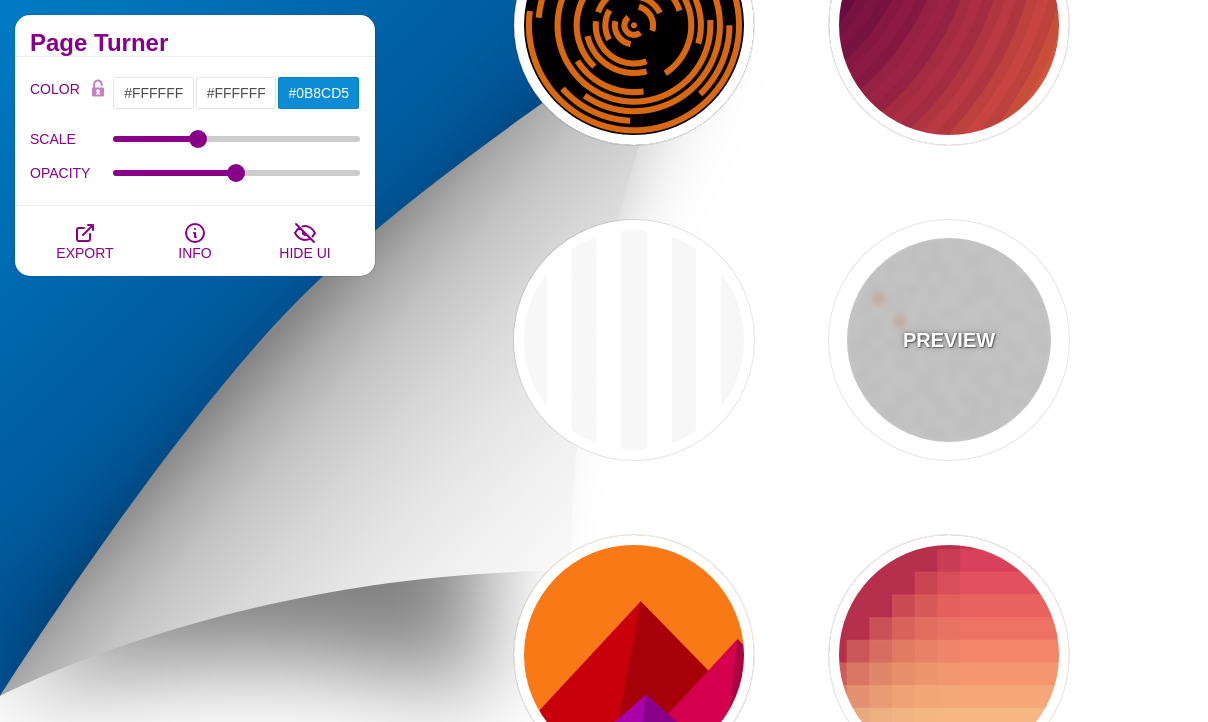 click on "PREVIEW" at bounding box center [949, 340] 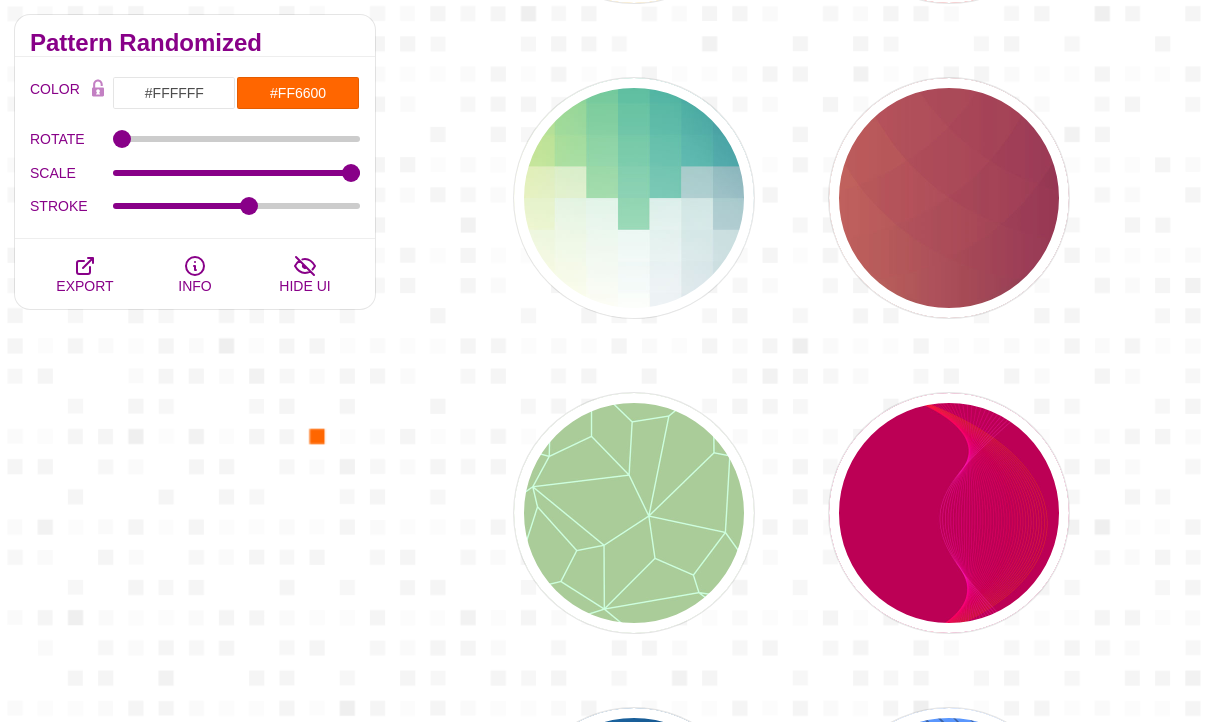 scroll, scrollTop: 32919, scrollLeft: 0, axis: vertical 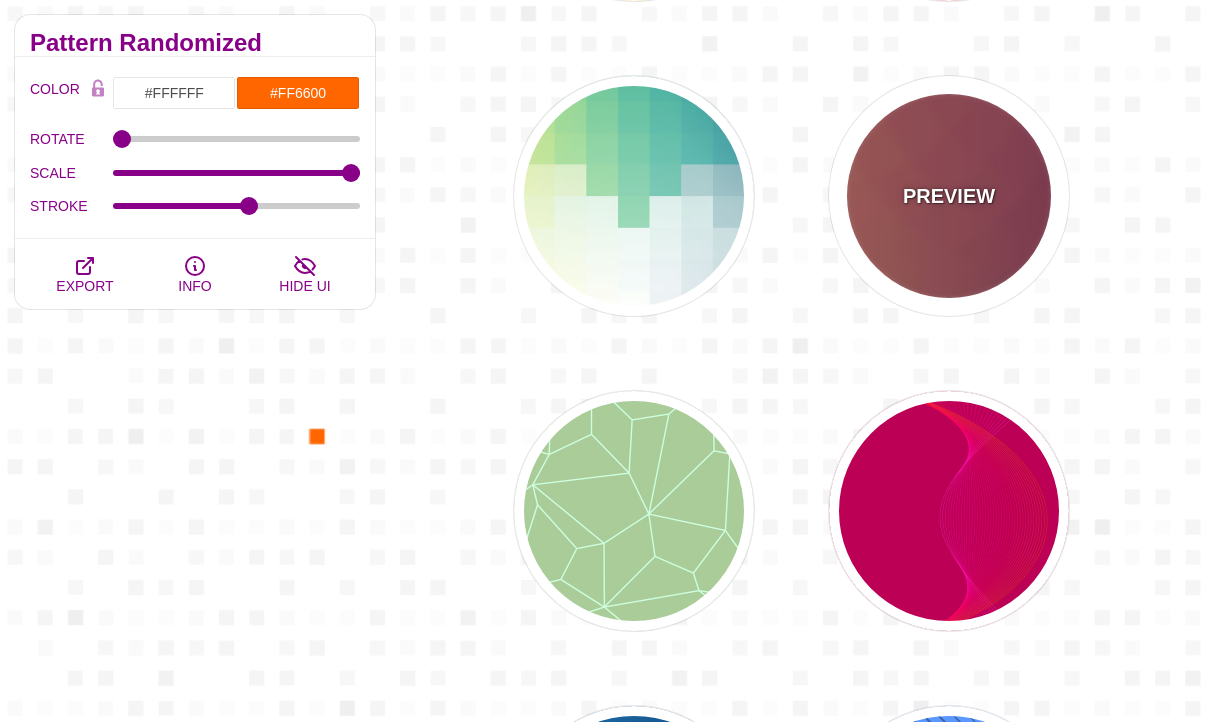 click on "PREVIEW" at bounding box center (949, 196) 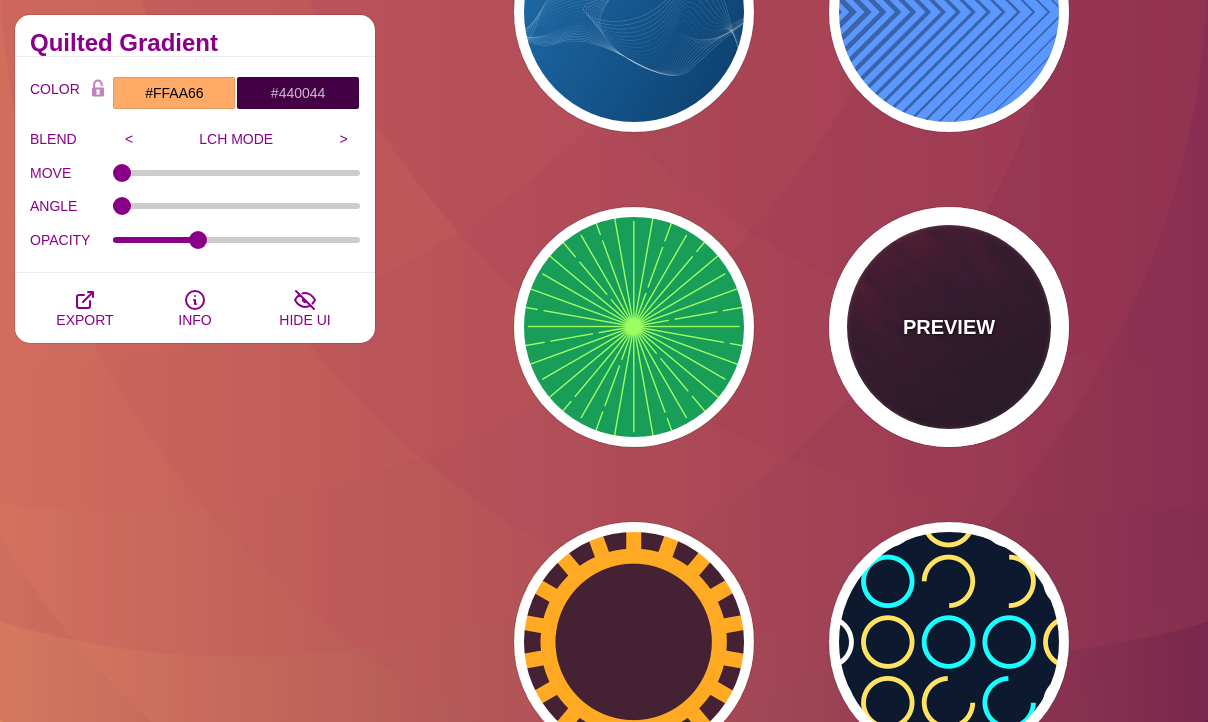 scroll, scrollTop: 33735, scrollLeft: 0, axis: vertical 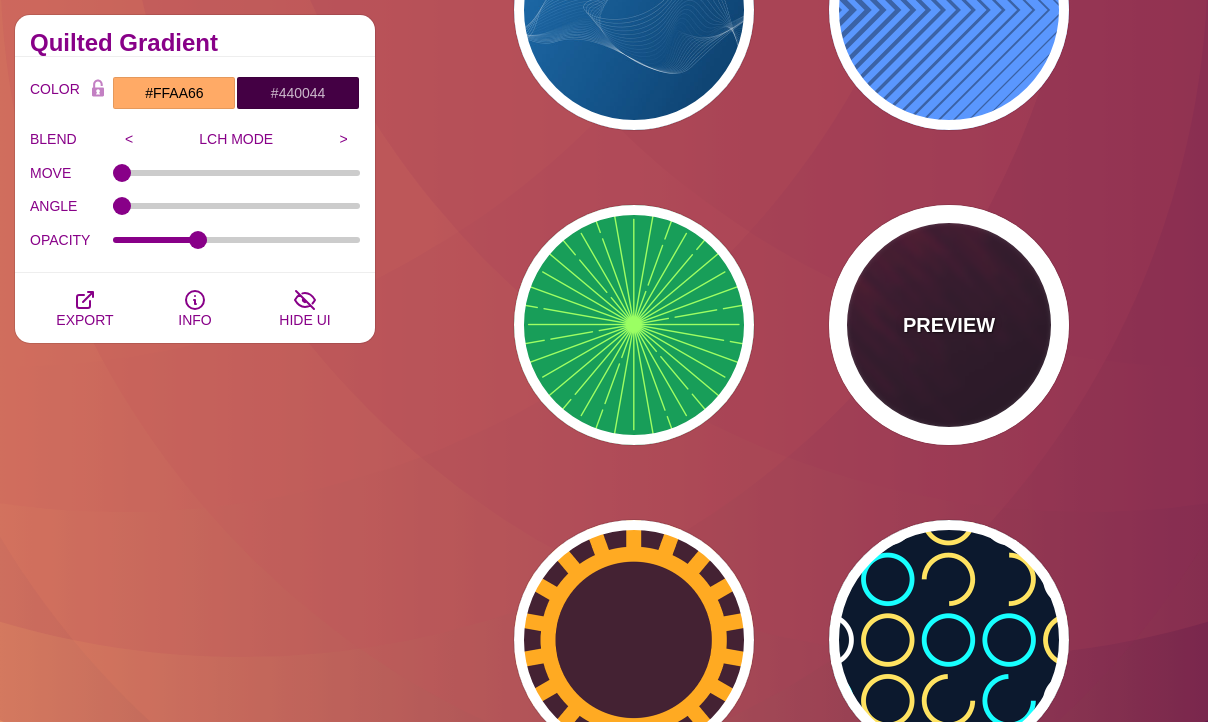 click on "PREVIEW" at bounding box center (949, 325) 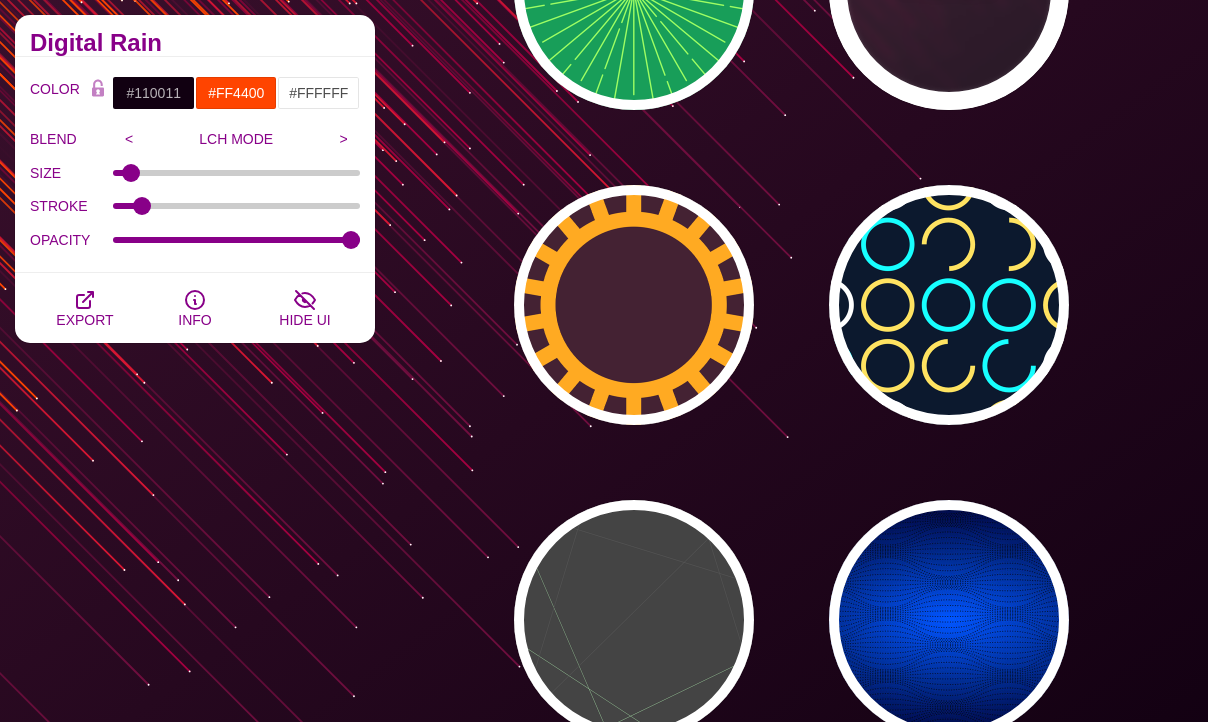 scroll, scrollTop: 34072, scrollLeft: 0, axis: vertical 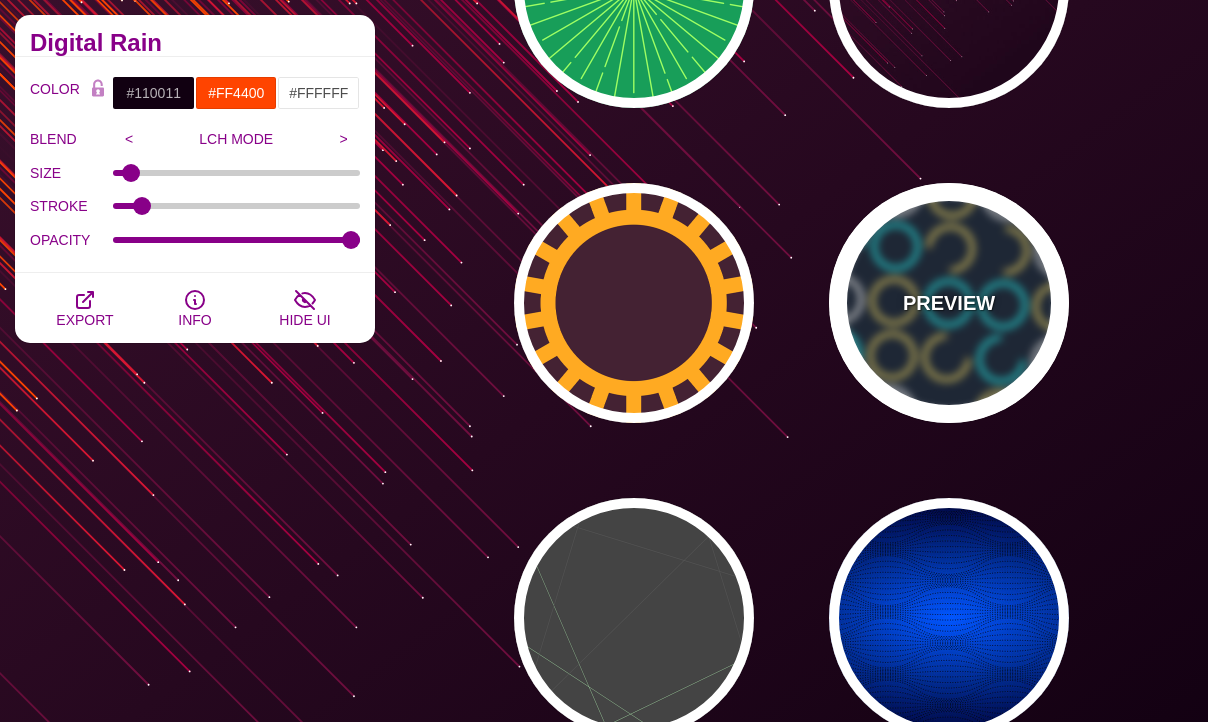 click on "PREVIEW" at bounding box center [949, 303] 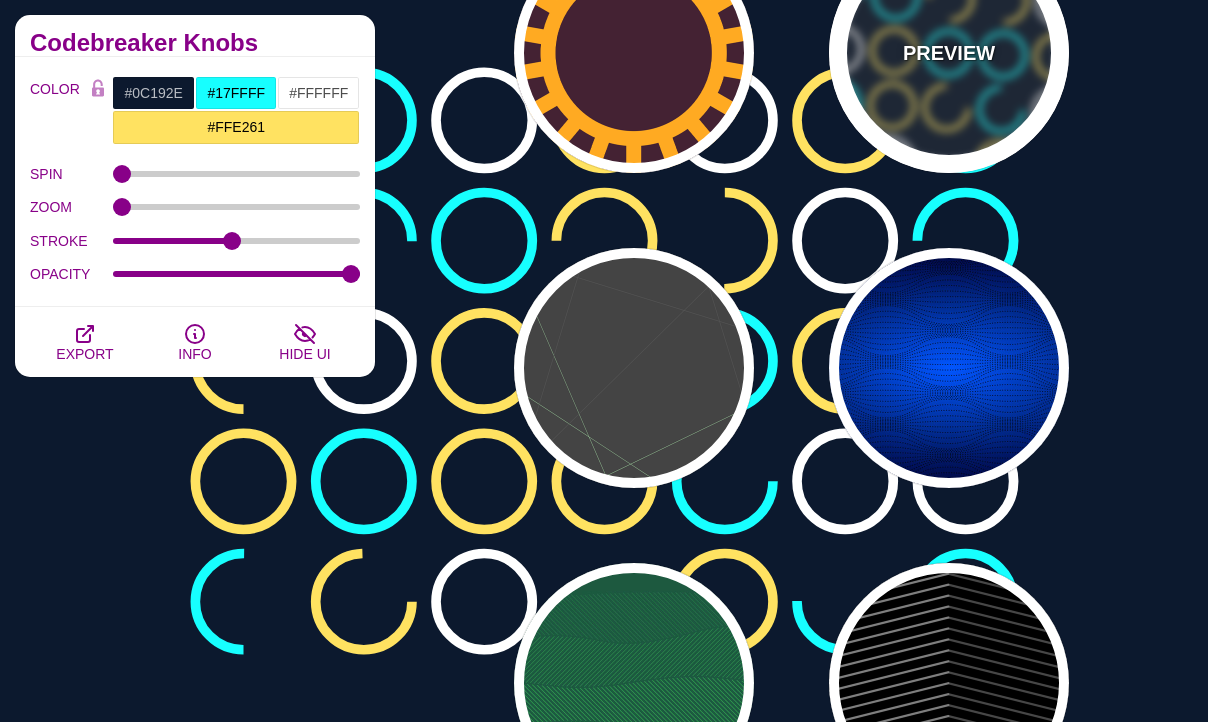 scroll, scrollTop: 34361, scrollLeft: 0, axis: vertical 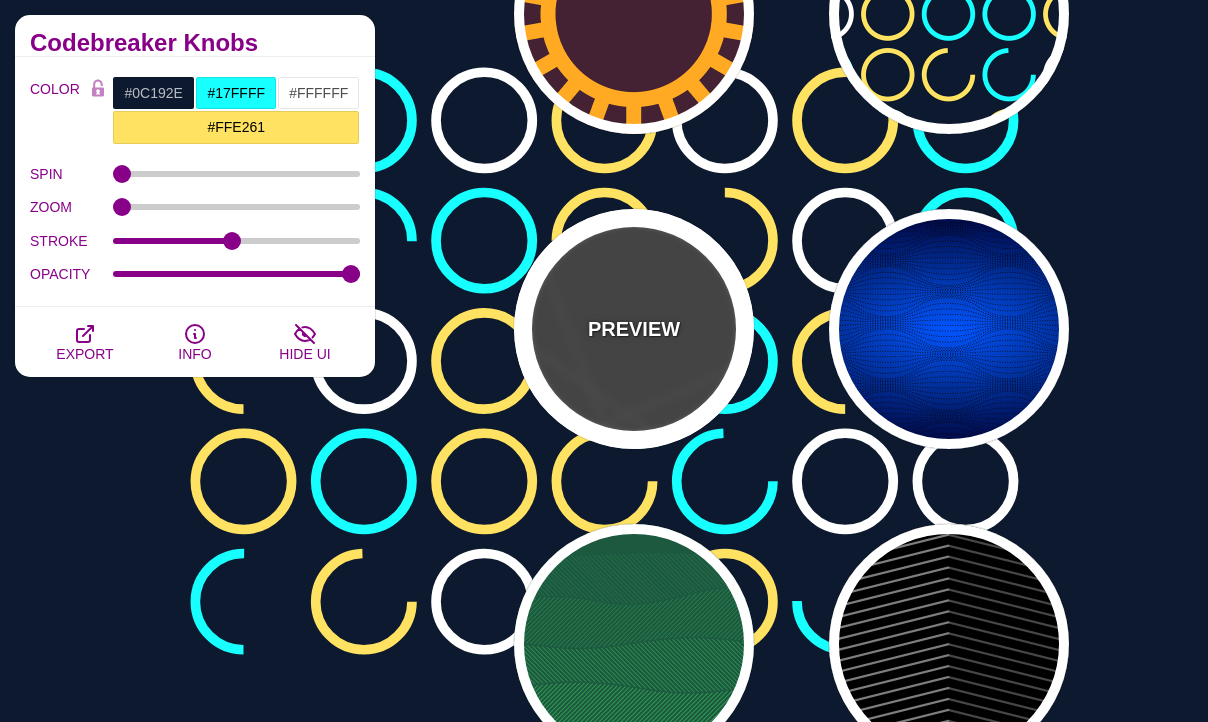 click on "PREVIEW" at bounding box center [634, 329] 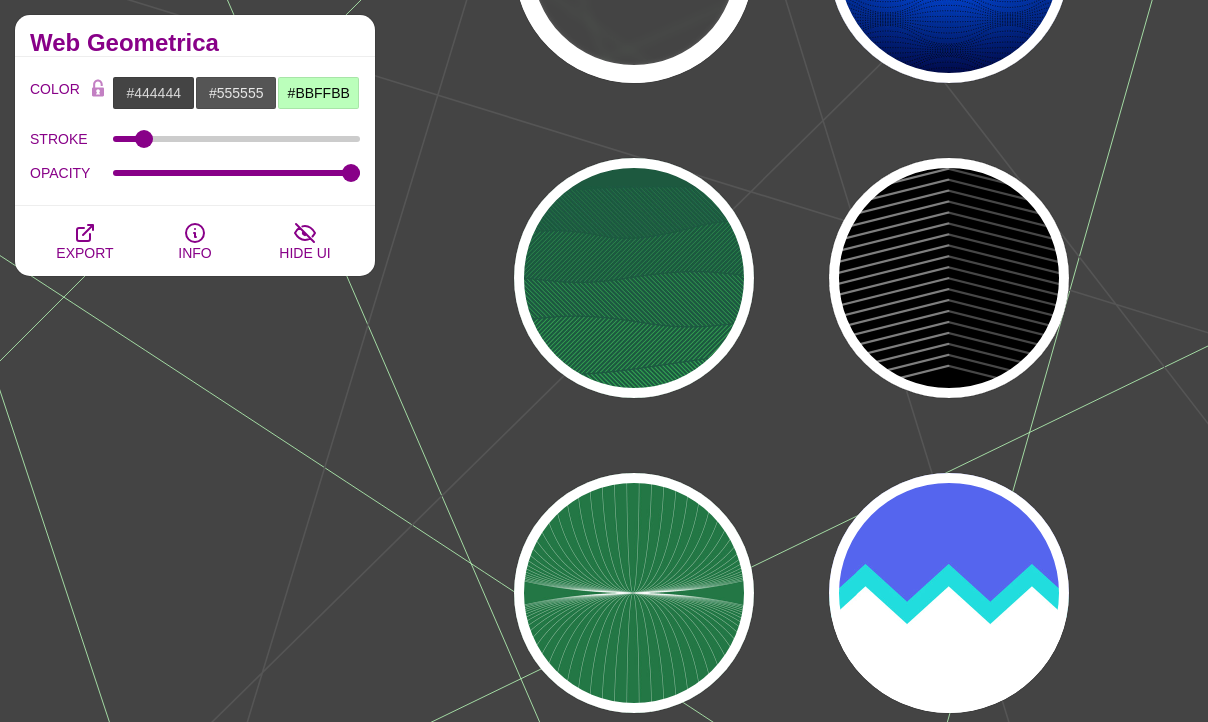 scroll, scrollTop: 34788, scrollLeft: 0, axis: vertical 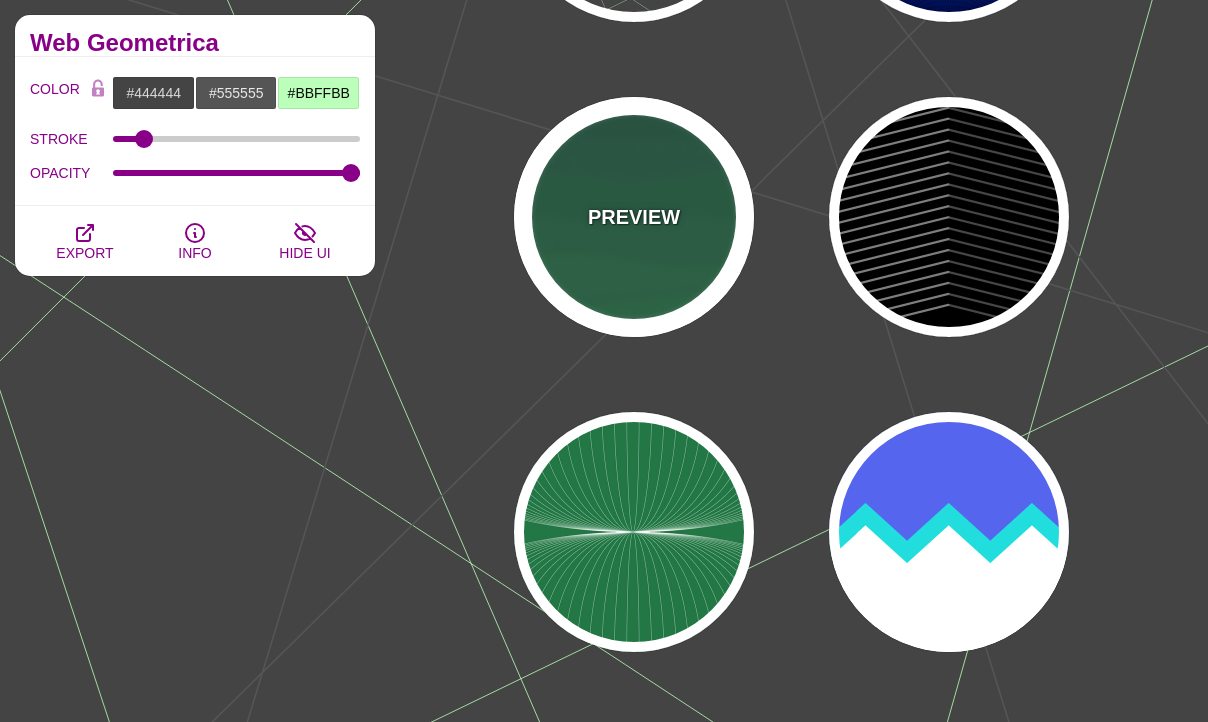 click on "PREVIEW" at bounding box center [634, 217] 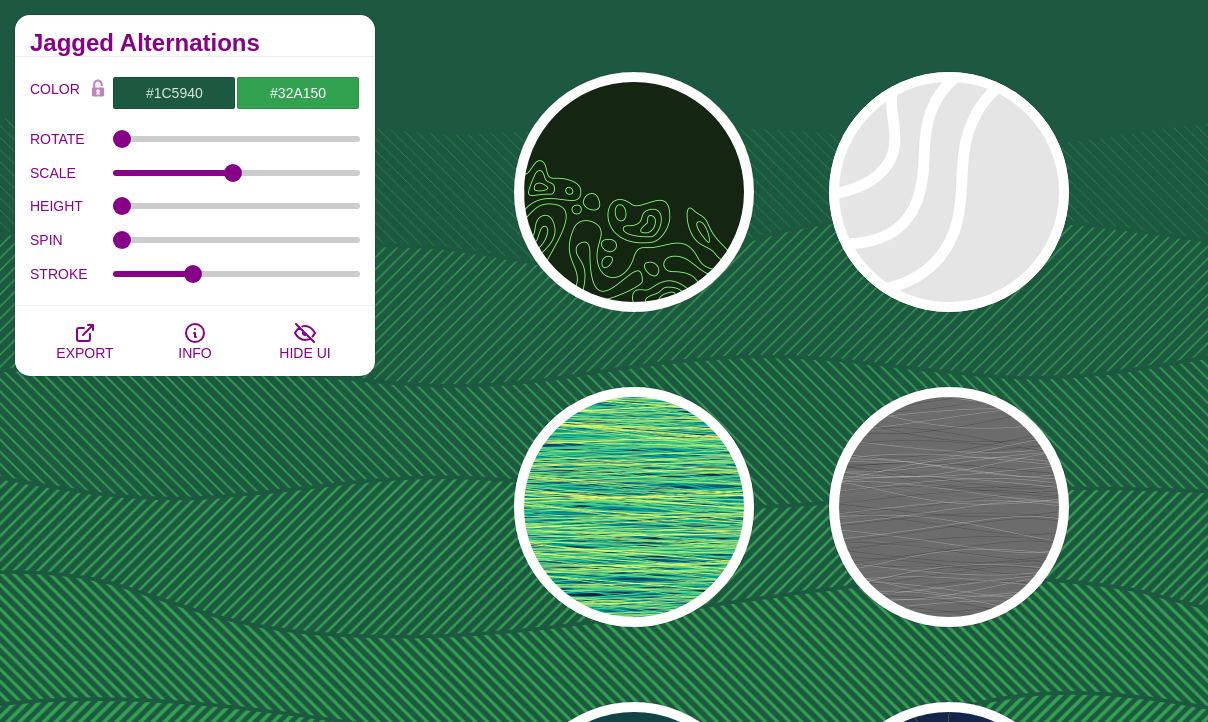 scroll, scrollTop: 37022, scrollLeft: 0, axis: vertical 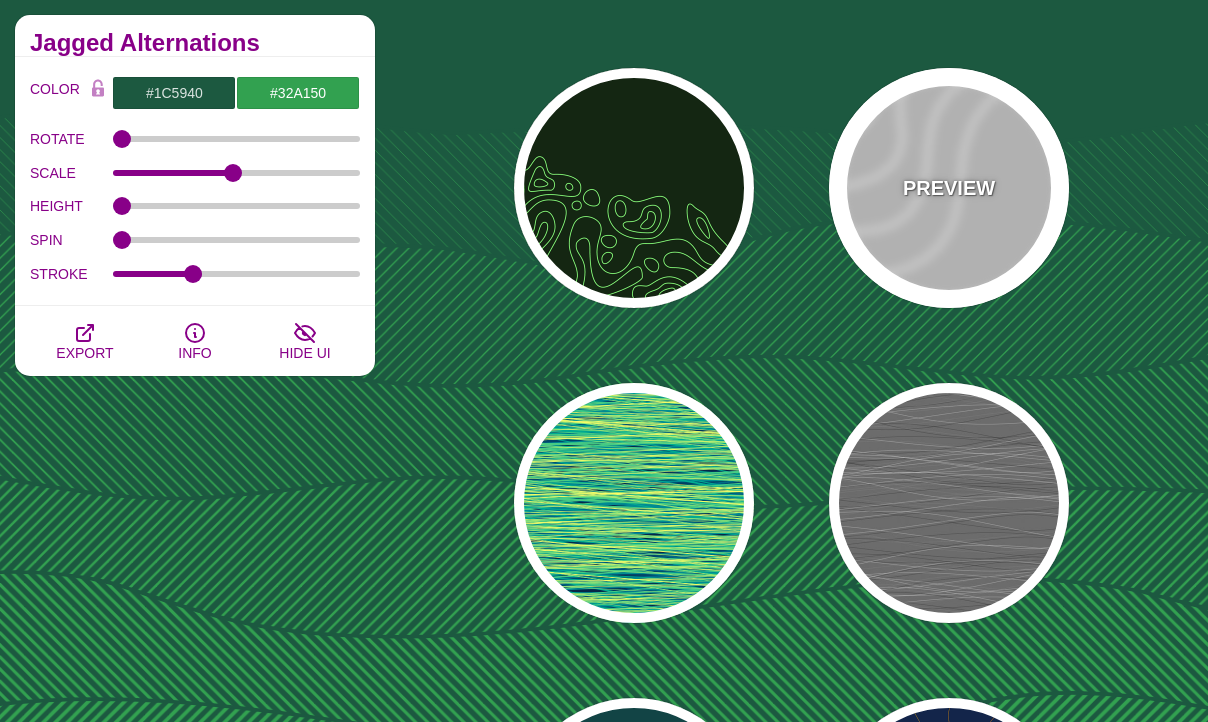 click on "PREVIEW" at bounding box center (949, 188) 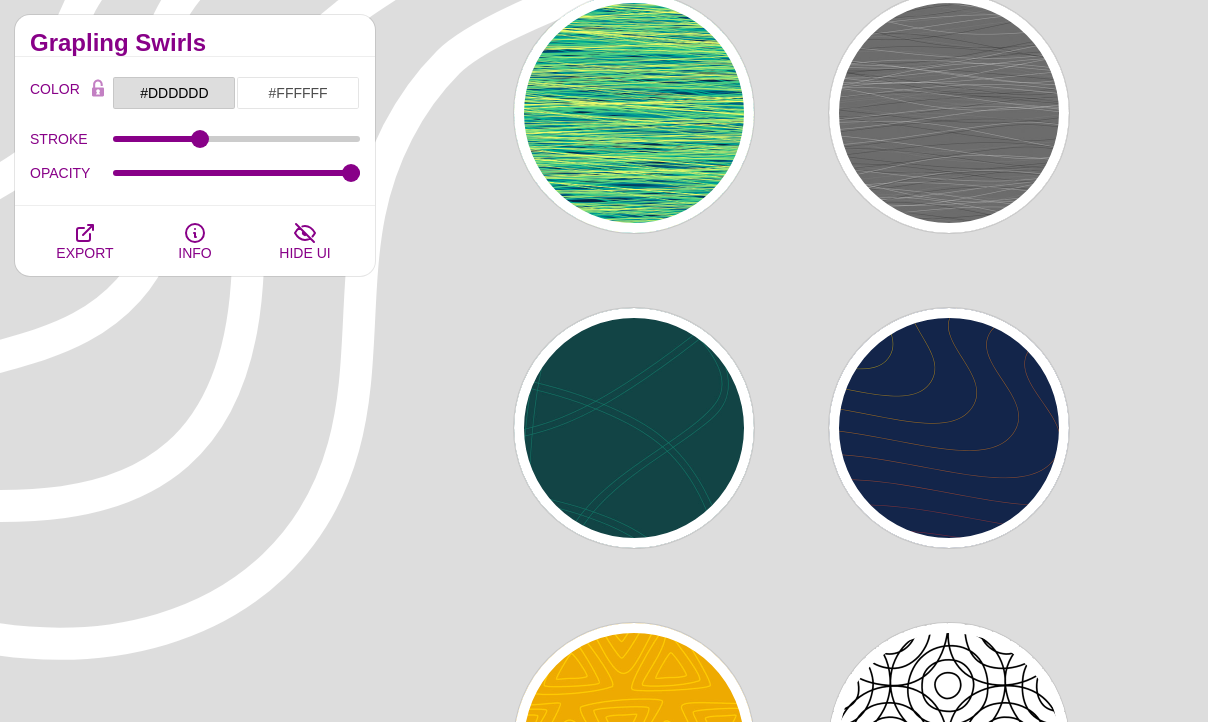 scroll, scrollTop: 37432, scrollLeft: 0, axis: vertical 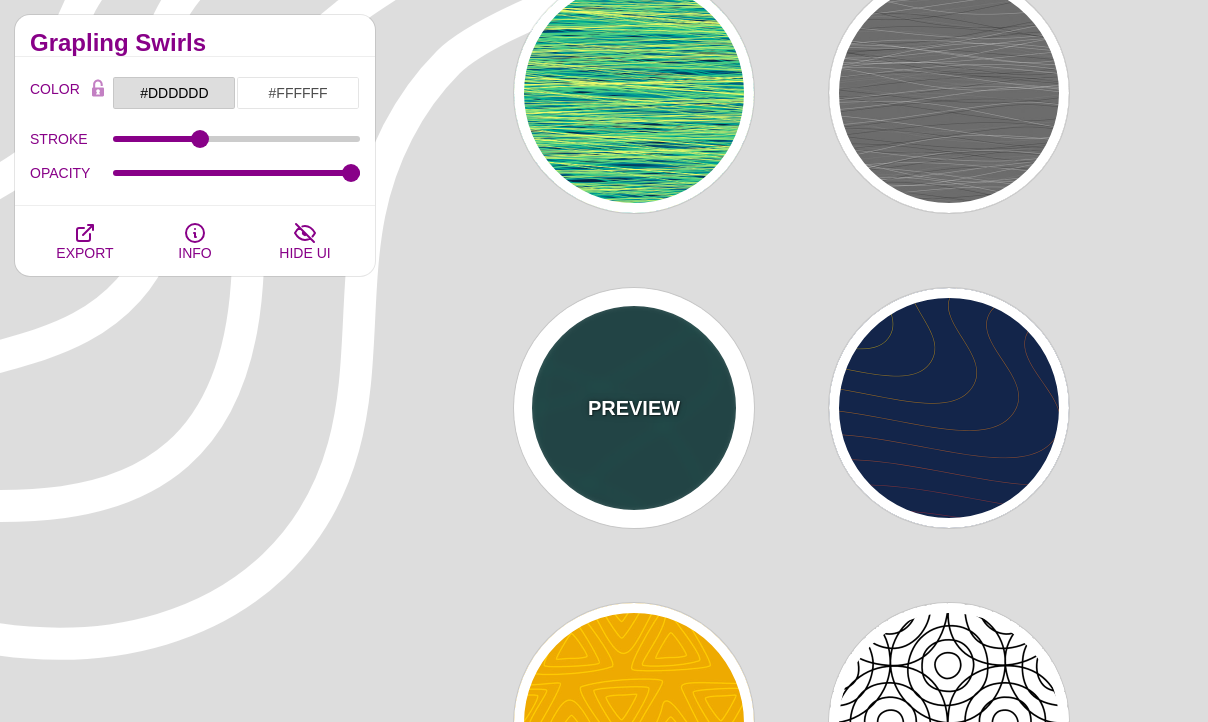 click on "PREVIEW" at bounding box center (634, 408) 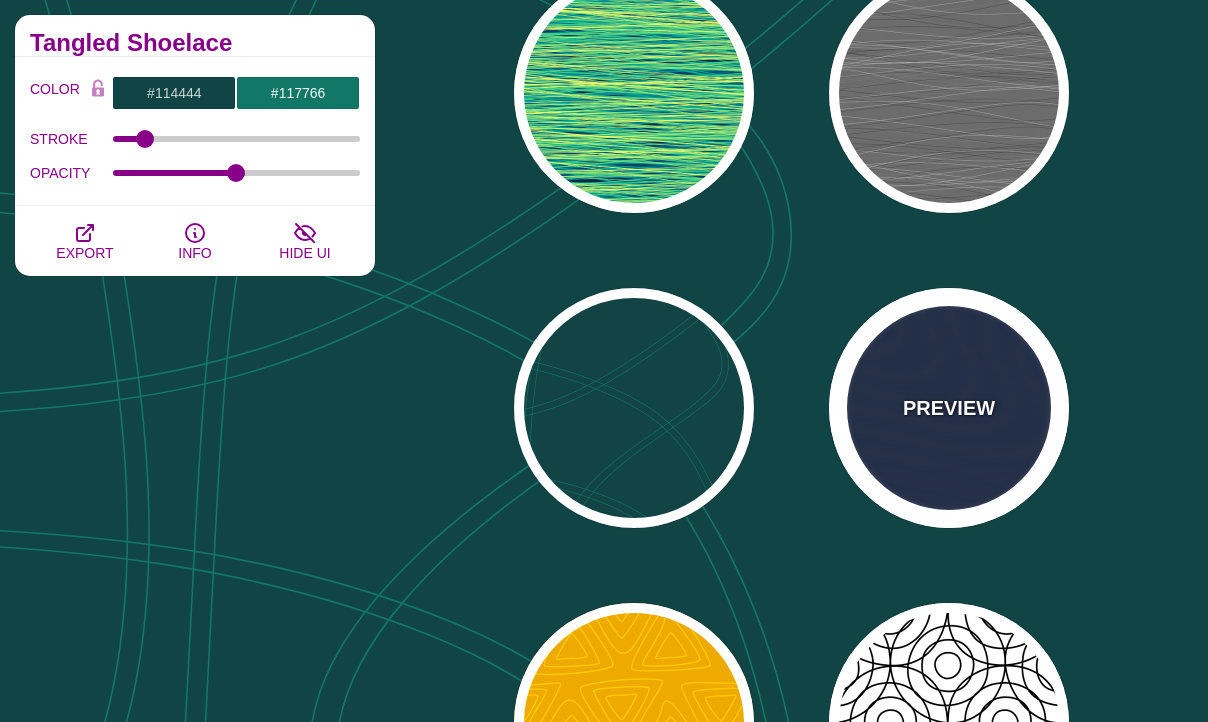 click on "PREVIEW" at bounding box center (949, 408) 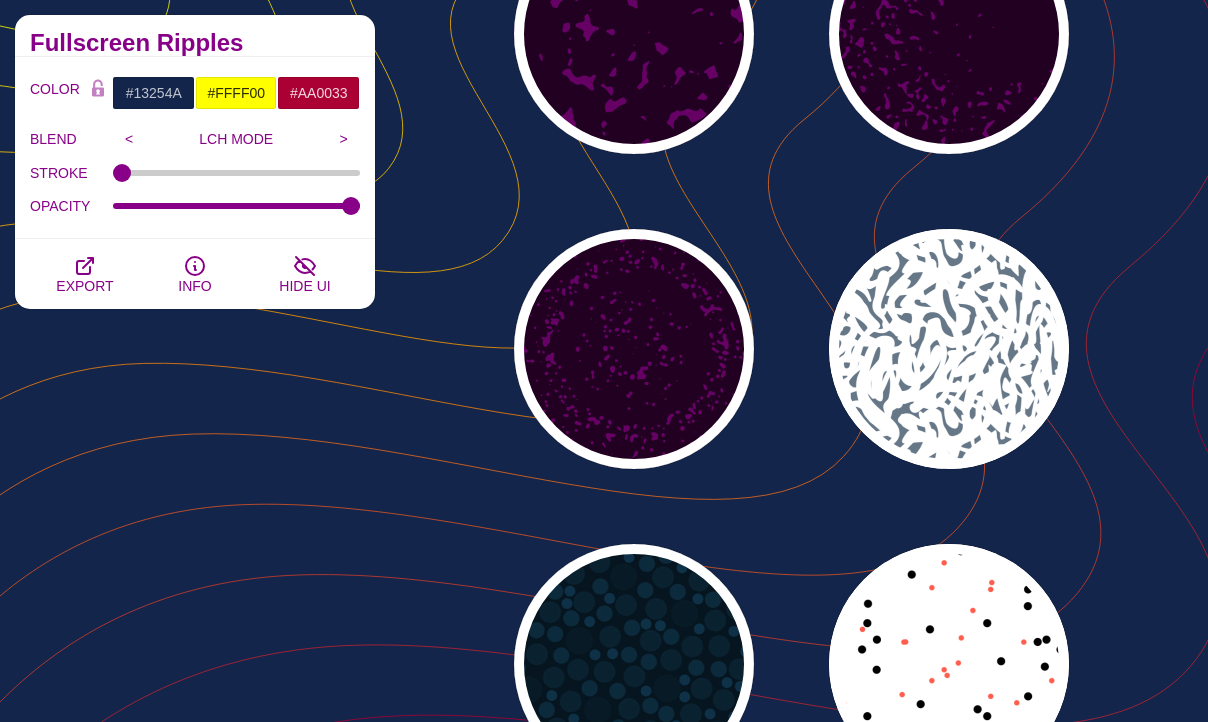 scroll, scrollTop: 44424, scrollLeft: 0, axis: vertical 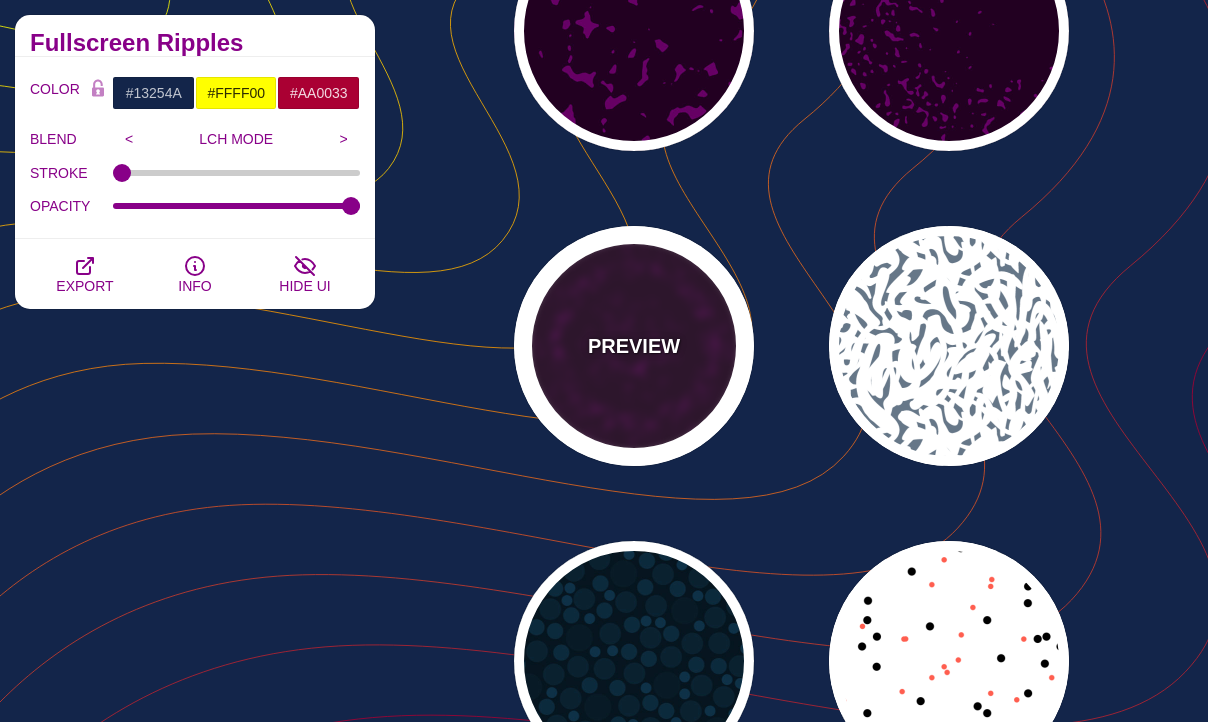 click on "PREVIEW" at bounding box center [634, 346] 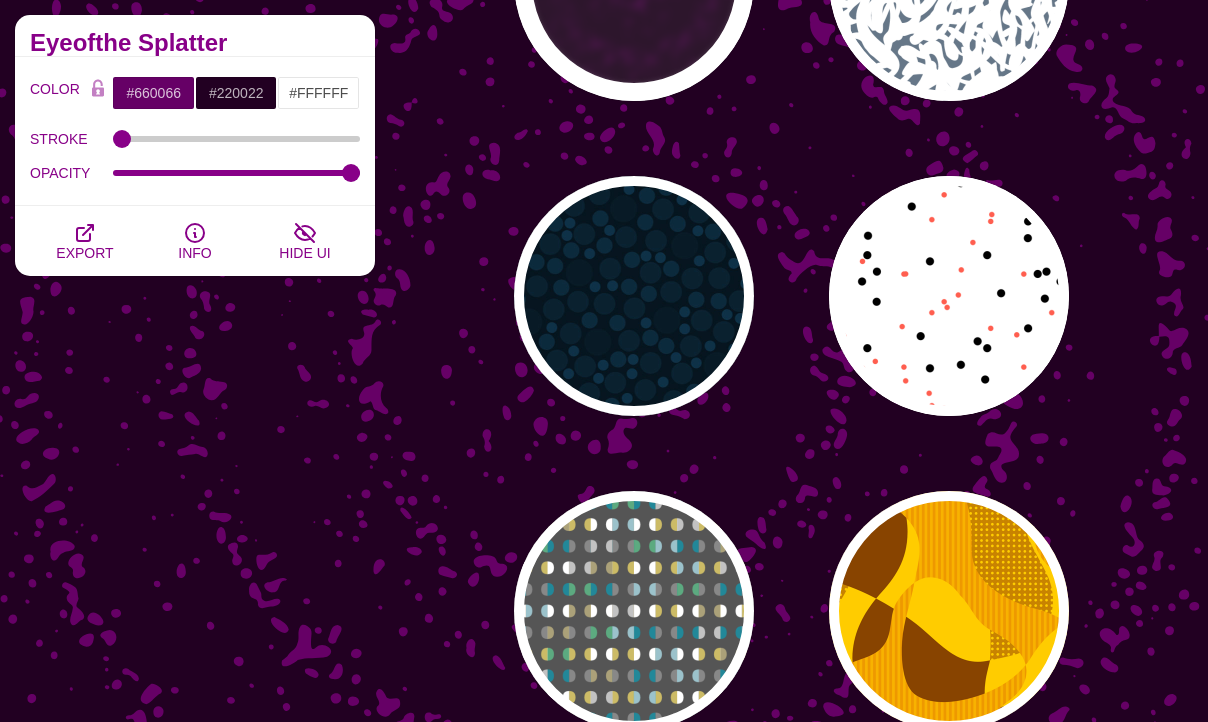 scroll, scrollTop: 44835, scrollLeft: 0, axis: vertical 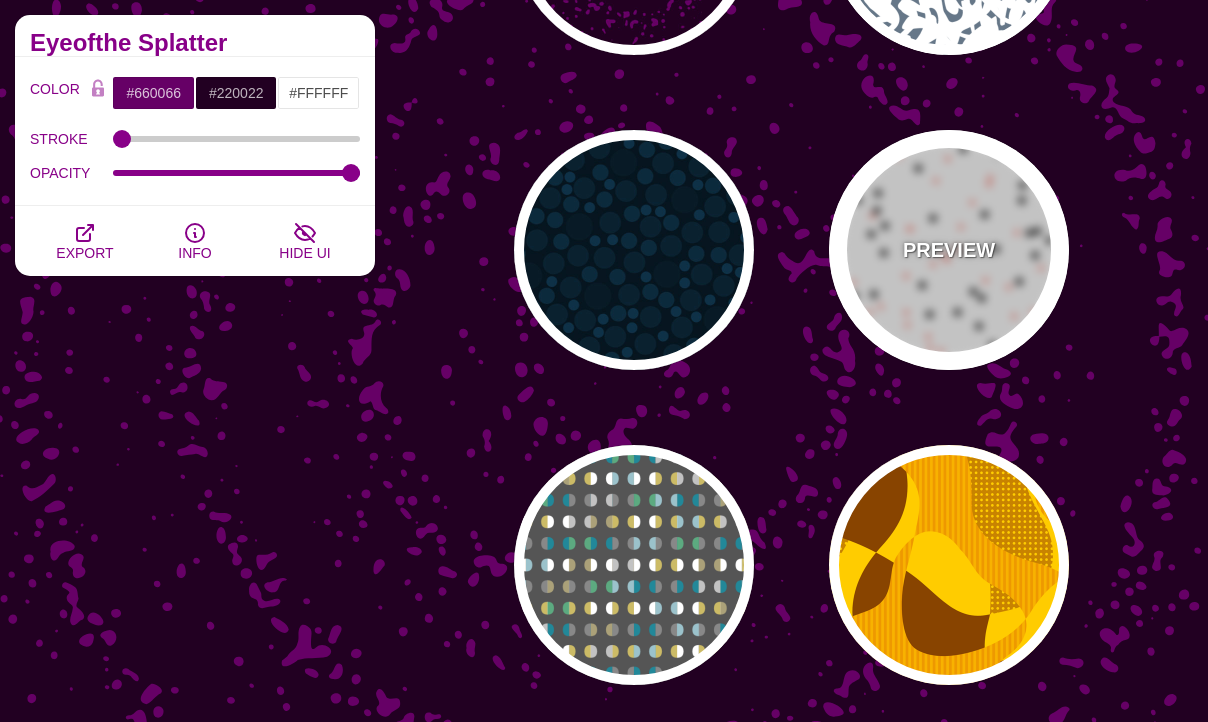 click on "PREVIEW" at bounding box center (949, 250) 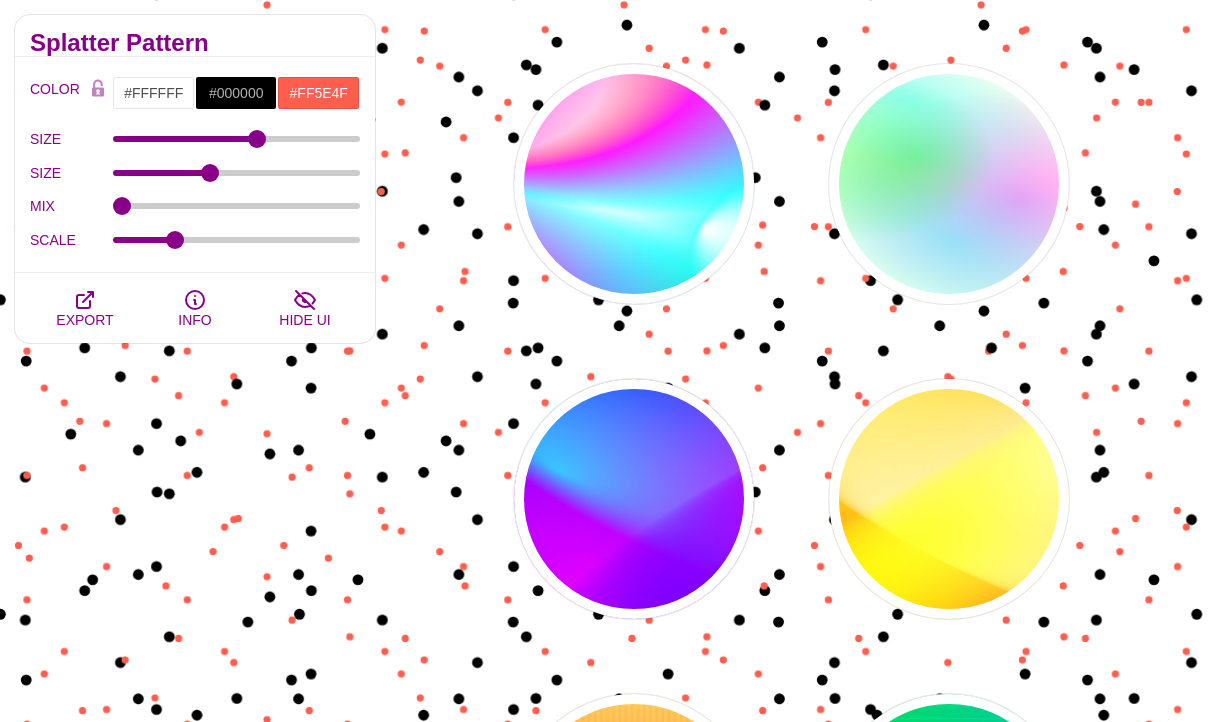 scroll, scrollTop: 46793, scrollLeft: 0, axis: vertical 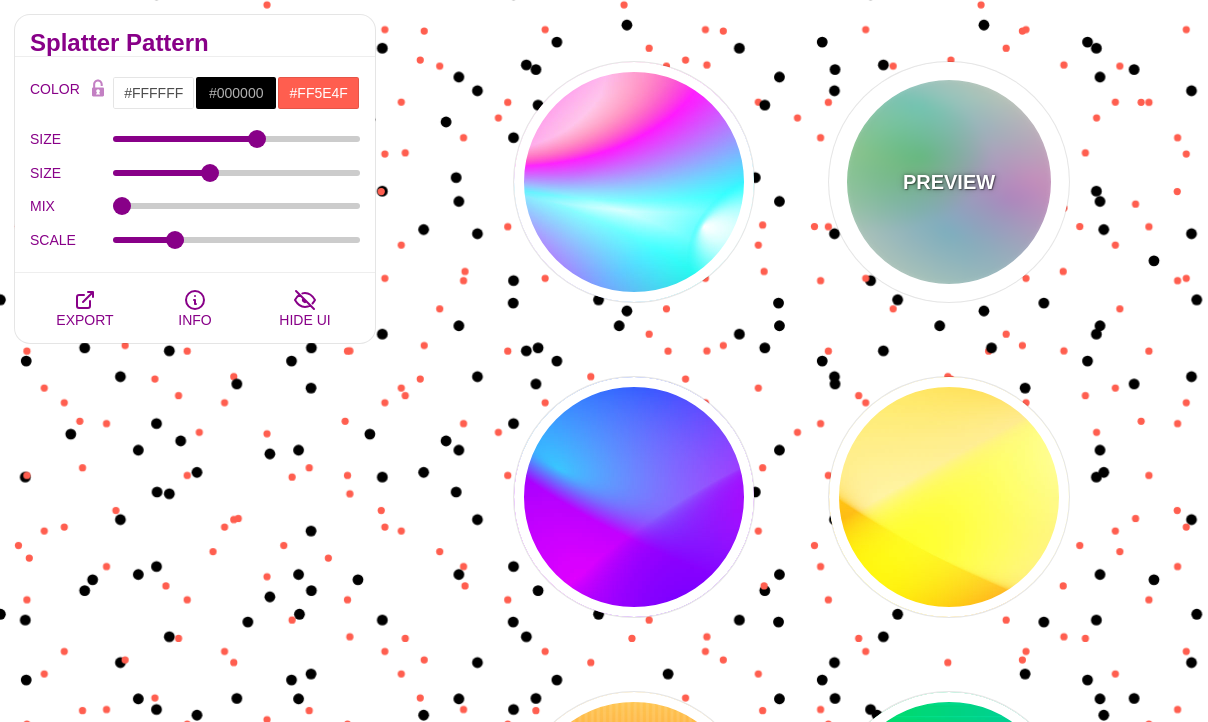 click on "PREVIEW" at bounding box center (949, 182) 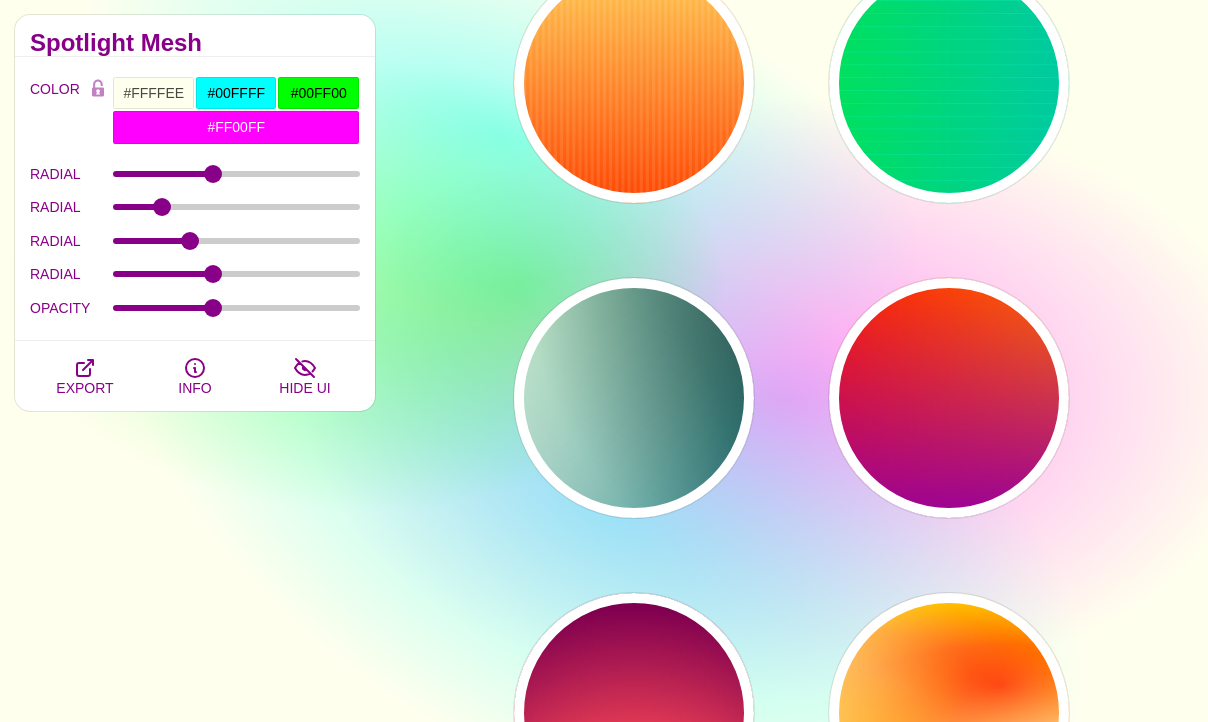 scroll, scrollTop: 47526, scrollLeft: 0, axis: vertical 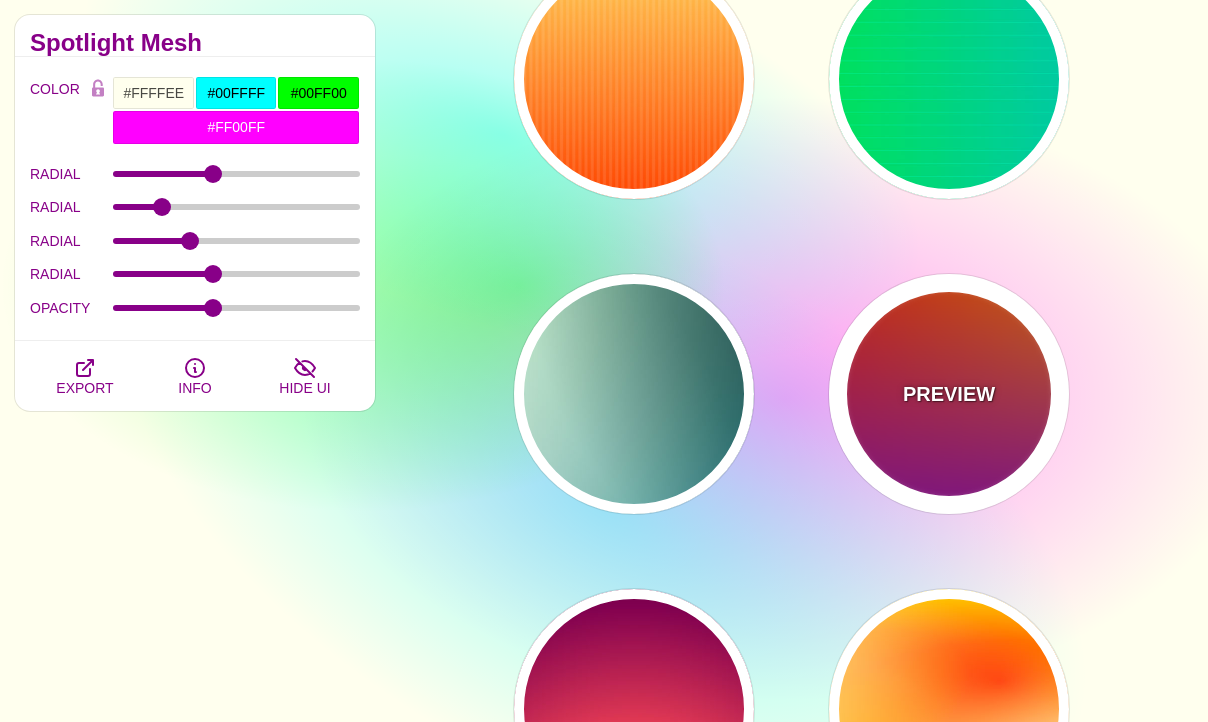 click on "PREVIEW" at bounding box center (949, 394) 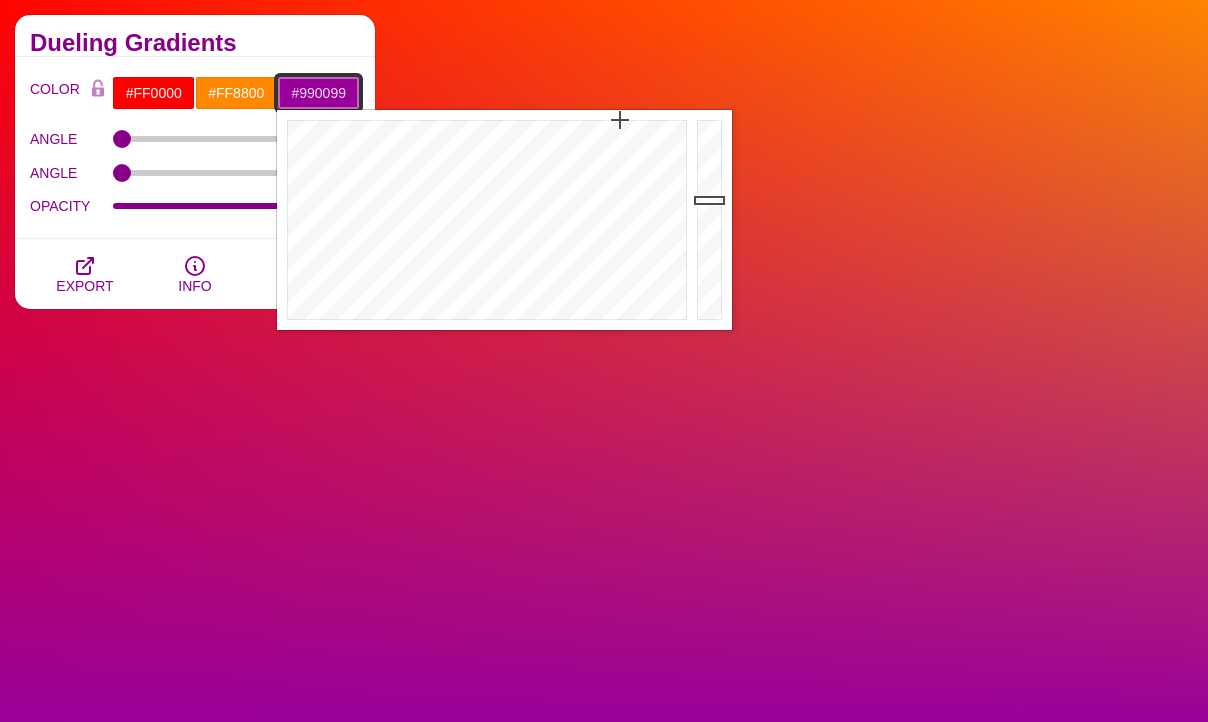 click on "#990099" at bounding box center [318, 93] 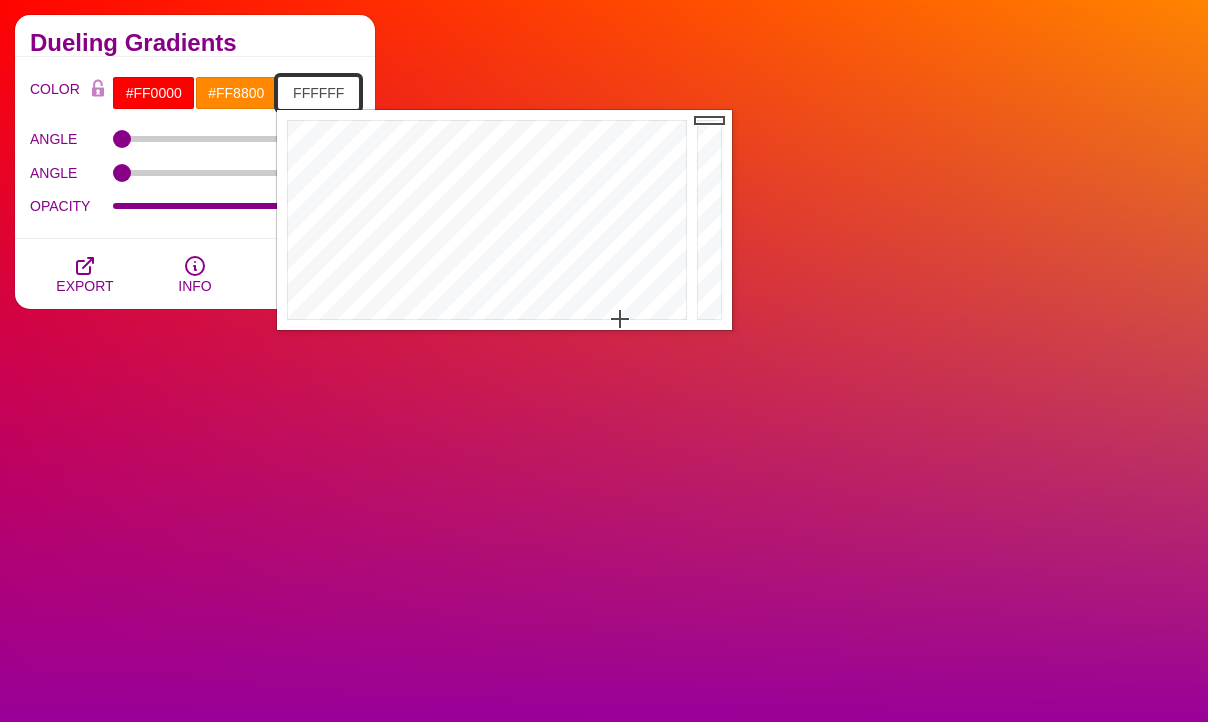 type on "#FFFFFF" 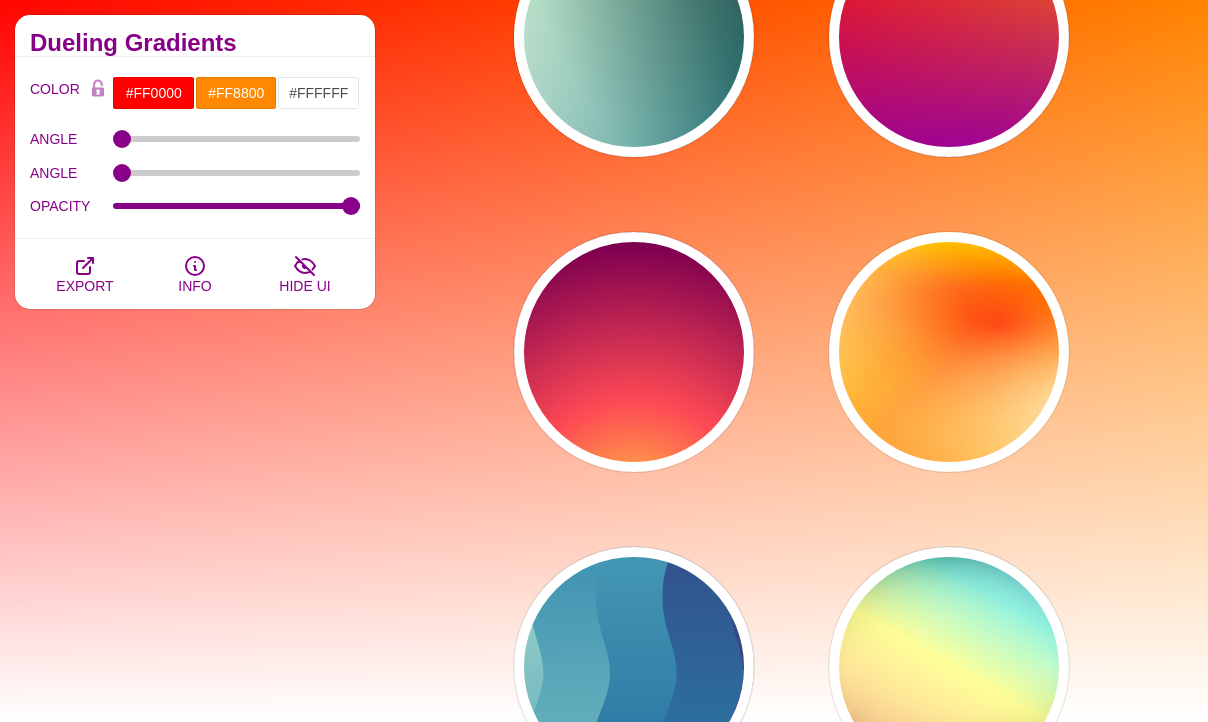 scroll, scrollTop: 47845, scrollLeft: 0, axis: vertical 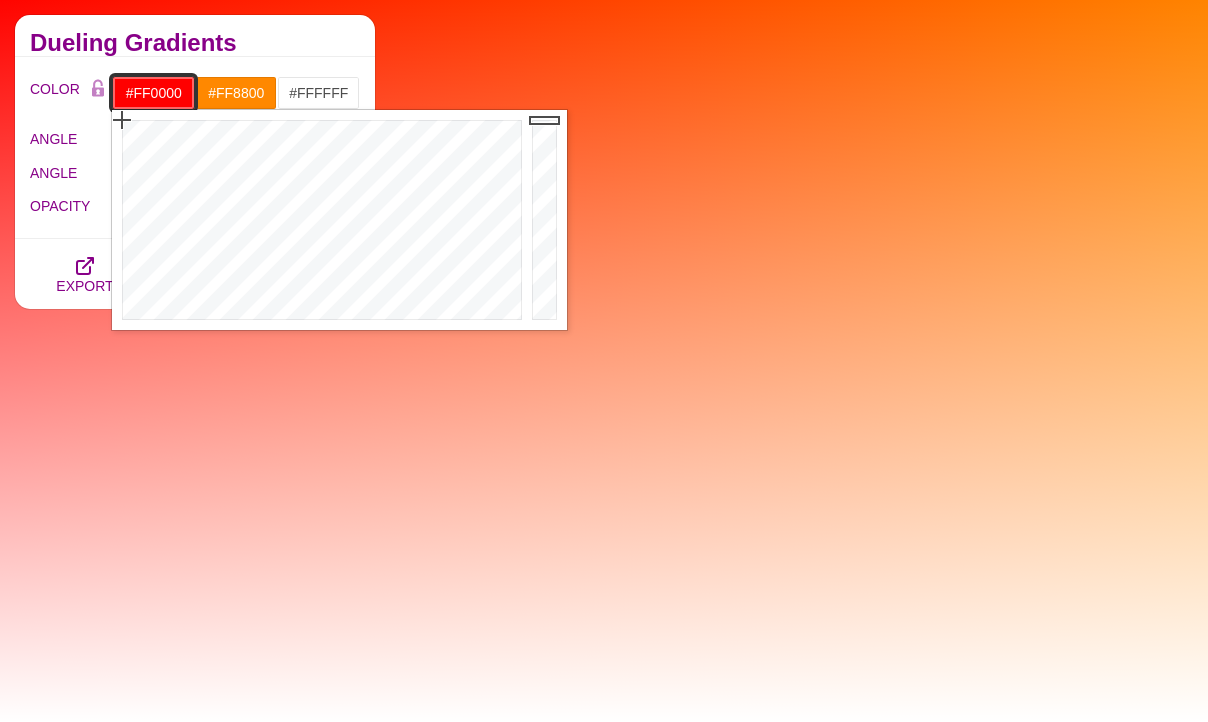 click on "#FF0000" at bounding box center [153, 93] 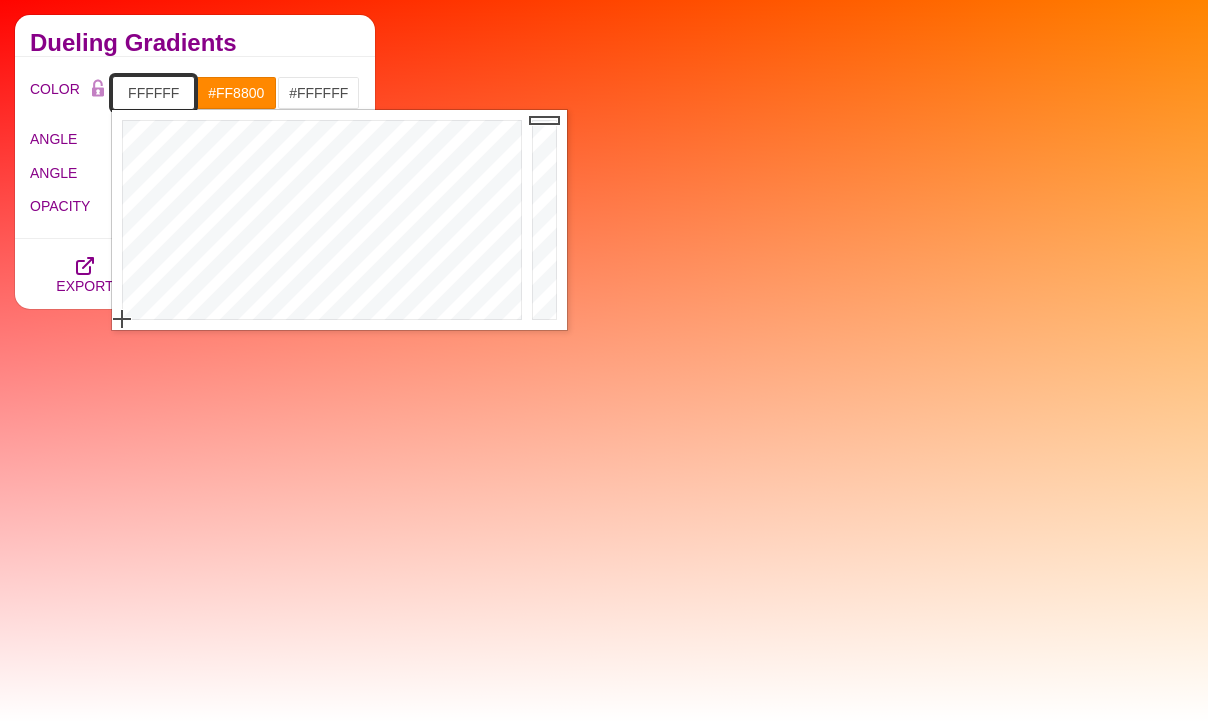 type on "#FFFFFF" 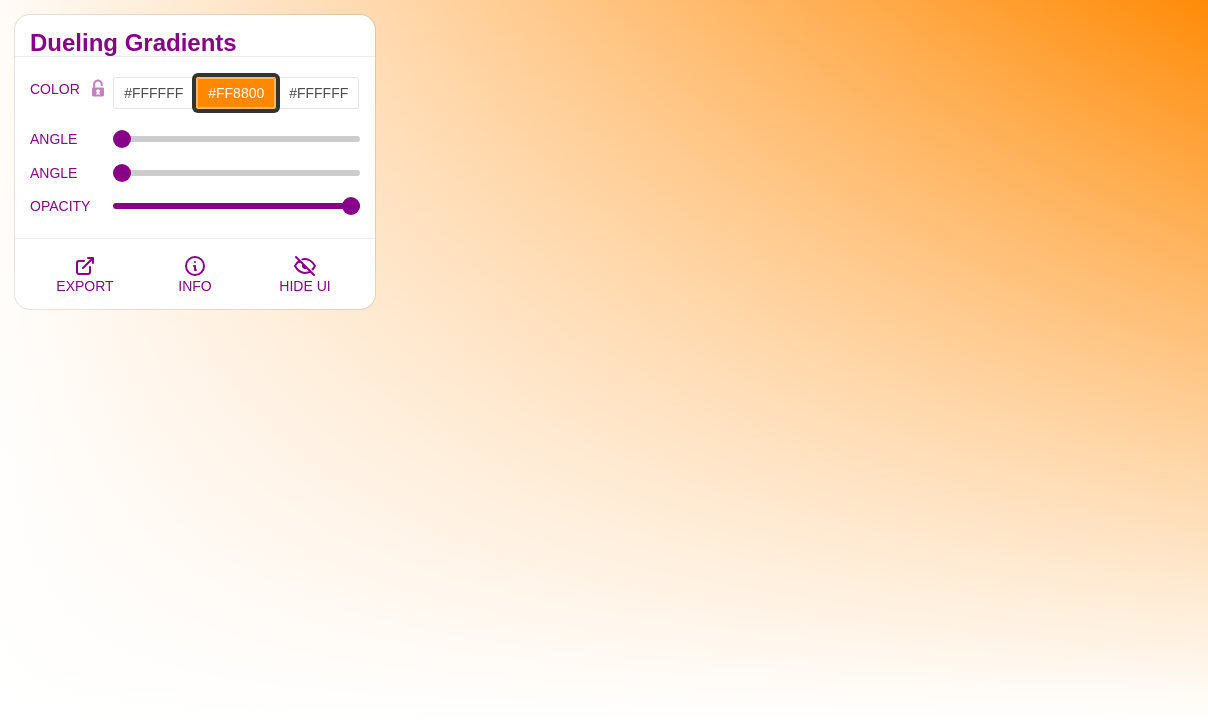 scroll, scrollTop: 47766, scrollLeft: 0, axis: vertical 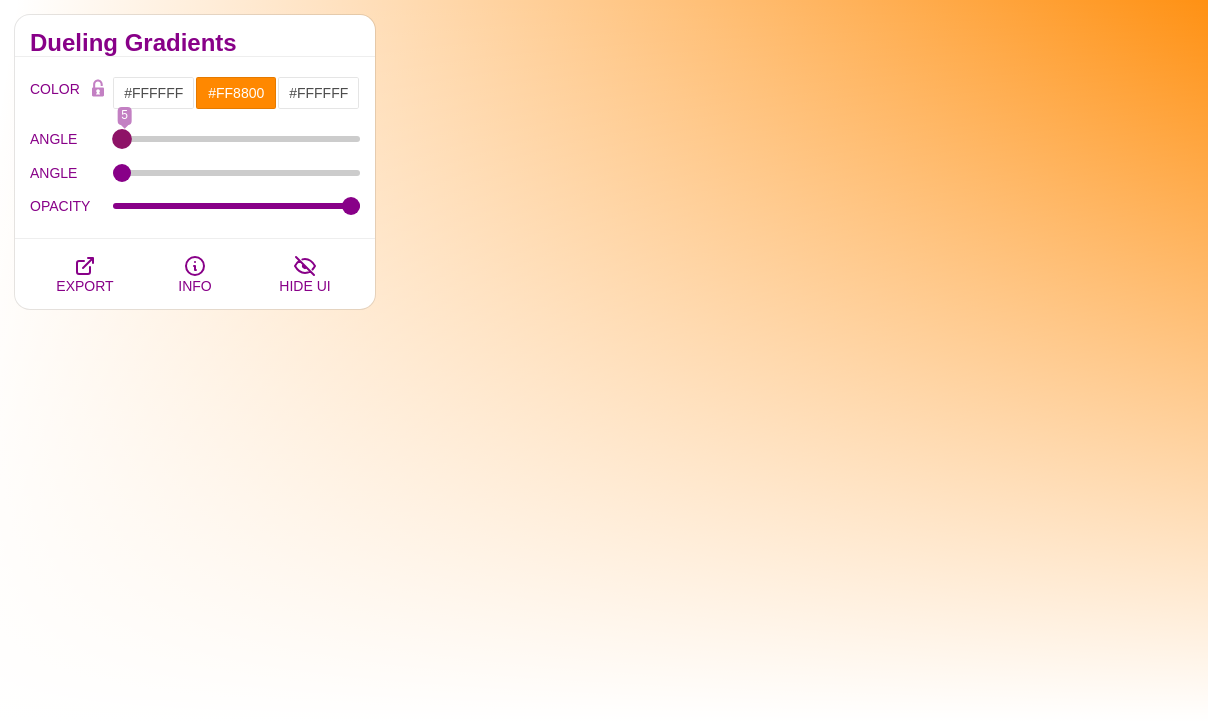 type on "0" 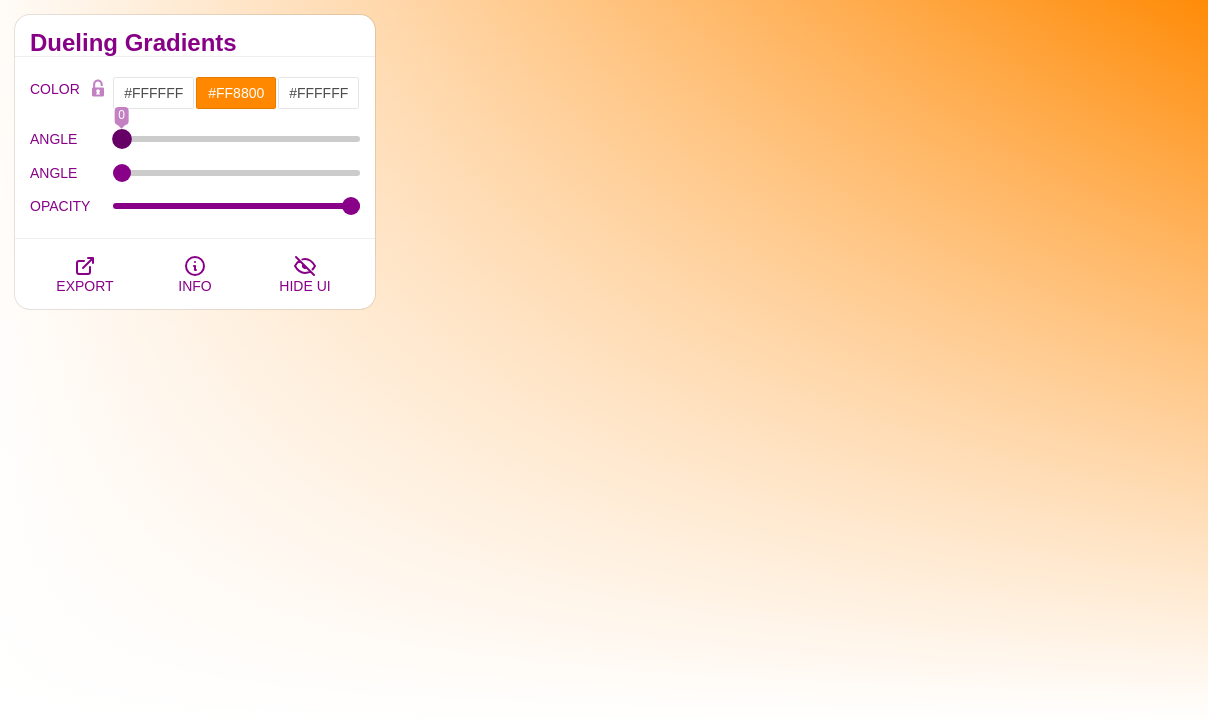 click on "ANGLE" at bounding box center (237, 139) 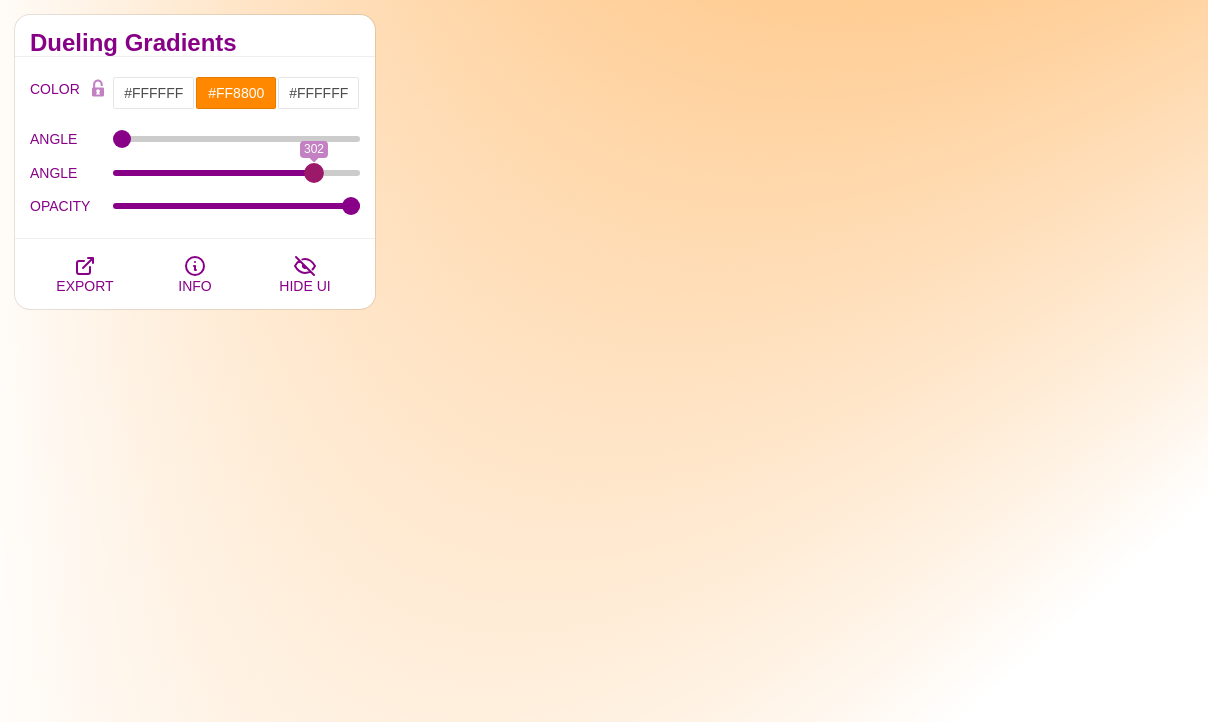drag, startPoint x: 121, startPoint y: 167, endPoint x: 314, endPoint y: 154, distance: 193.43733 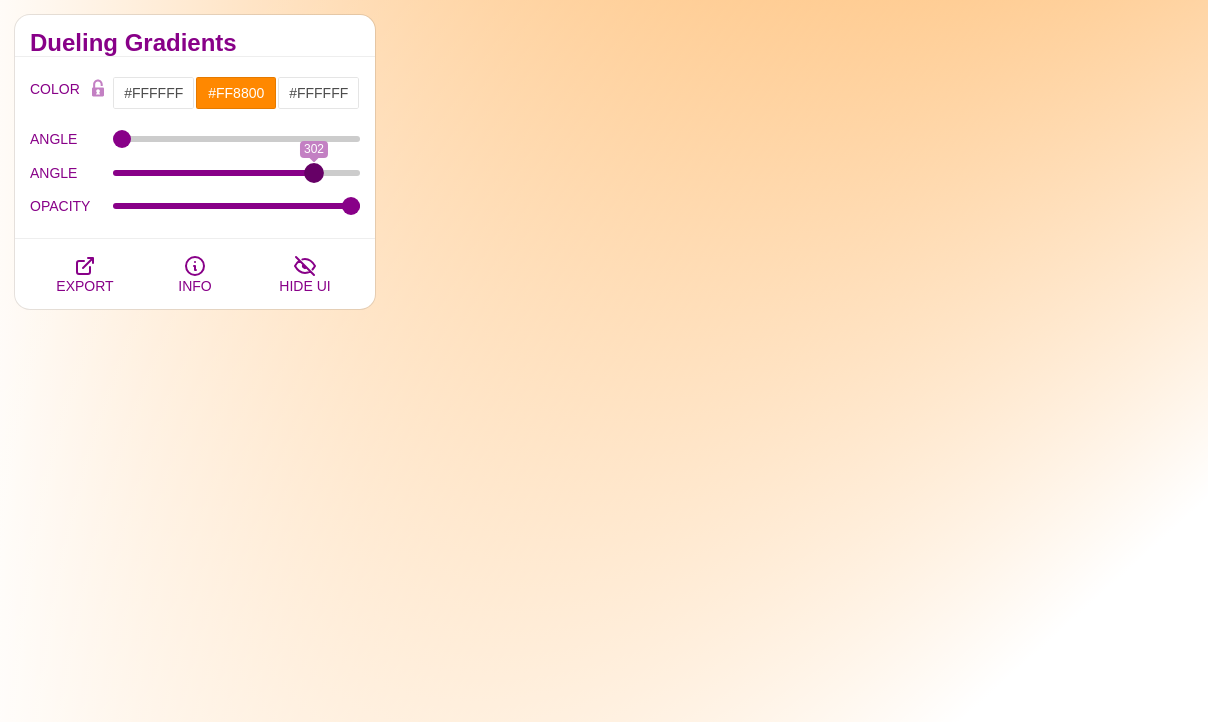type on "302" 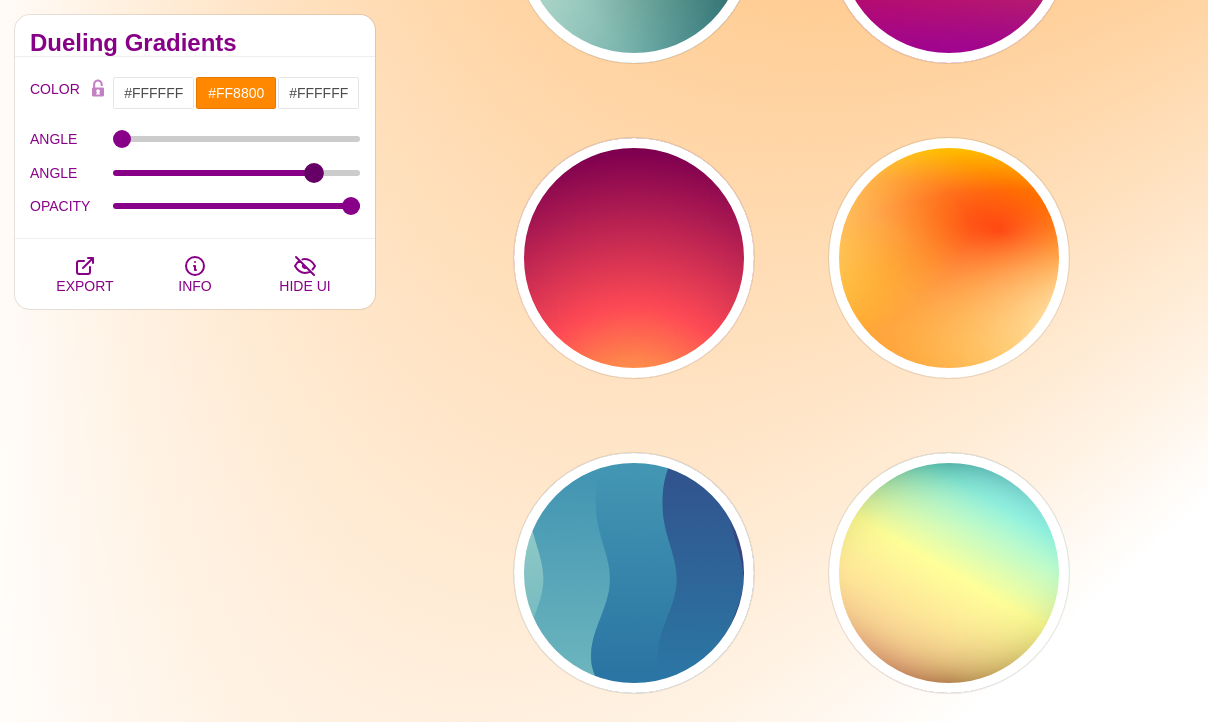 scroll, scrollTop: 47986, scrollLeft: 0, axis: vertical 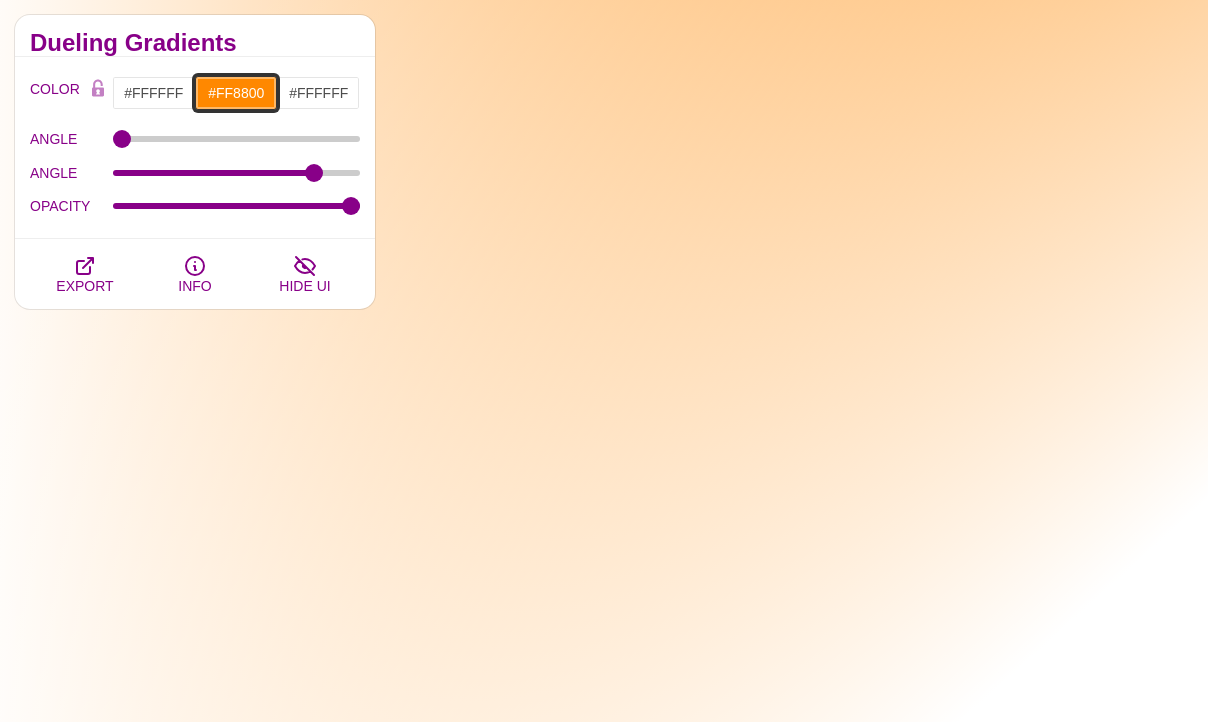 click on "#FF8800" at bounding box center [236, 93] 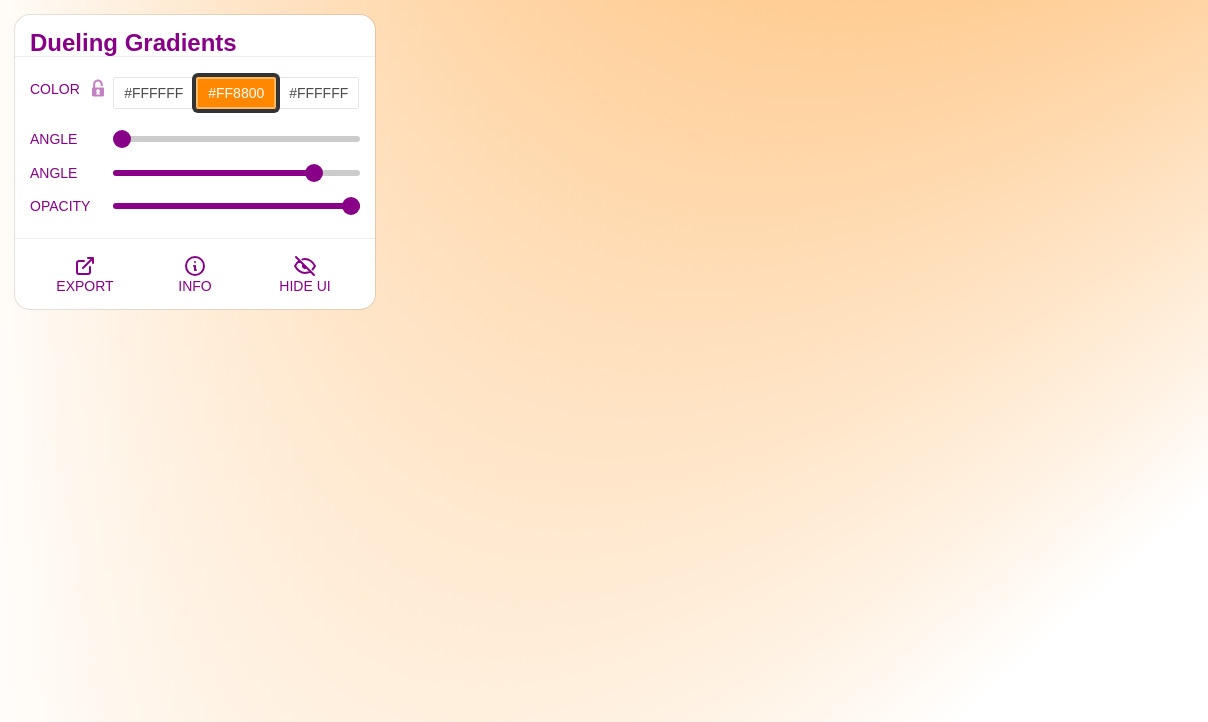 click on "#FF8800" at bounding box center [236, 93] 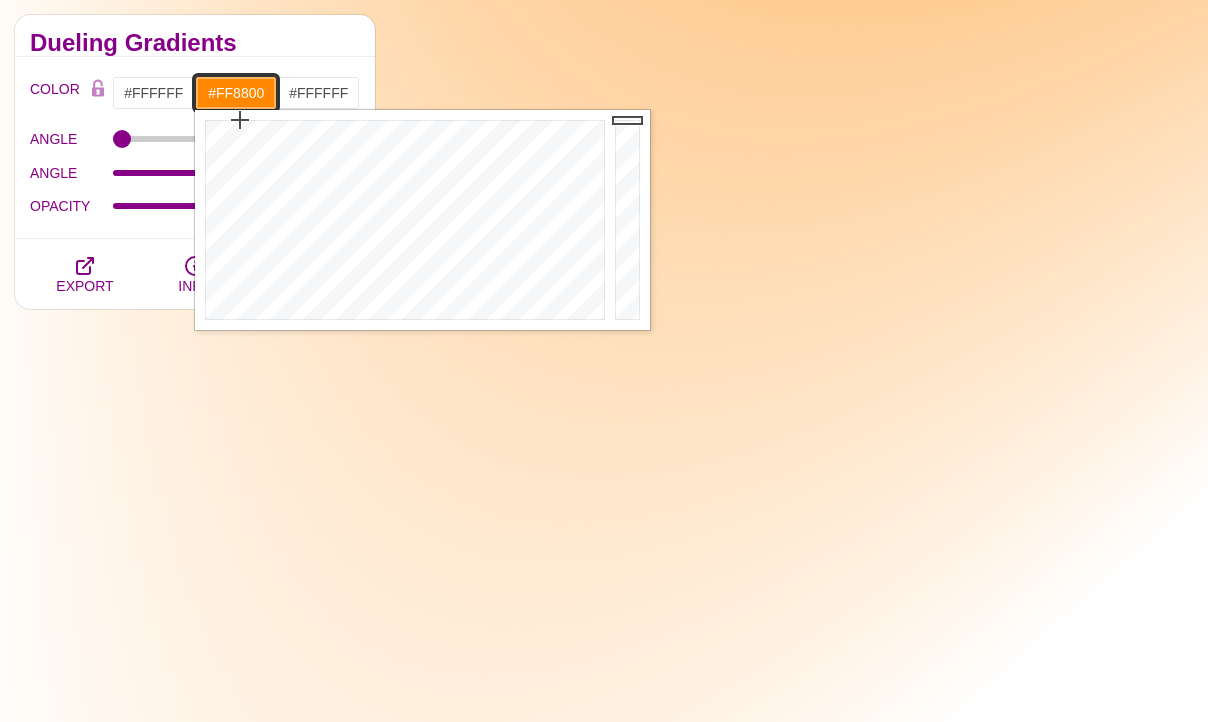 click on "#FF8800" at bounding box center (236, 93) 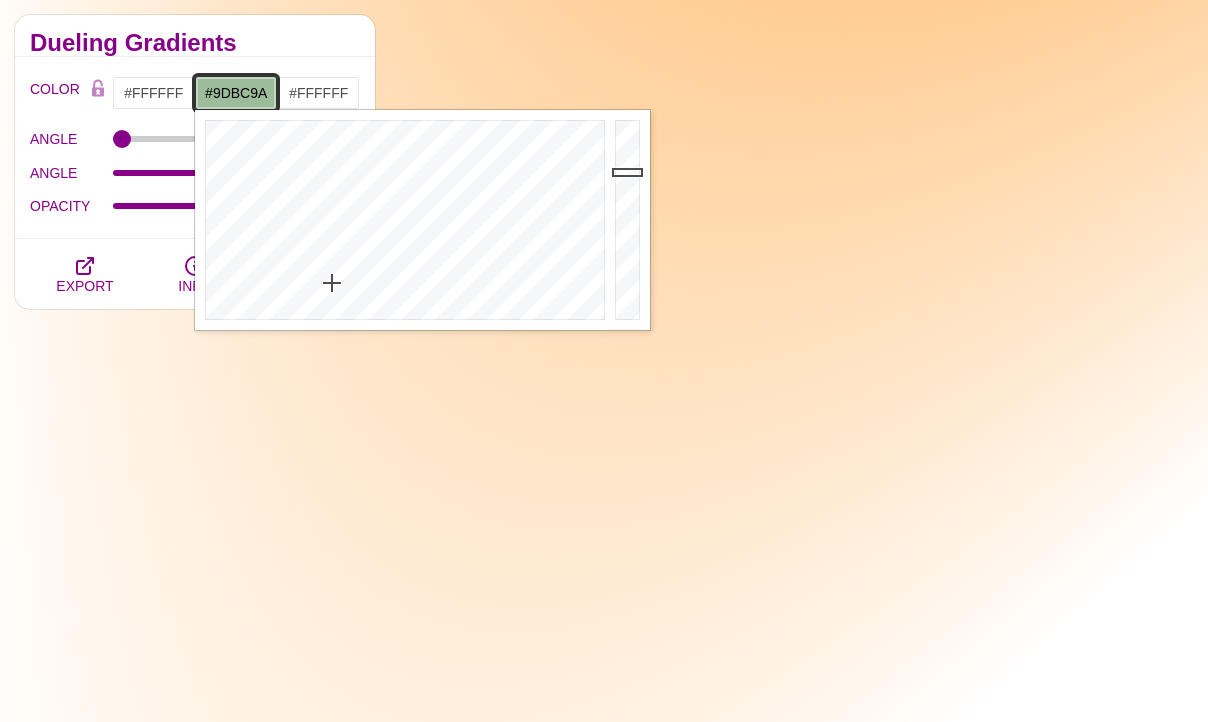 type on "#9DBC9A" 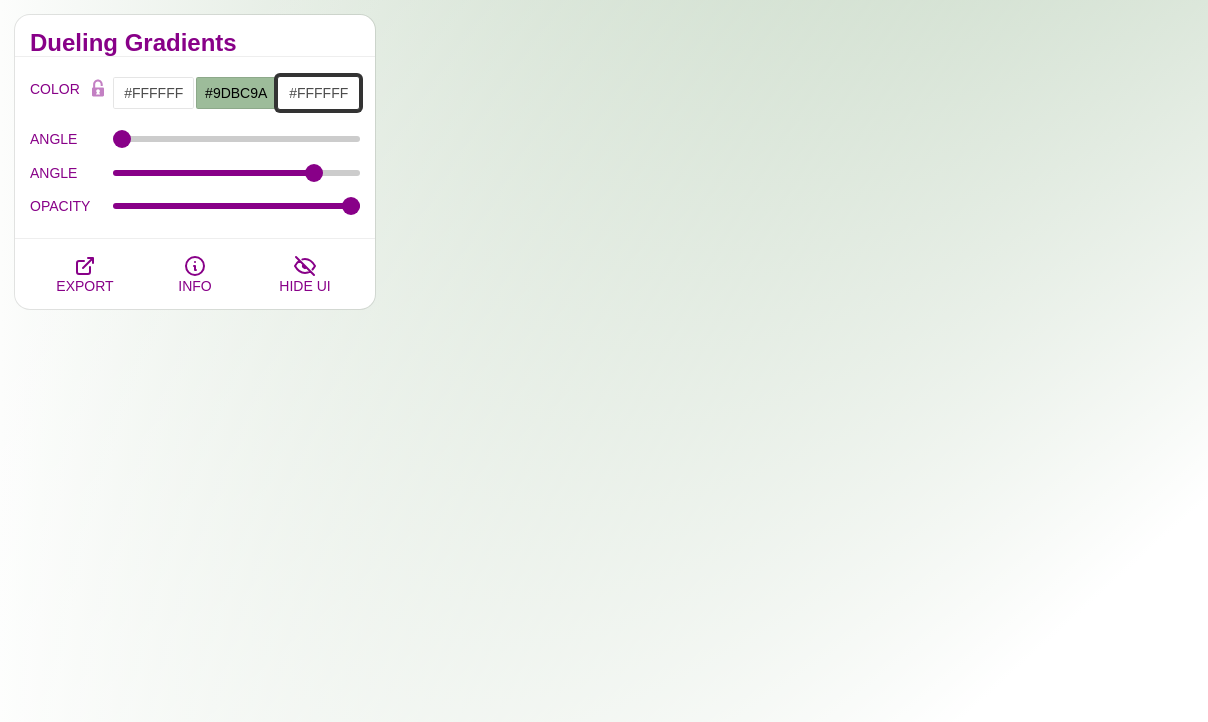 scroll, scrollTop: 47786, scrollLeft: 0, axis: vertical 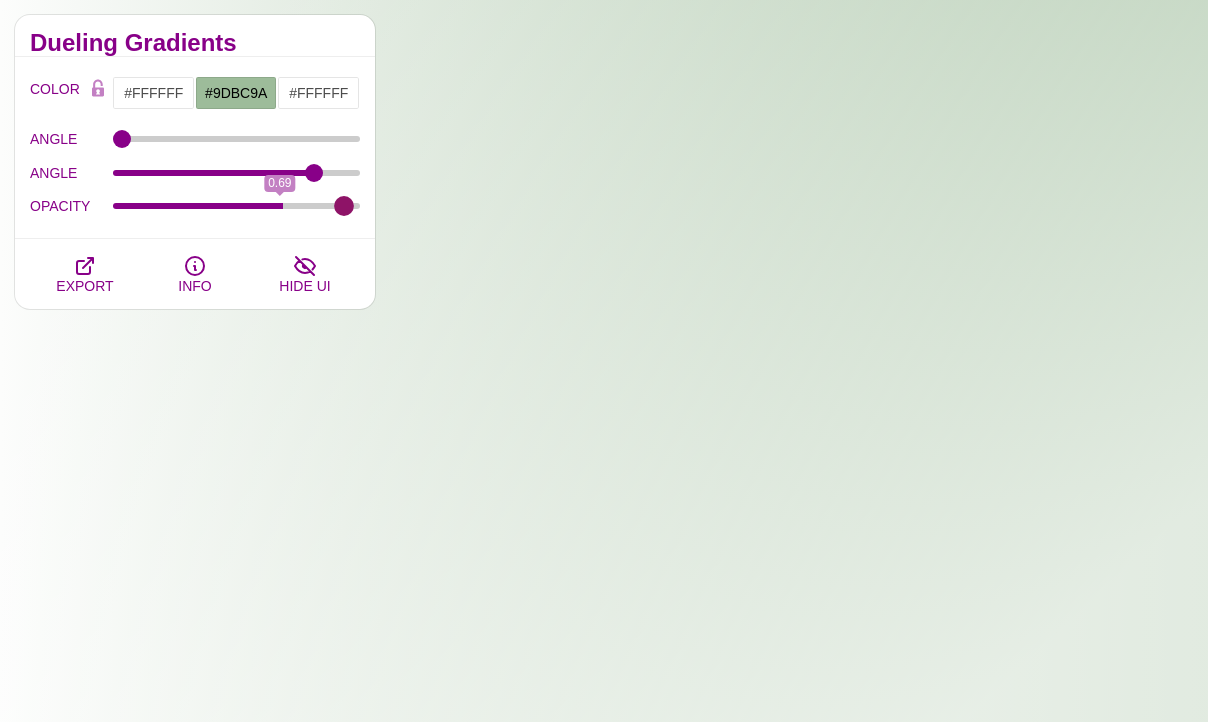 type on "1" 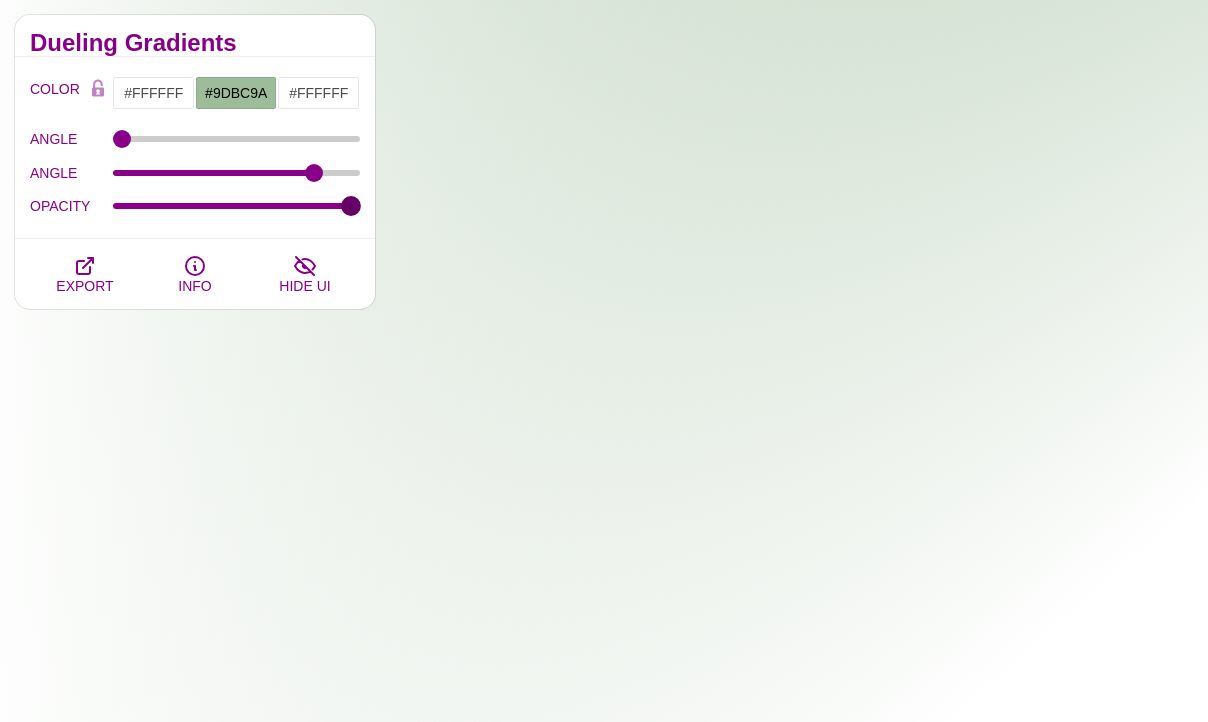 drag, startPoint x: 349, startPoint y: 208, endPoint x: 387, endPoint y: 231, distance: 44.418465 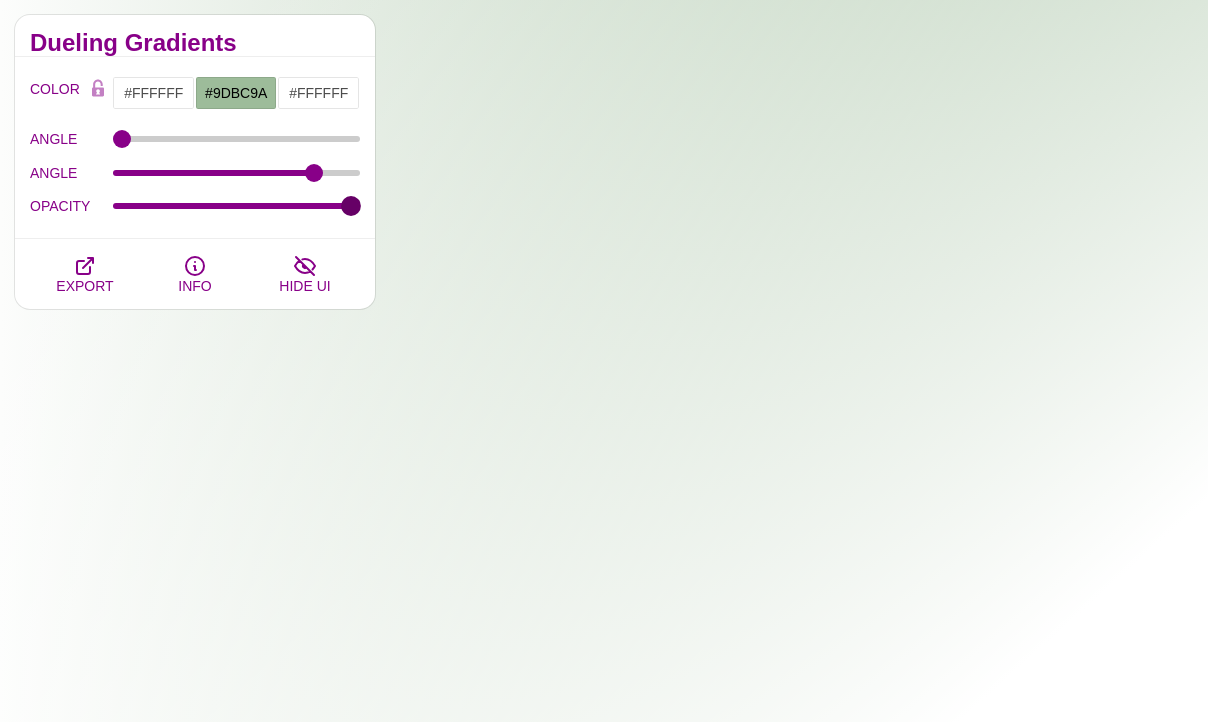 click on "OPACITY" at bounding box center (237, 206) 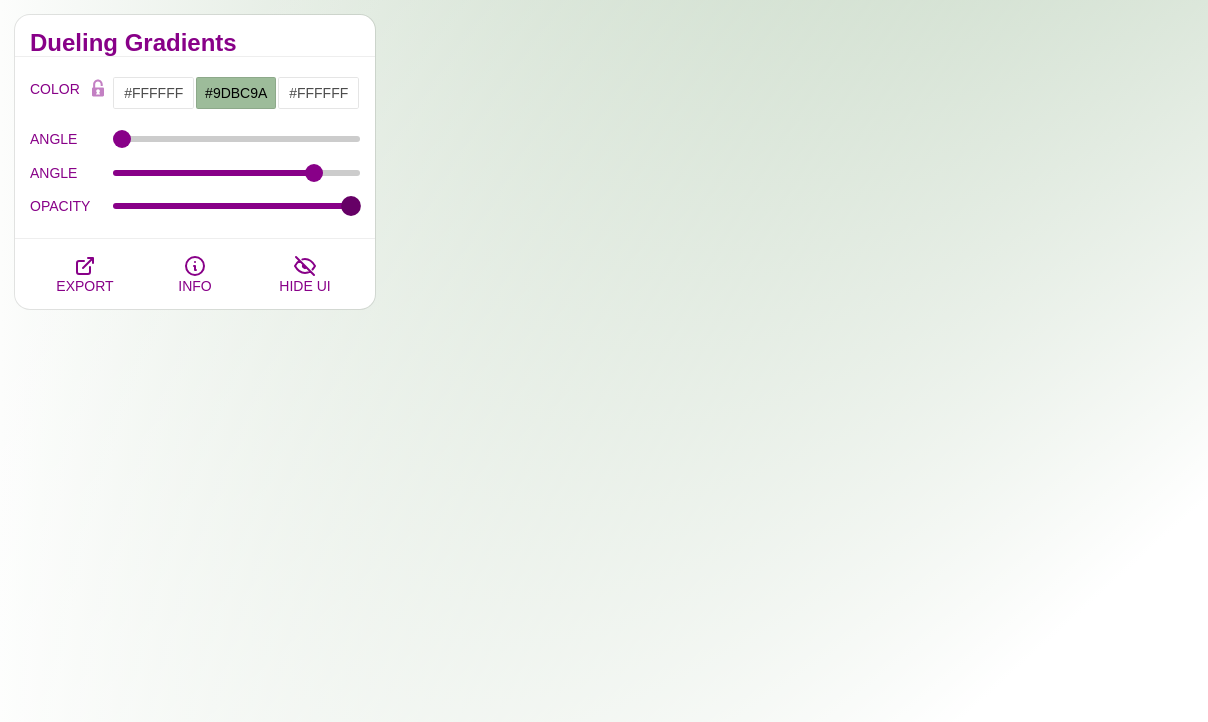 scroll, scrollTop: 47476, scrollLeft: 0, axis: vertical 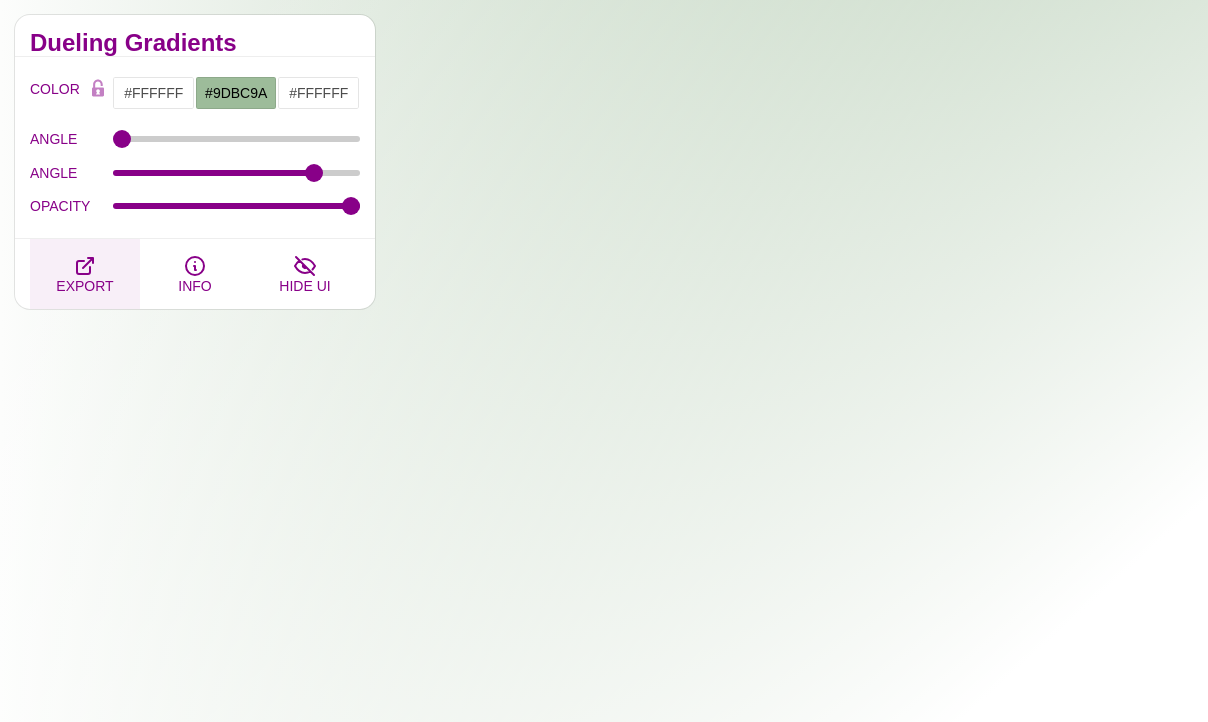 click on "EXPORT" at bounding box center [85, 274] 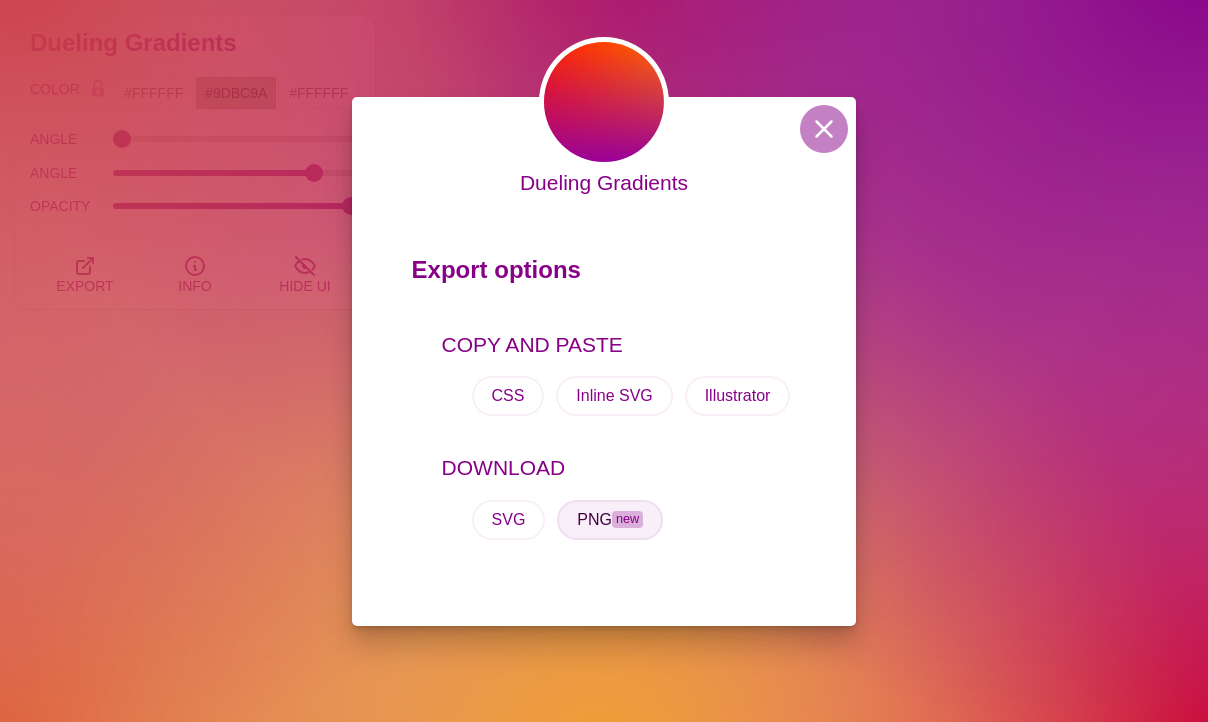 click on "PNG  new" at bounding box center [610, 520] 